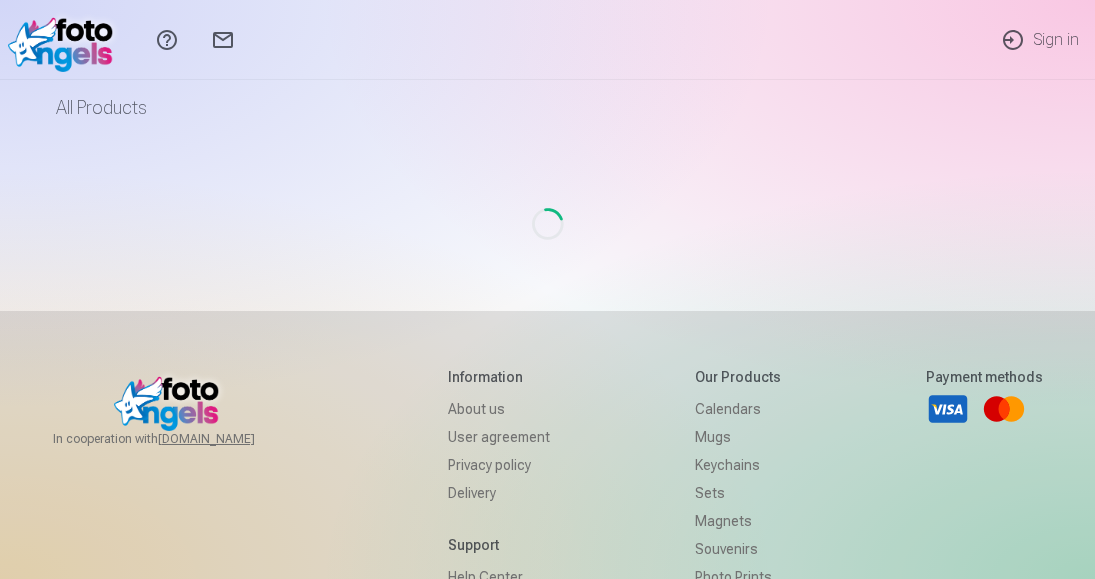 scroll, scrollTop: 0, scrollLeft: 0, axis: both 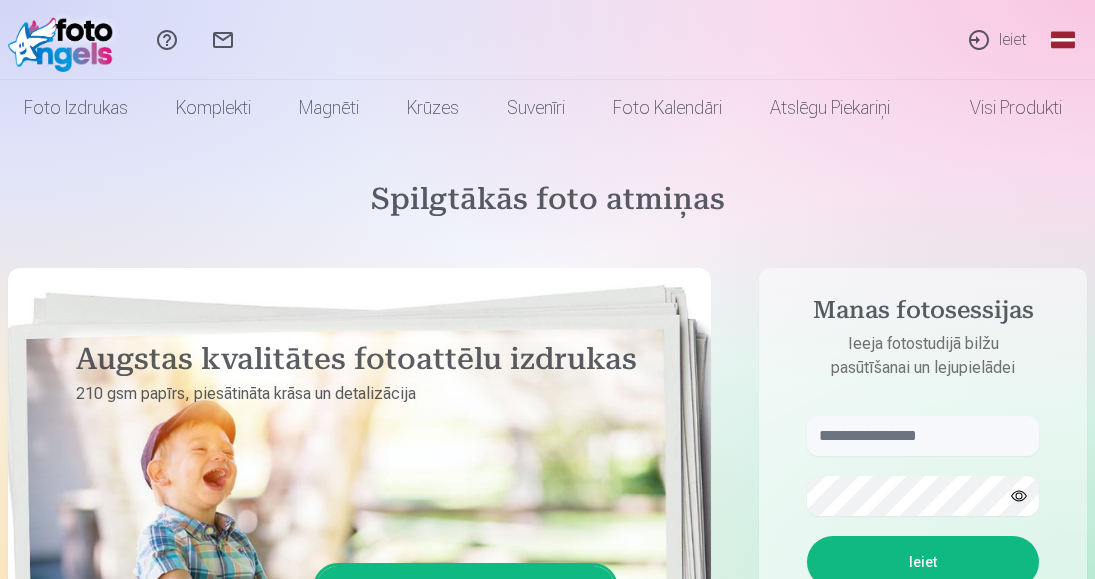 click on "Ieiet" at bounding box center [997, 40] 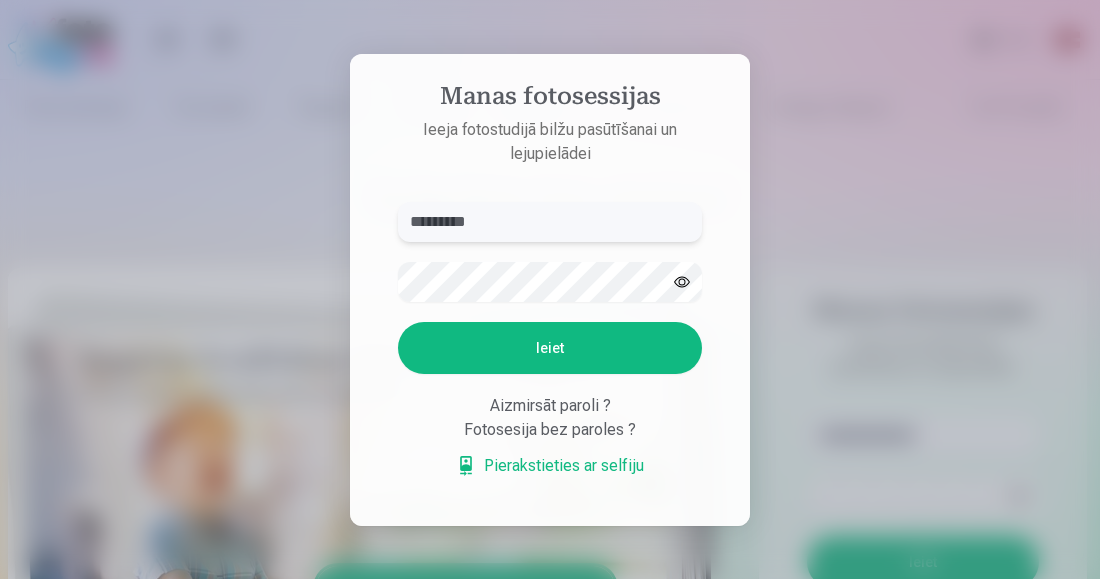 click on "*********" at bounding box center (550, 222) 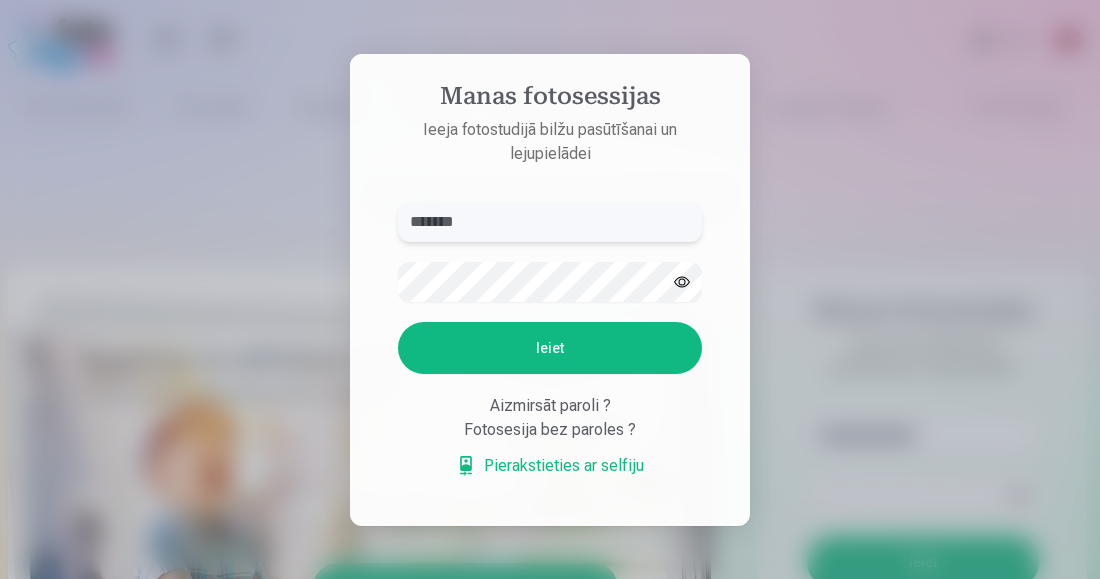 click on "*******" at bounding box center [550, 222] 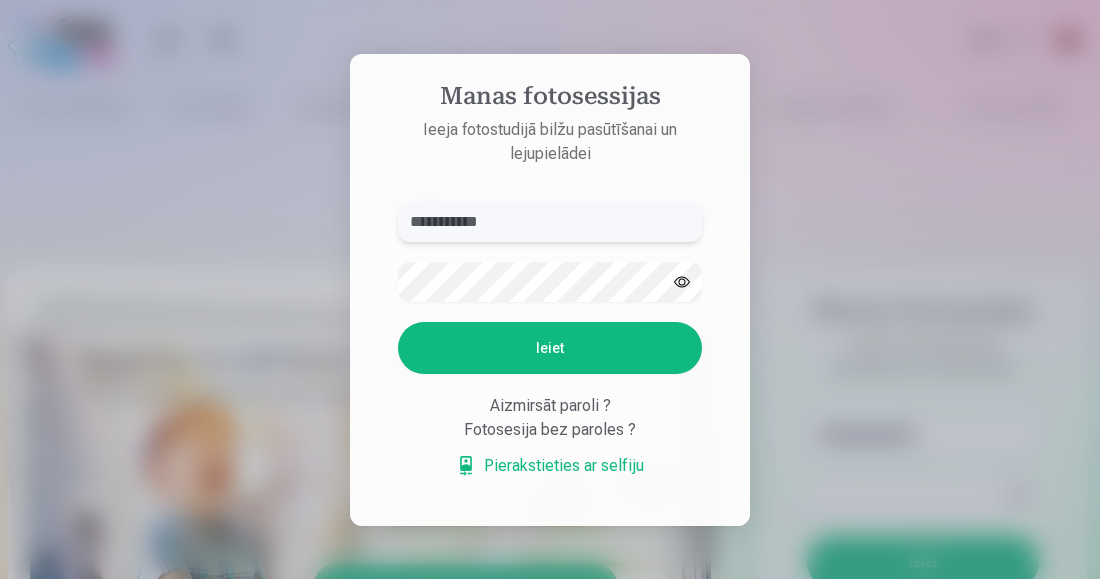 type on "**********" 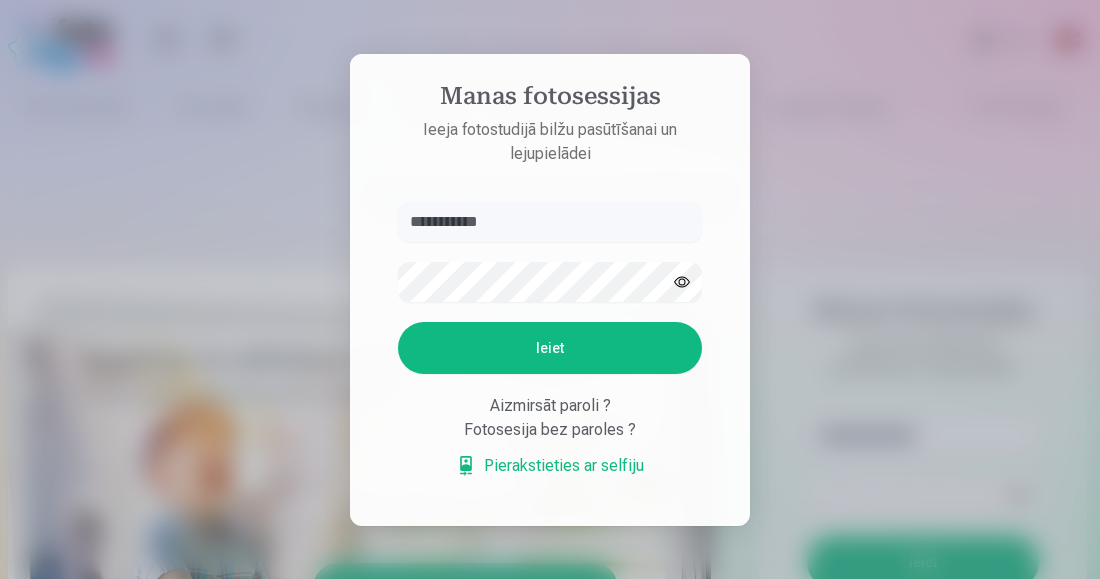 click at bounding box center [682, 282] 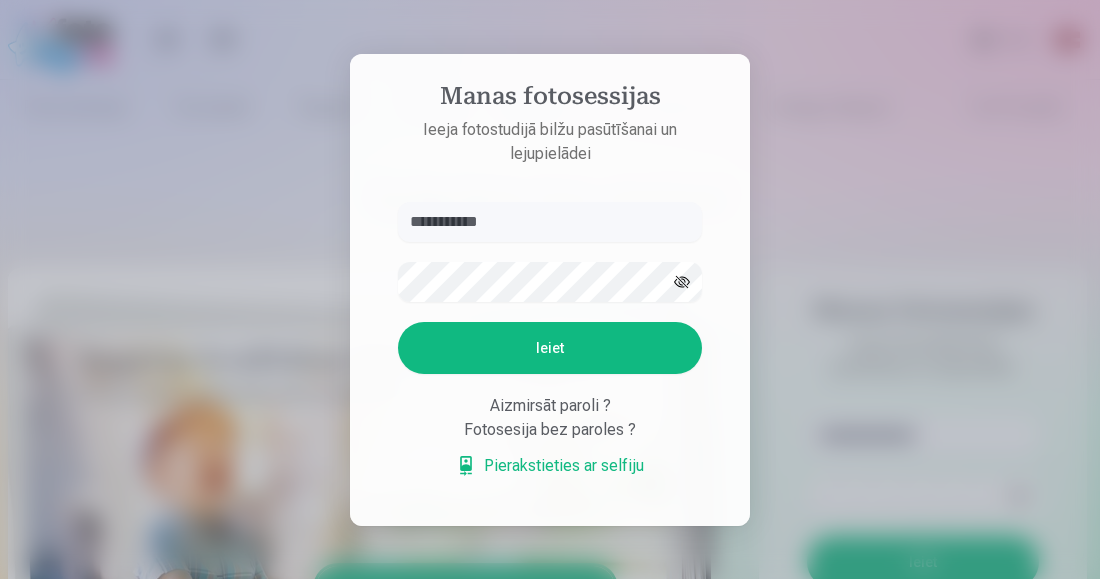 click on "Ieiet" at bounding box center [550, 348] 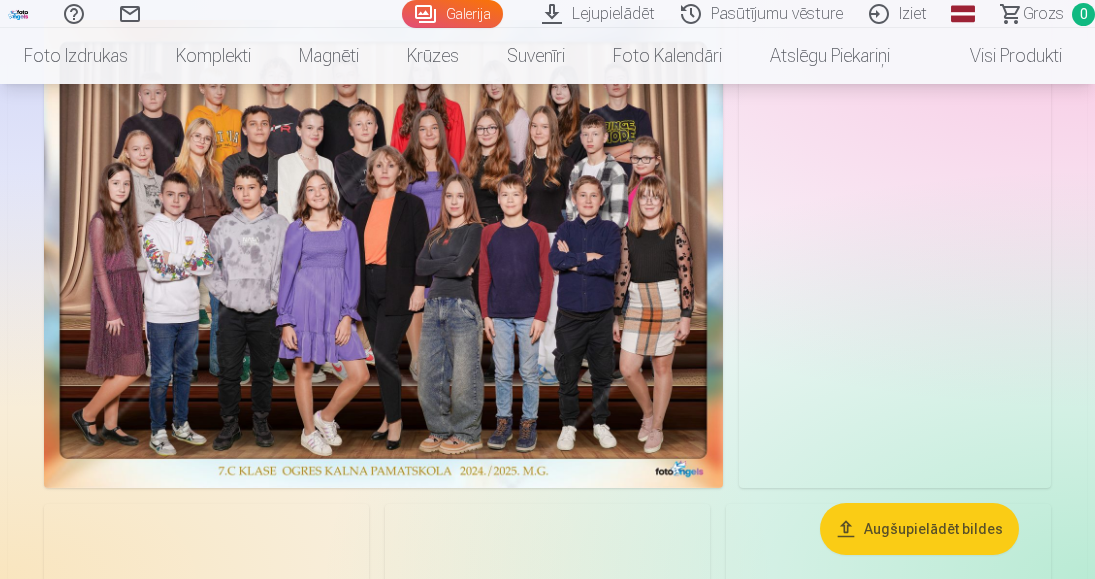 scroll, scrollTop: 100, scrollLeft: 0, axis: vertical 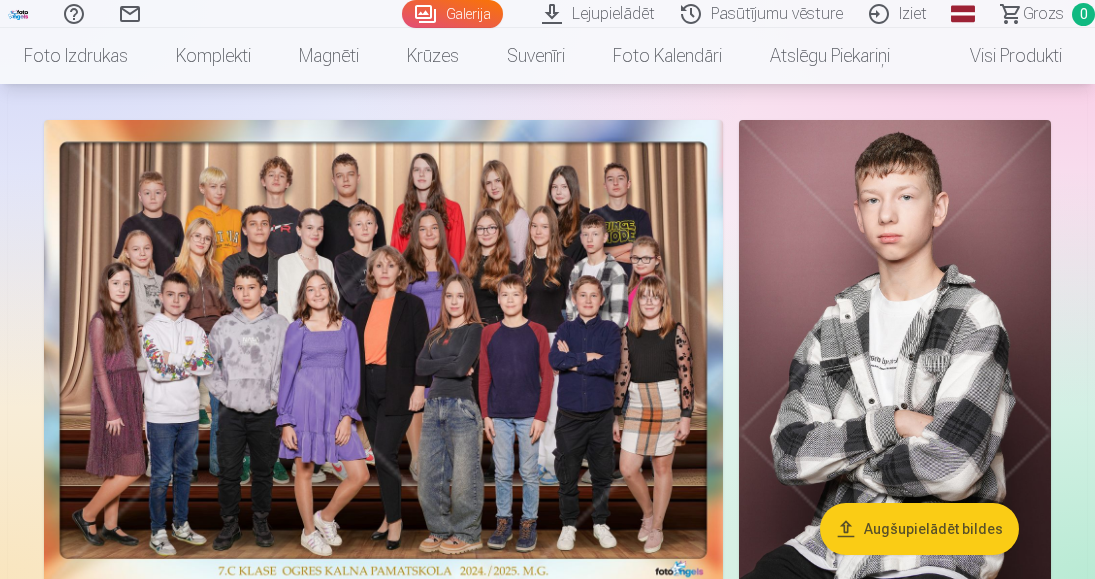 click at bounding box center (383, 354) 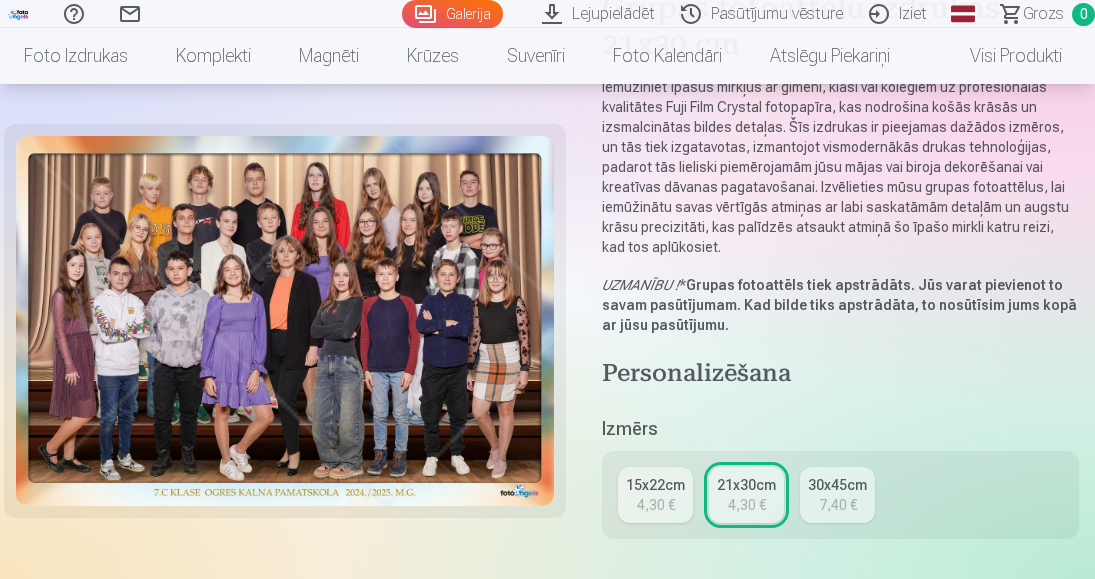 scroll, scrollTop: 200, scrollLeft: 0, axis: vertical 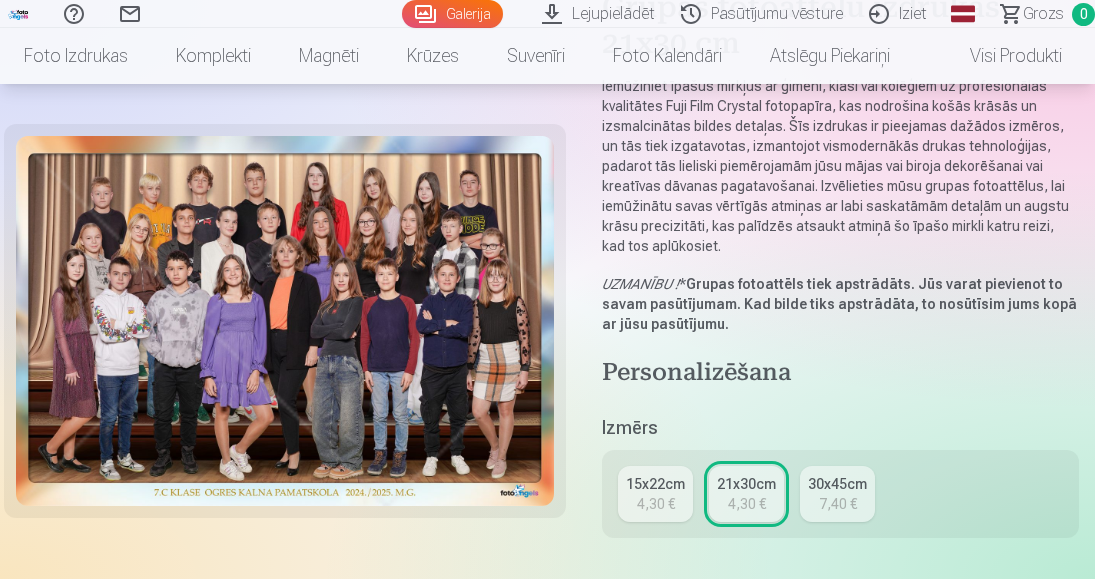 click on "30x45cm" at bounding box center [837, 484] 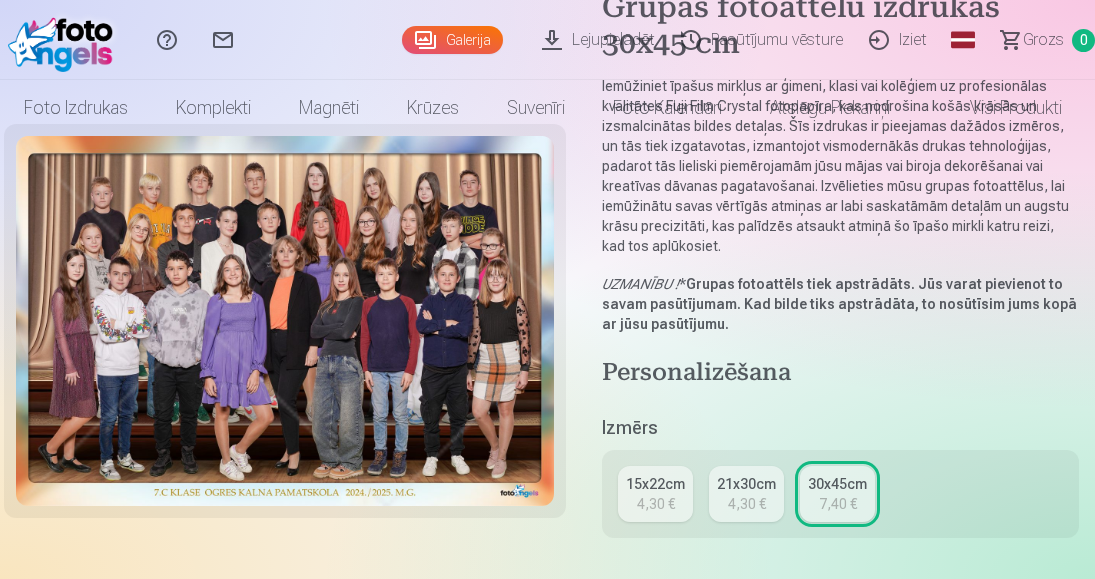 scroll, scrollTop: 0, scrollLeft: 0, axis: both 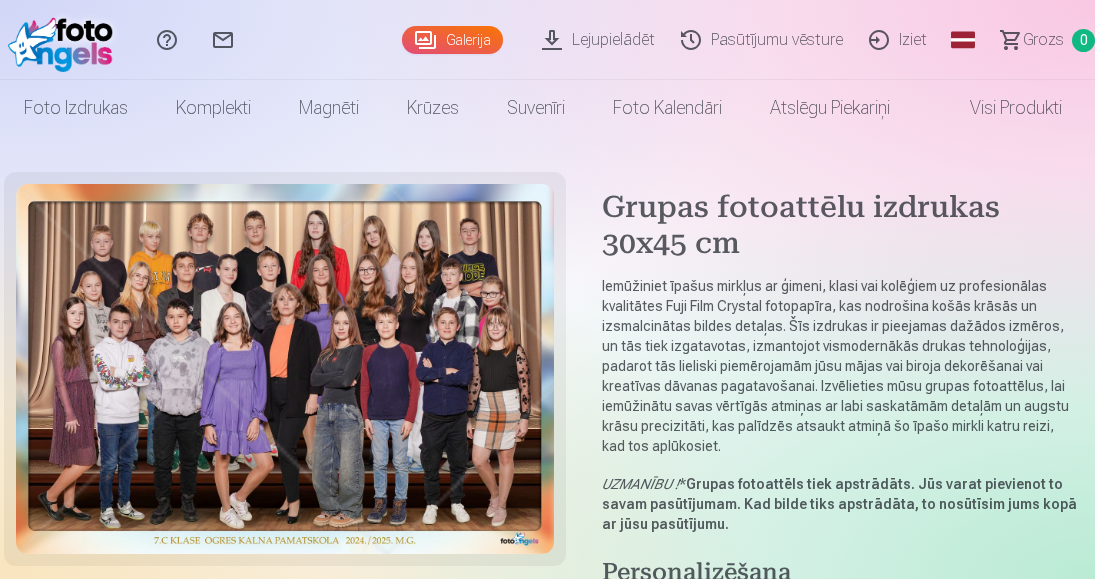 click at bounding box center (285, 369) 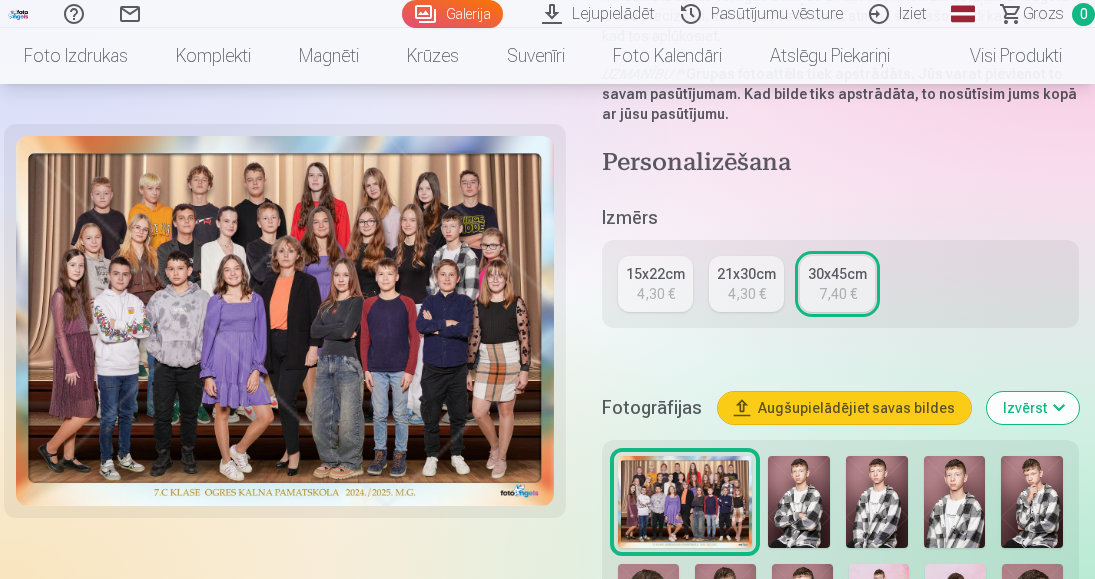 scroll, scrollTop: 400, scrollLeft: 0, axis: vertical 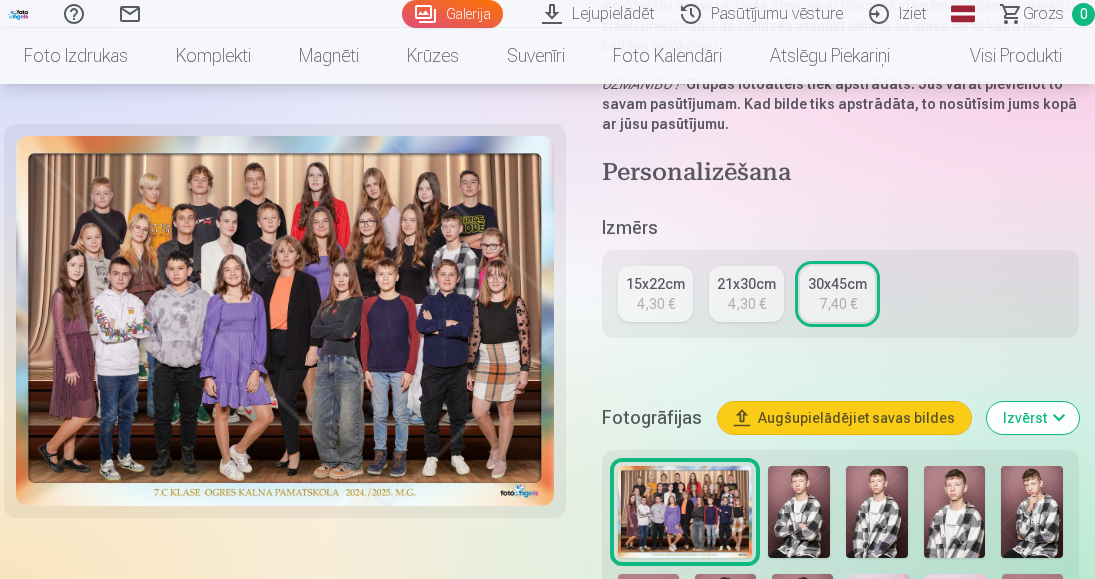 click on "Augšupielādējiet savas bildes" at bounding box center [844, 418] 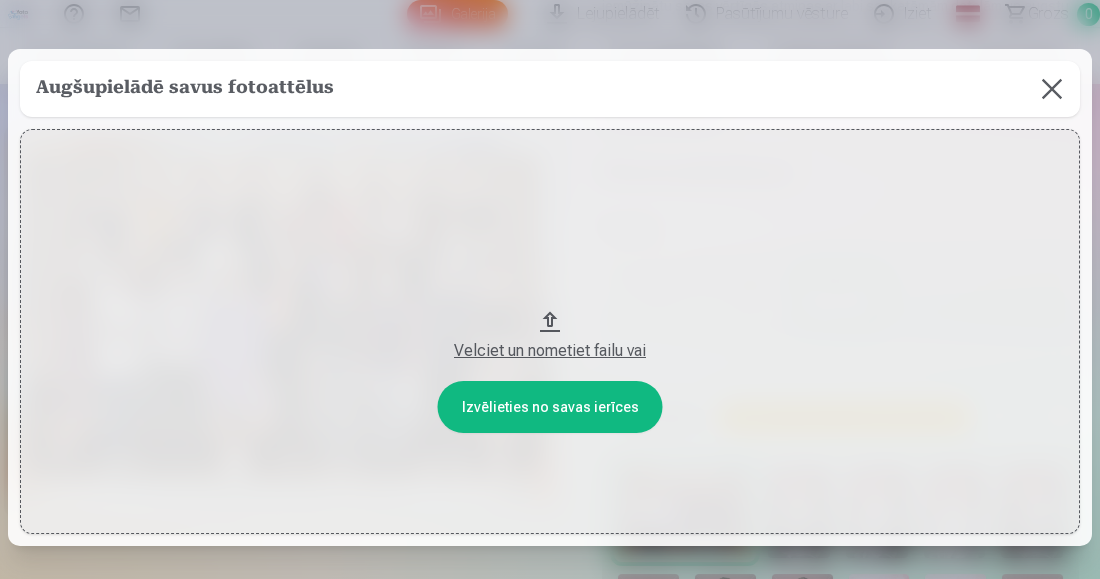 drag, startPoint x: 561, startPoint y: 350, endPoint x: 573, endPoint y: 221, distance: 129.55693 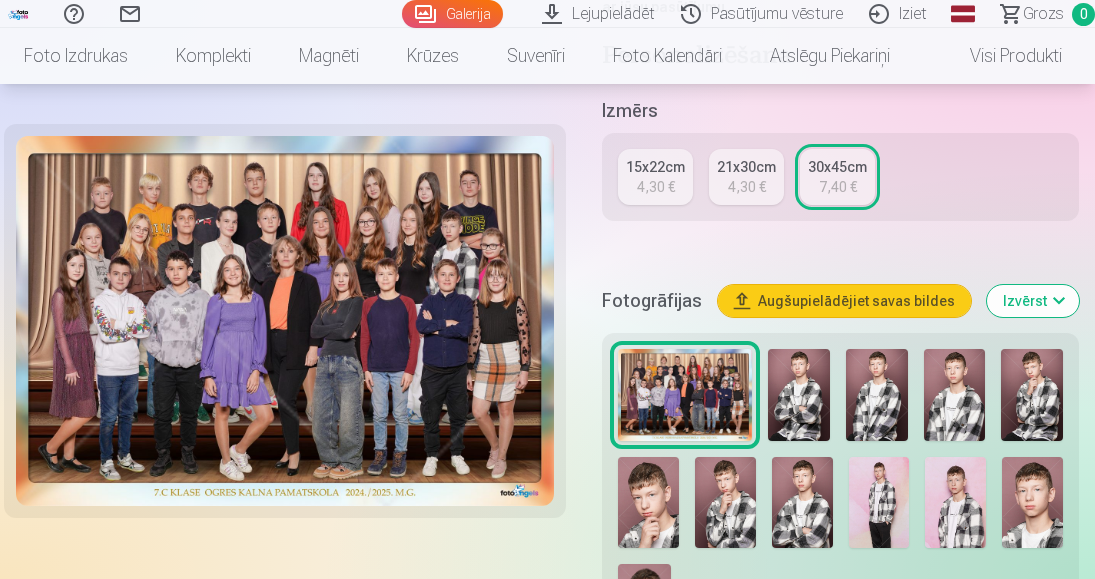 scroll, scrollTop: 700, scrollLeft: 0, axis: vertical 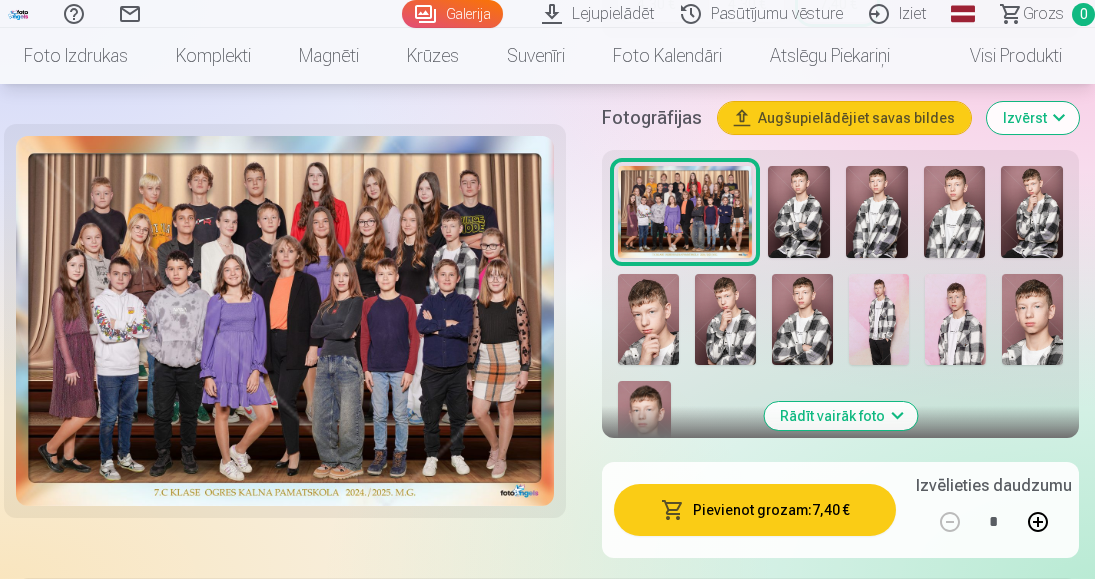 click on "Rādīt vairāk foto" at bounding box center [840, 416] 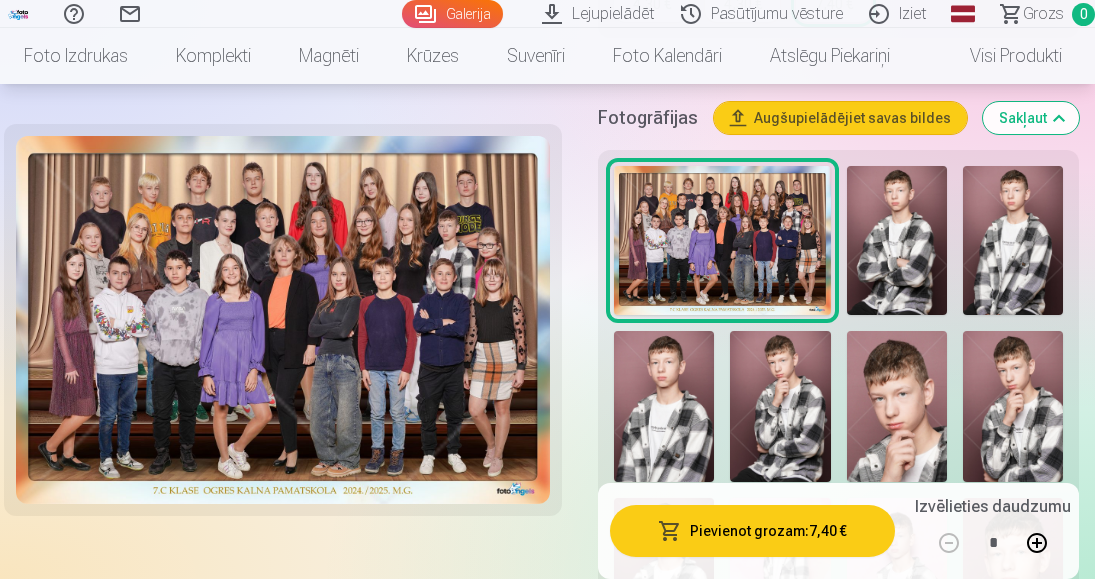 click at bounding box center (897, 241) 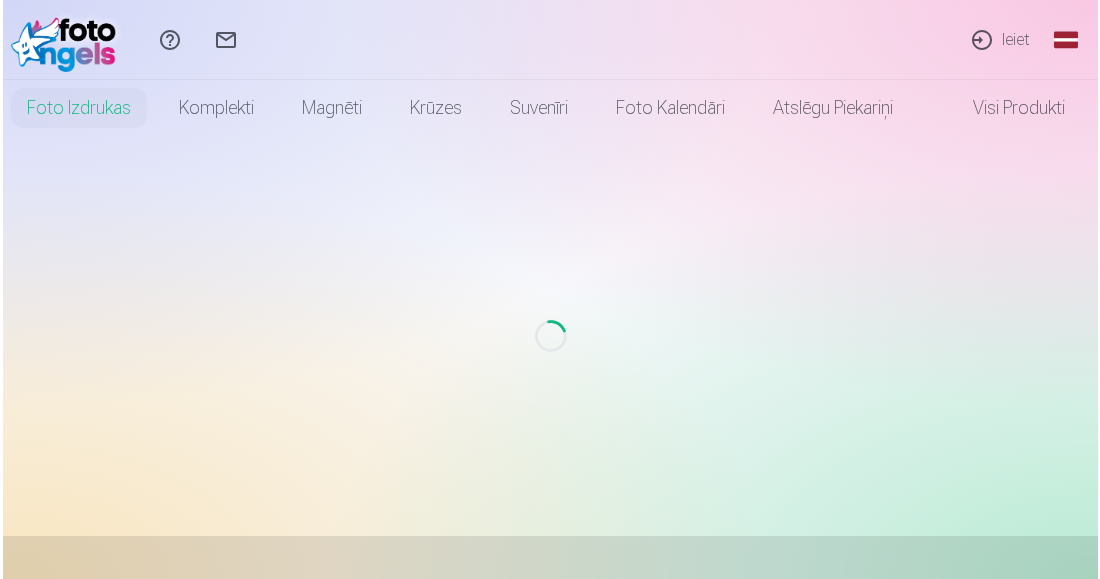 scroll, scrollTop: 0, scrollLeft: 0, axis: both 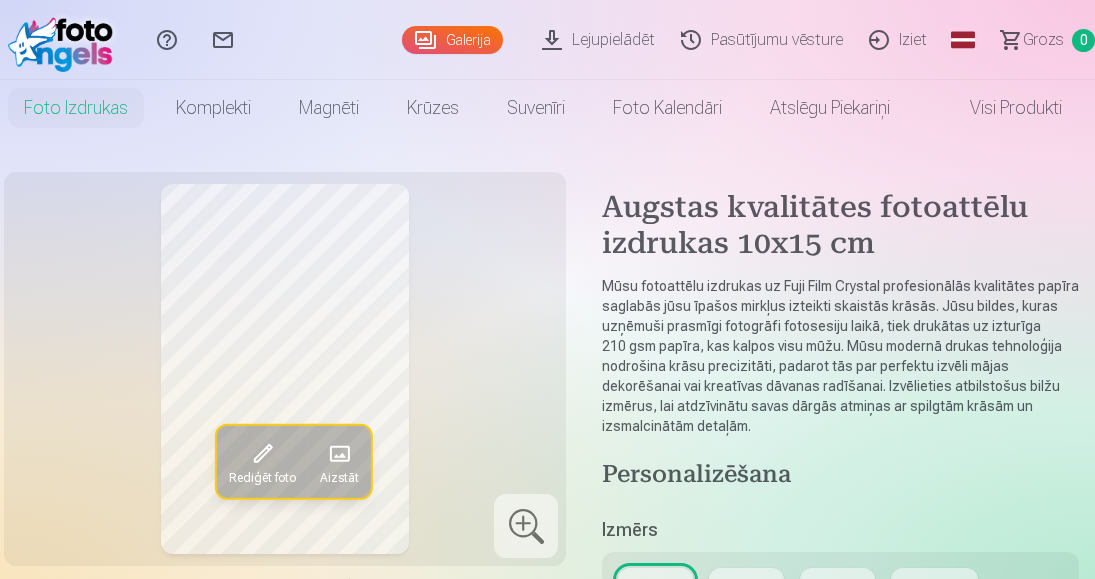 click at bounding box center [262, 454] 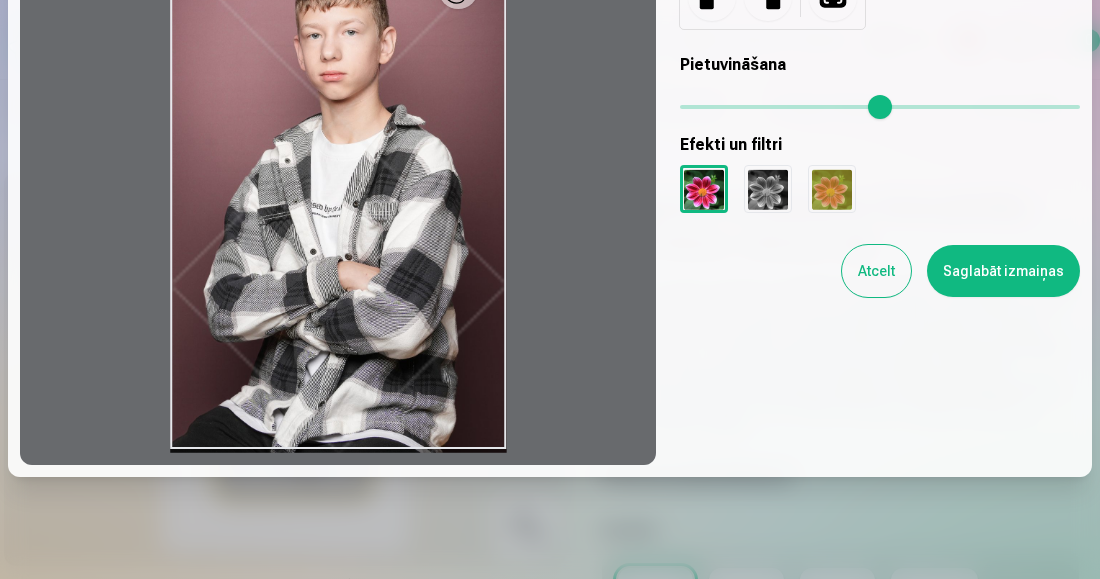 scroll, scrollTop: 200, scrollLeft: 0, axis: vertical 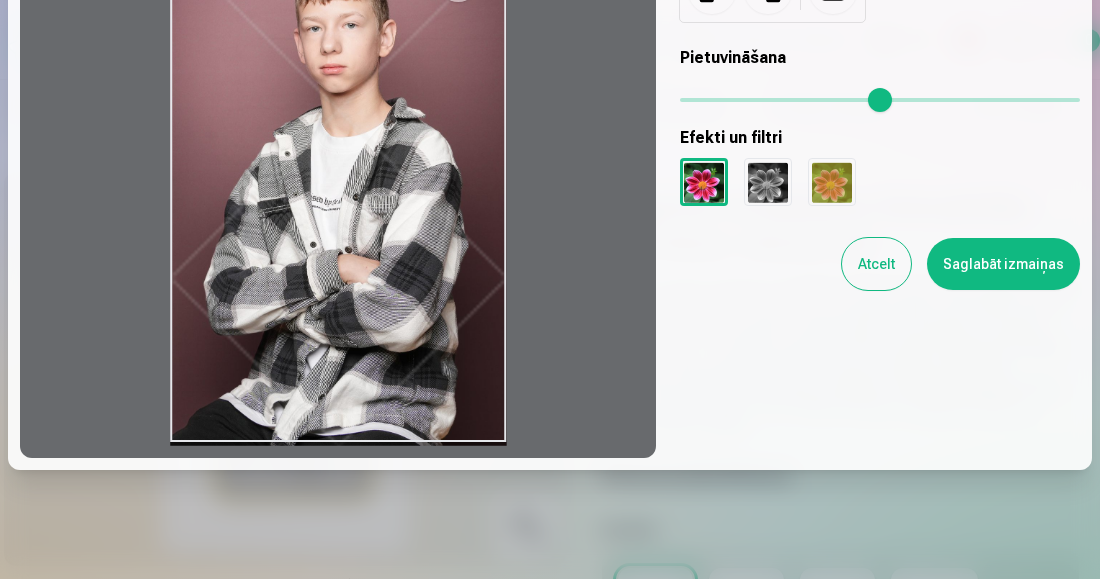 click at bounding box center (338, 192) 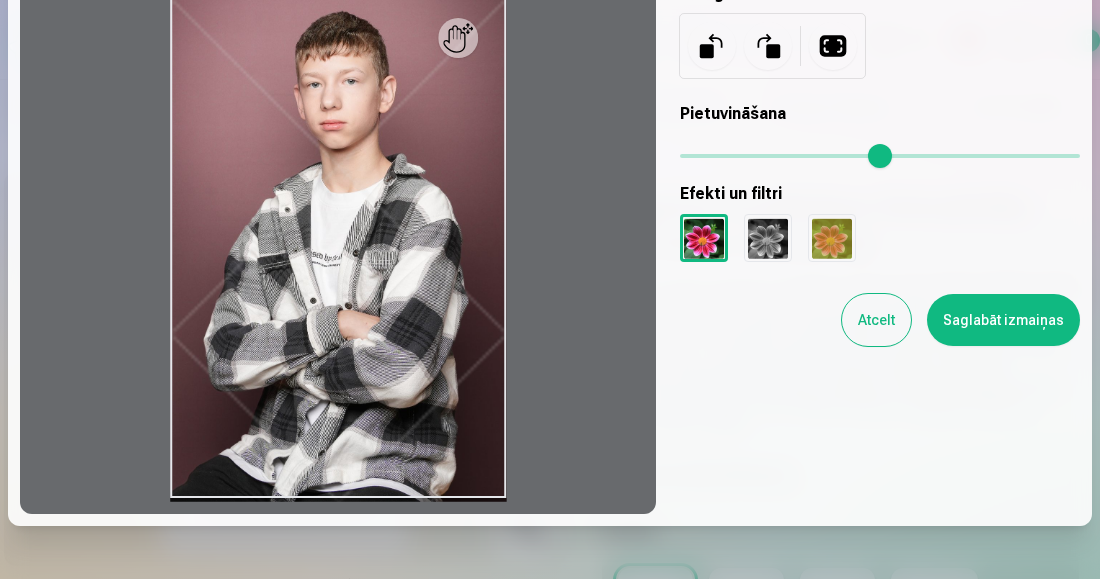 scroll, scrollTop: 100, scrollLeft: 0, axis: vertical 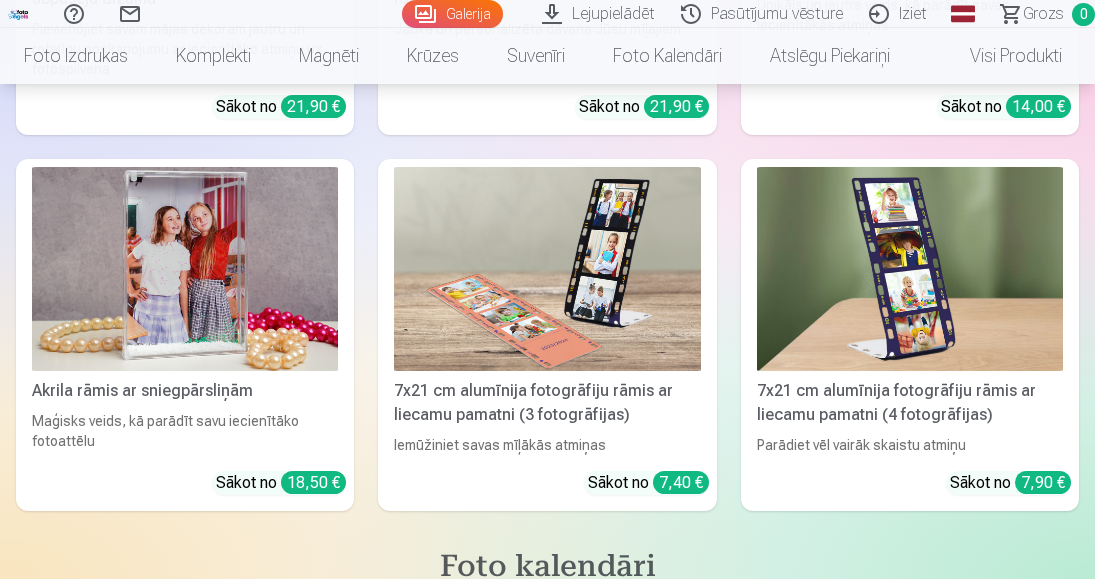 click at bounding box center (185, 269) 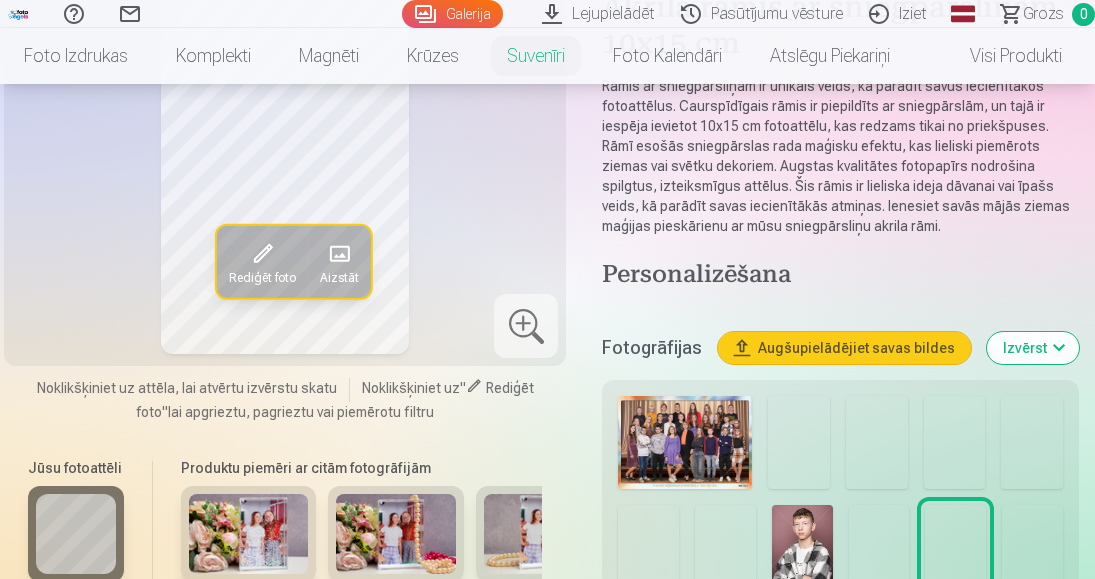 scroll, scrollTop: 400, scrollLeft: 0, axis: vertical 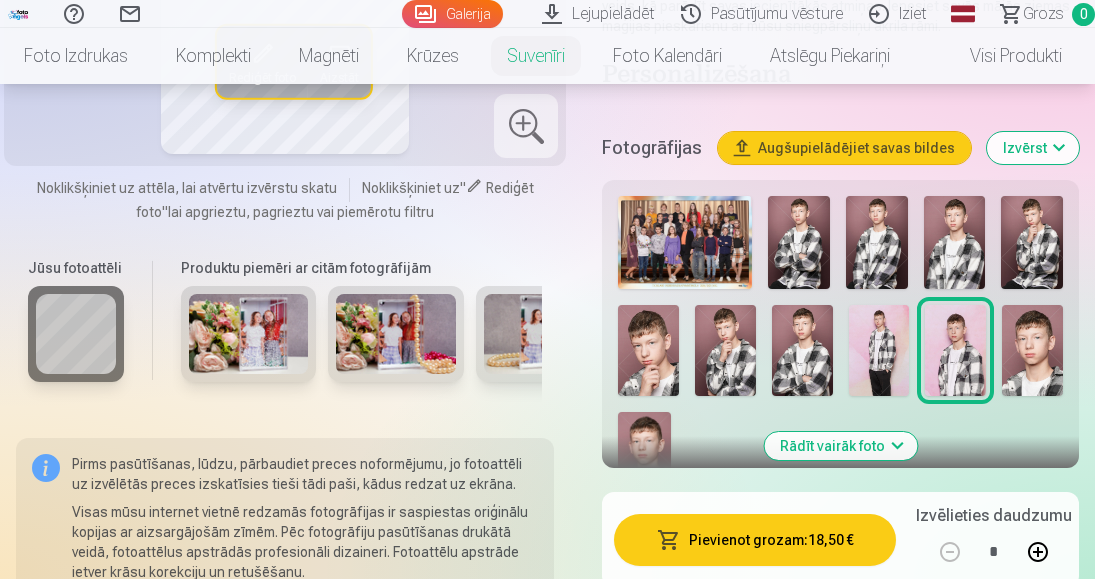 click at bounding box center [648, 350] 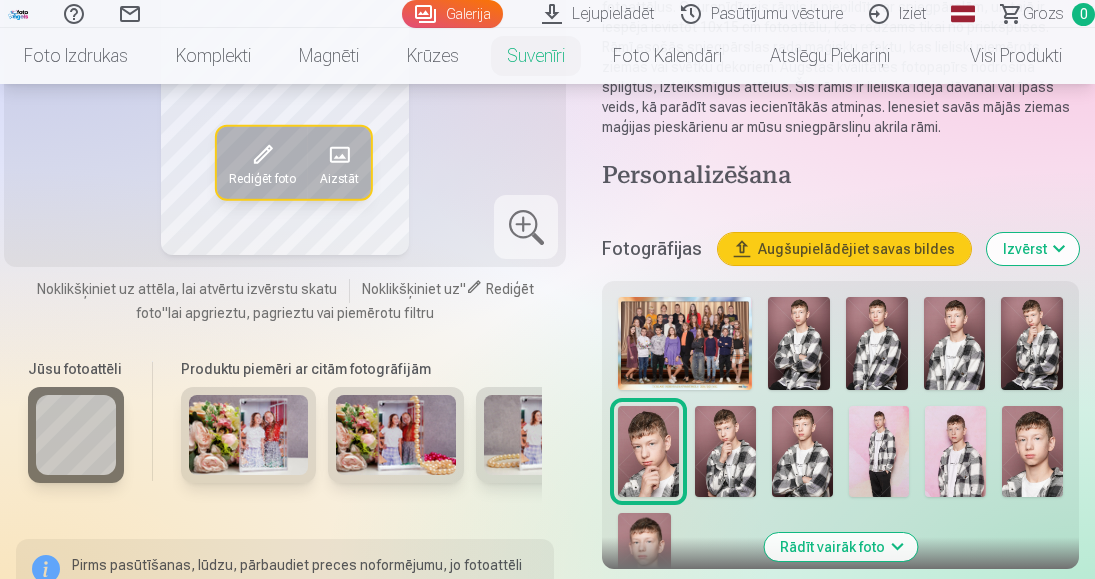 scroll, scrollTop: 300, scrollLeft: 0, axis: vertical 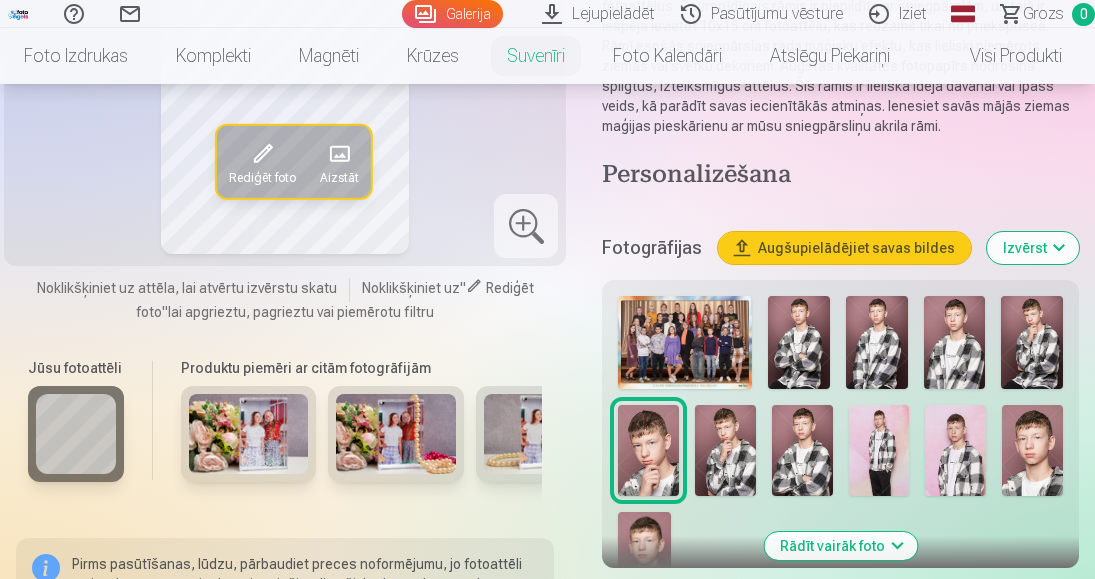 click at bounding box center [249, 434] 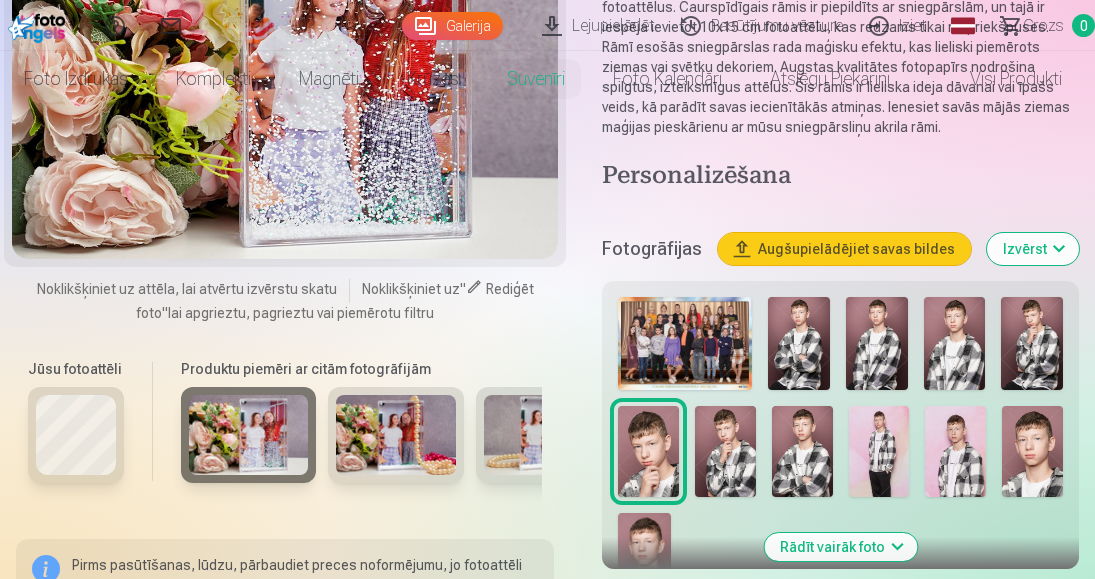 scroll, scrollTop: 300, scrollLeft: 0, axis: vertical 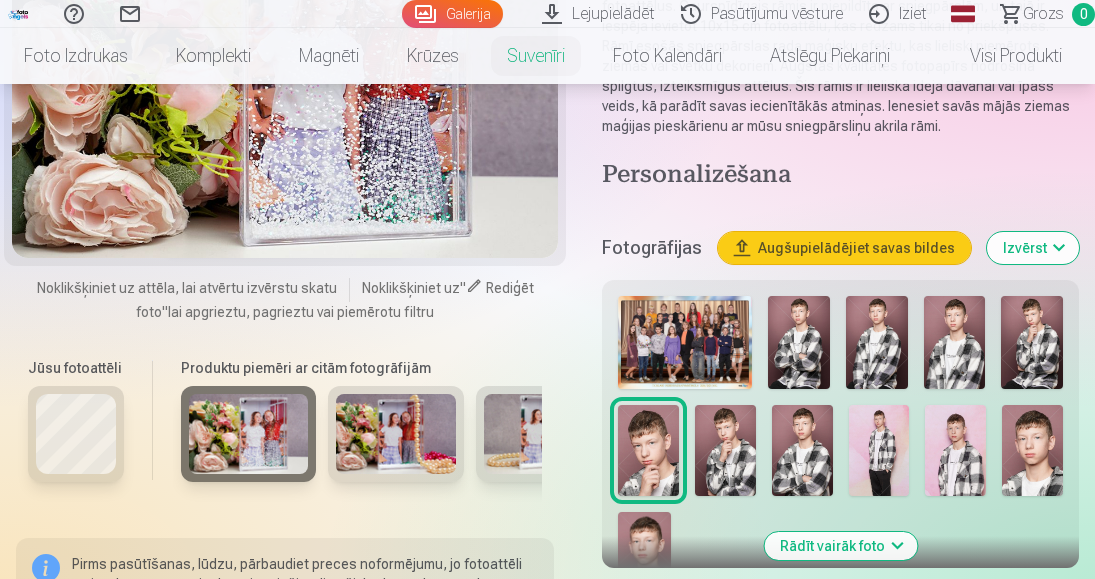 click at bounding box center (396, 434) 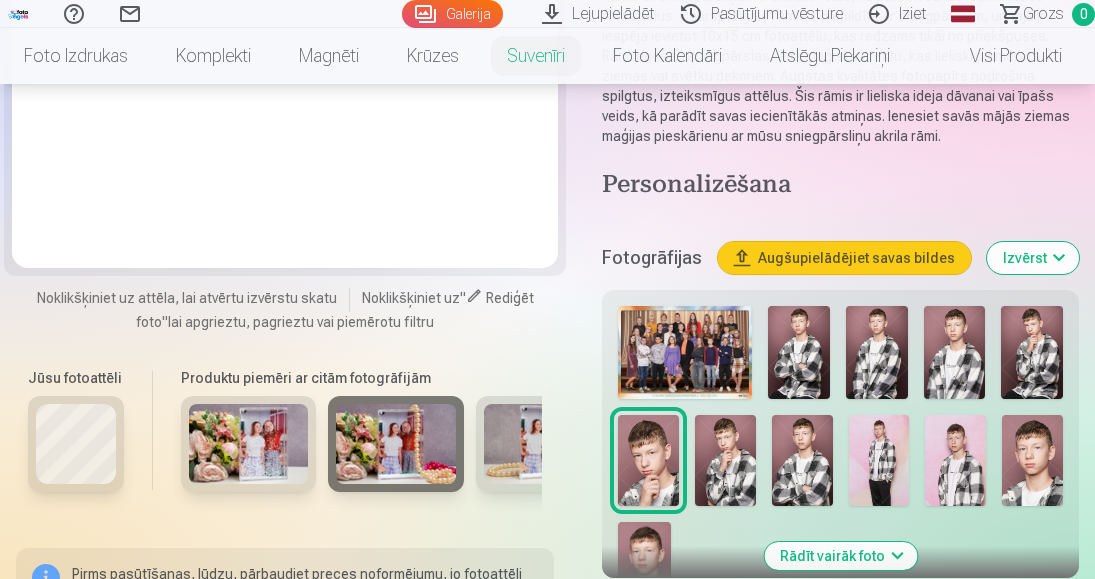 scroll, scrollTop: 300, scrollLeft: 0, axis: vertical 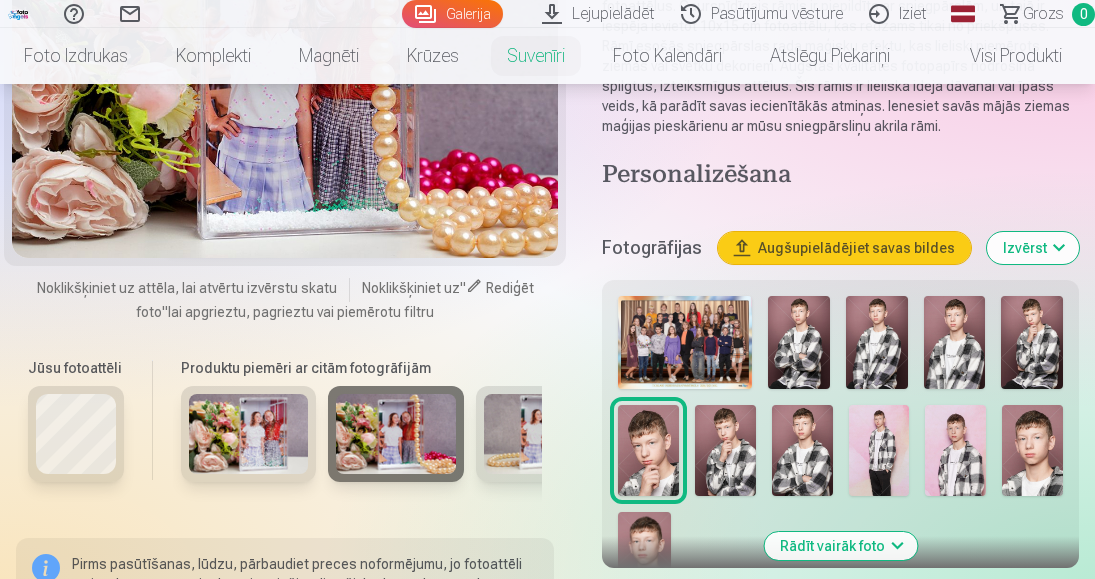 click at bounding box center [544, 434] 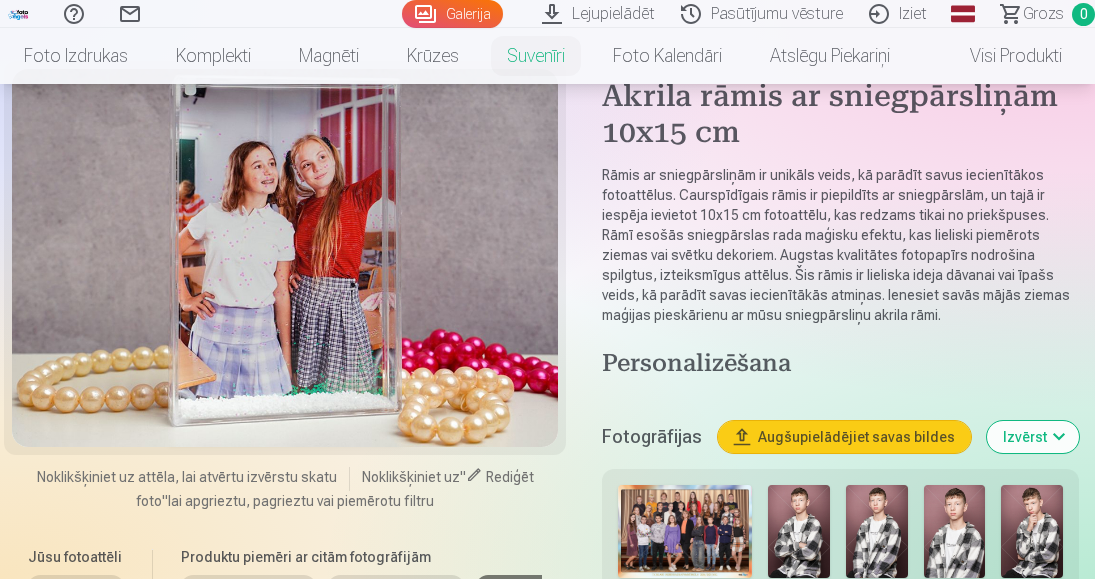 scroll, scrollTop: 300, scrollLeft: 0, axis: vertical 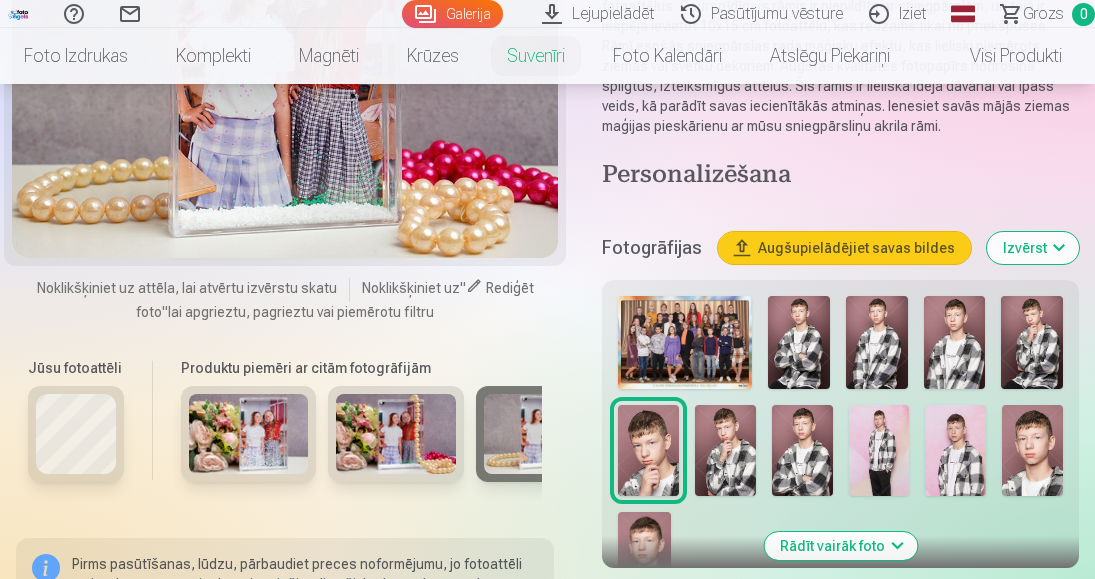 click at bounding box center [249, 434] 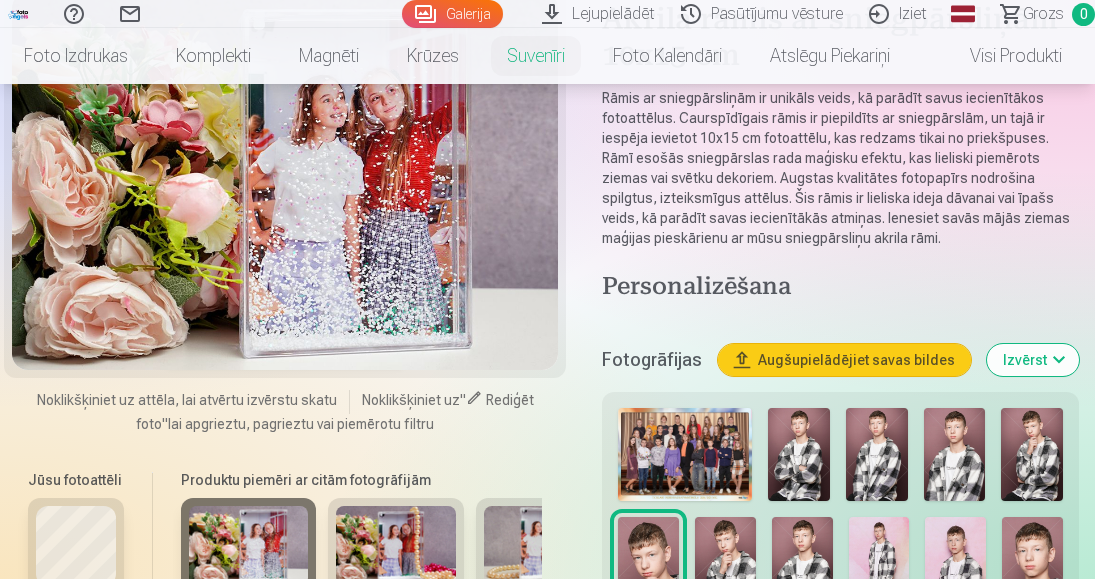 scroll, scrollTop: 300, scrollLeft: 0, axis: vertical 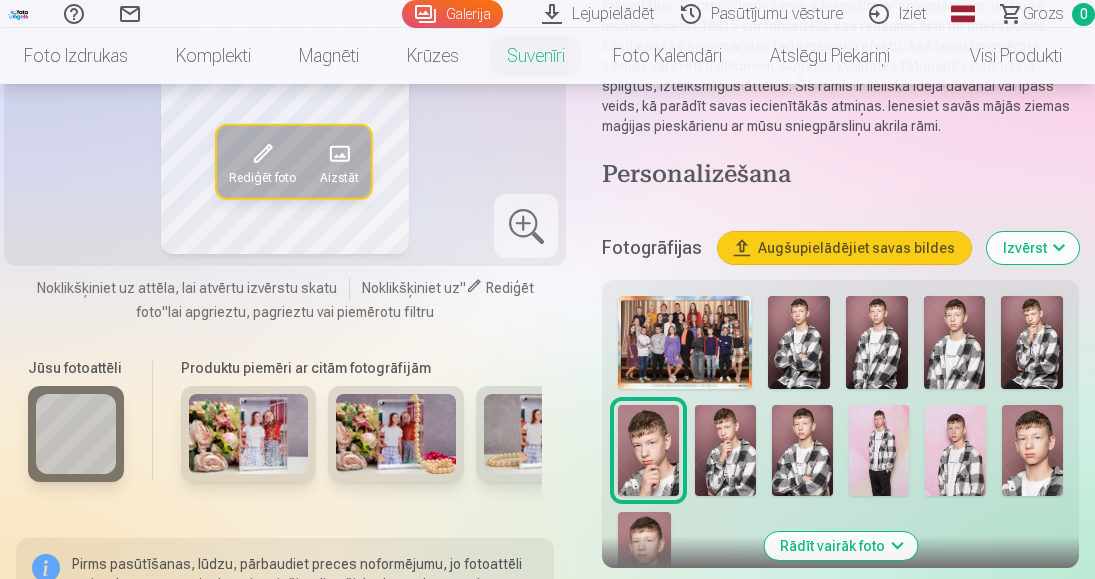 click at bounding box center (526, 226) 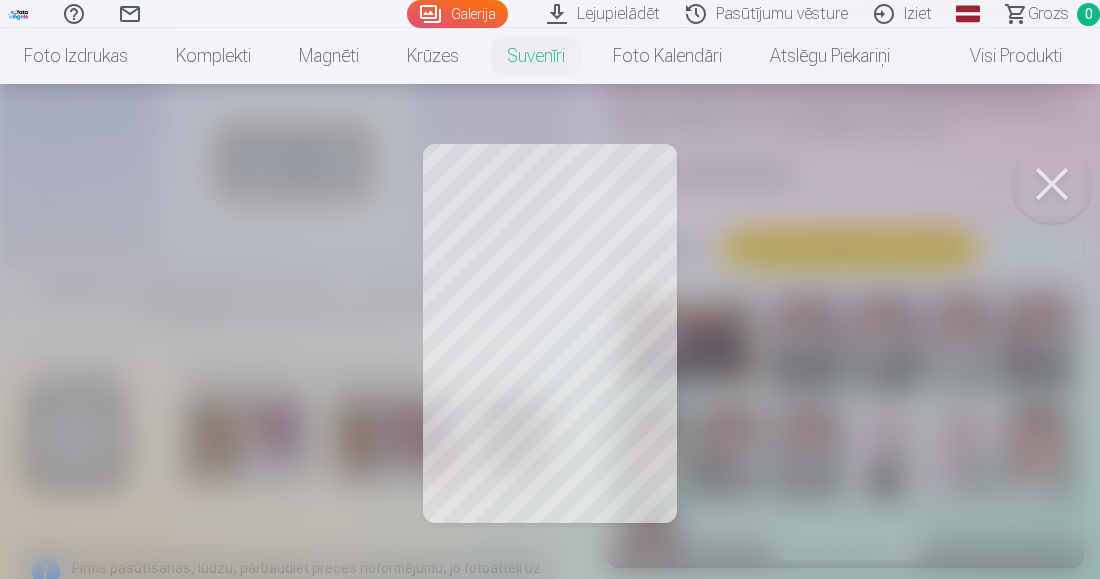 click at bounding box center (1052, 184) 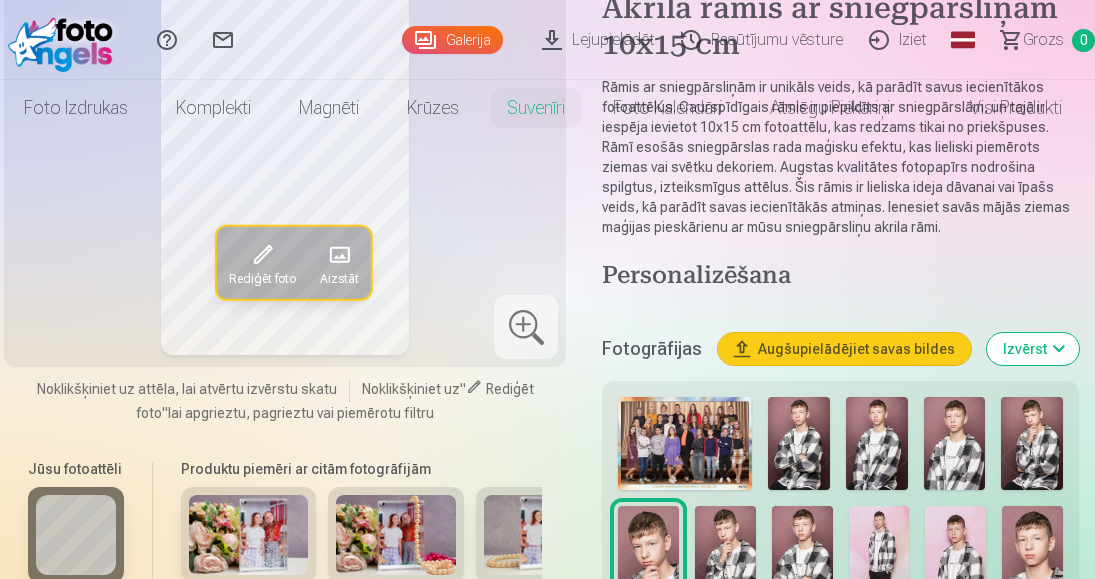 scroll, scrollTop: 0, scrollLeft: 0, axis: both 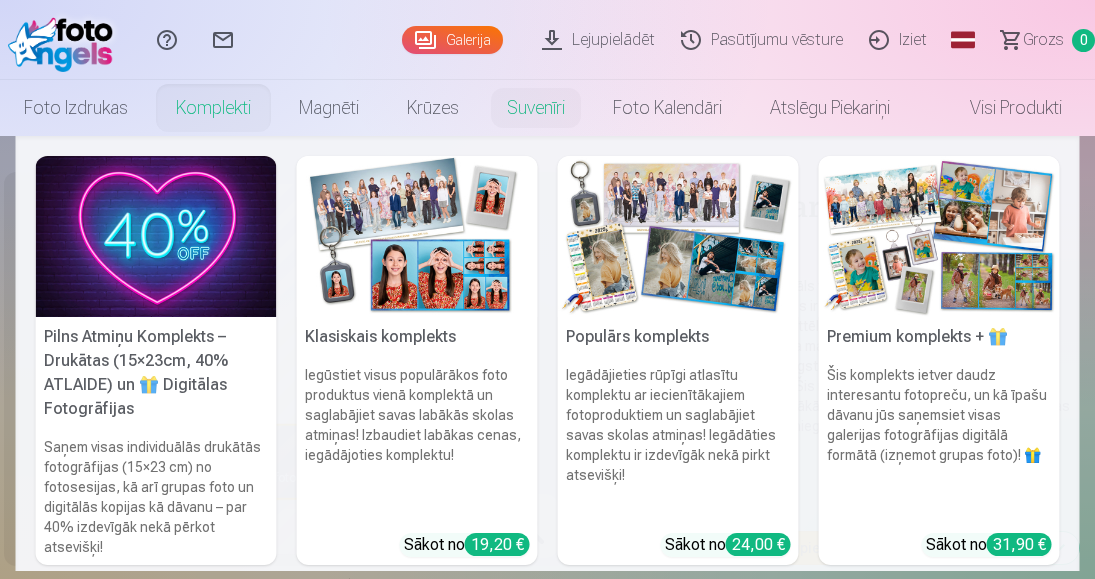 click on "Komplekti" at bounding box center [213, 108] 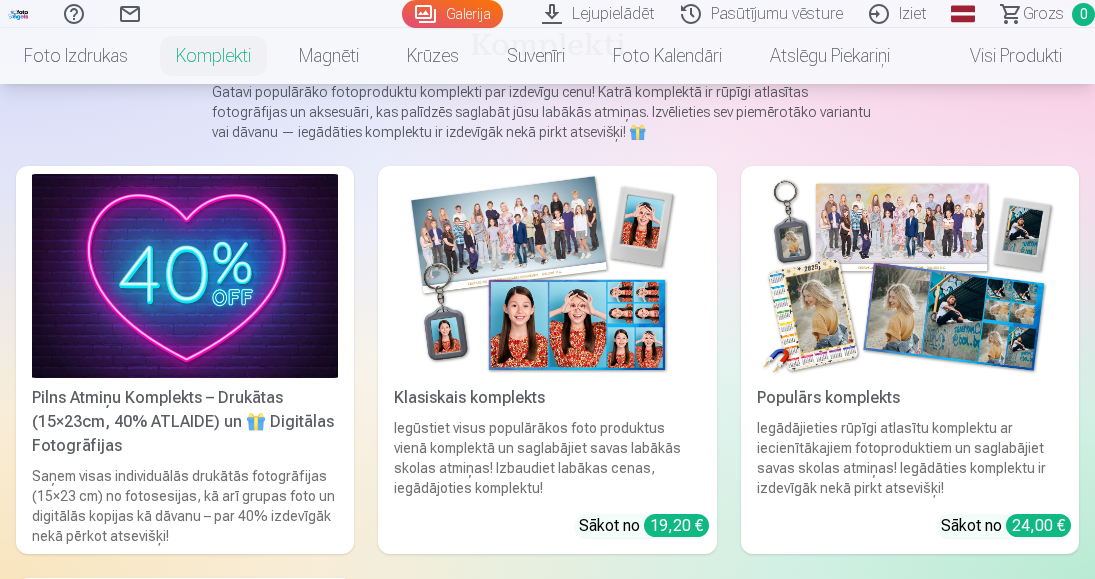 scroll, scrollTop: 0, scrollLeft: 0, axis: both 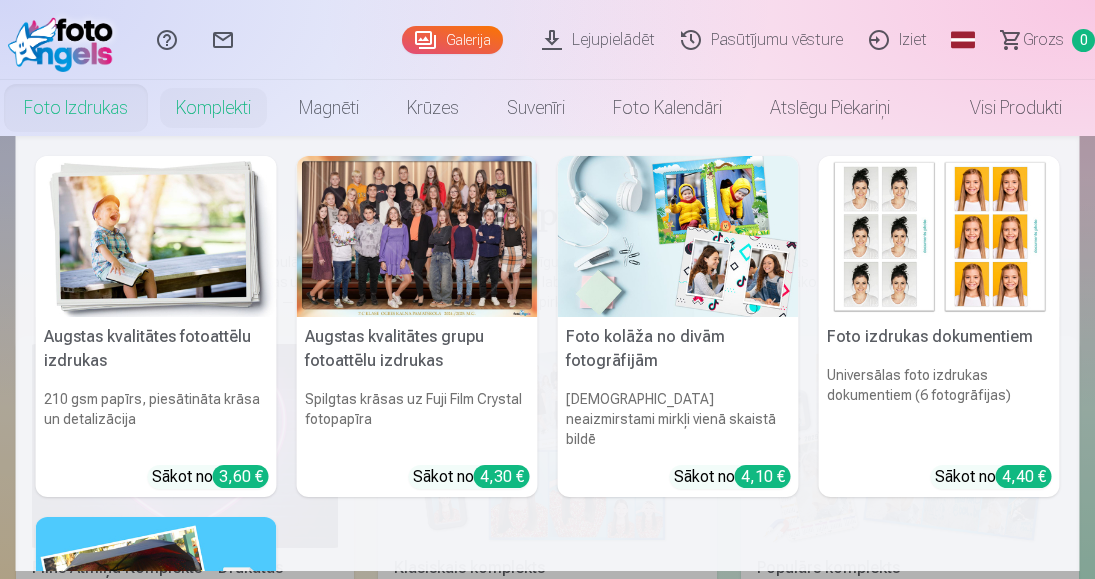 click on "Foto izdrukas" at bounding box center [76, 108] 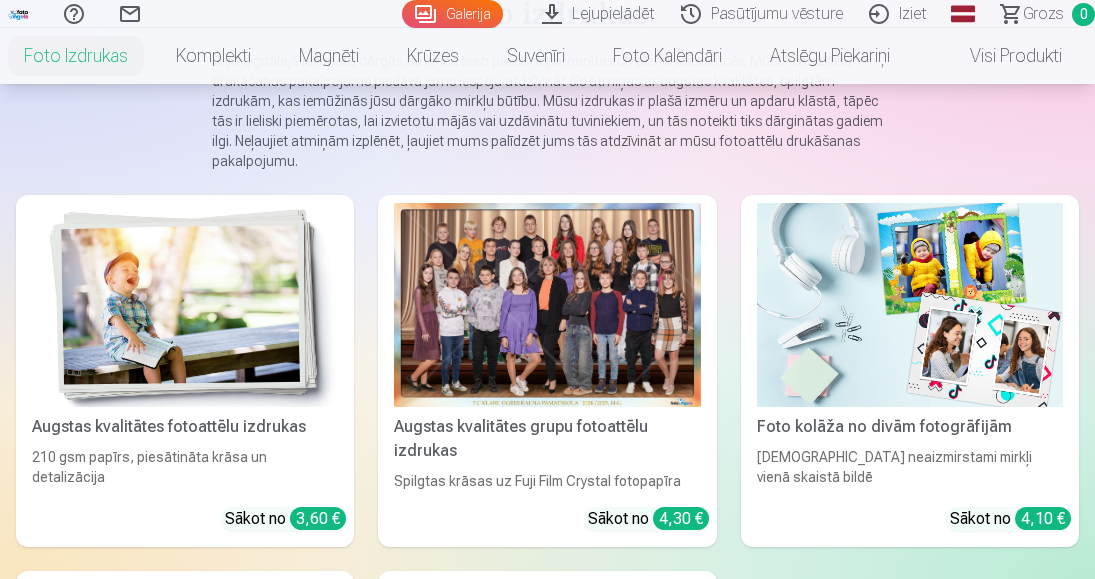 scroll, scrollTop: 200, scrollLeft: 0, axis: vertical 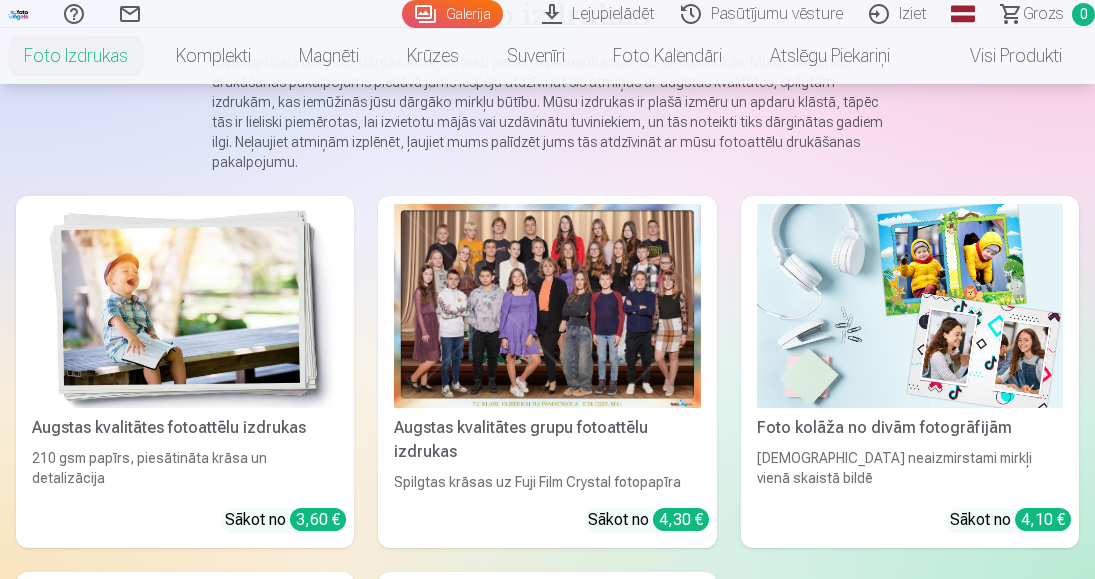 click at bounding box center (910, 306) 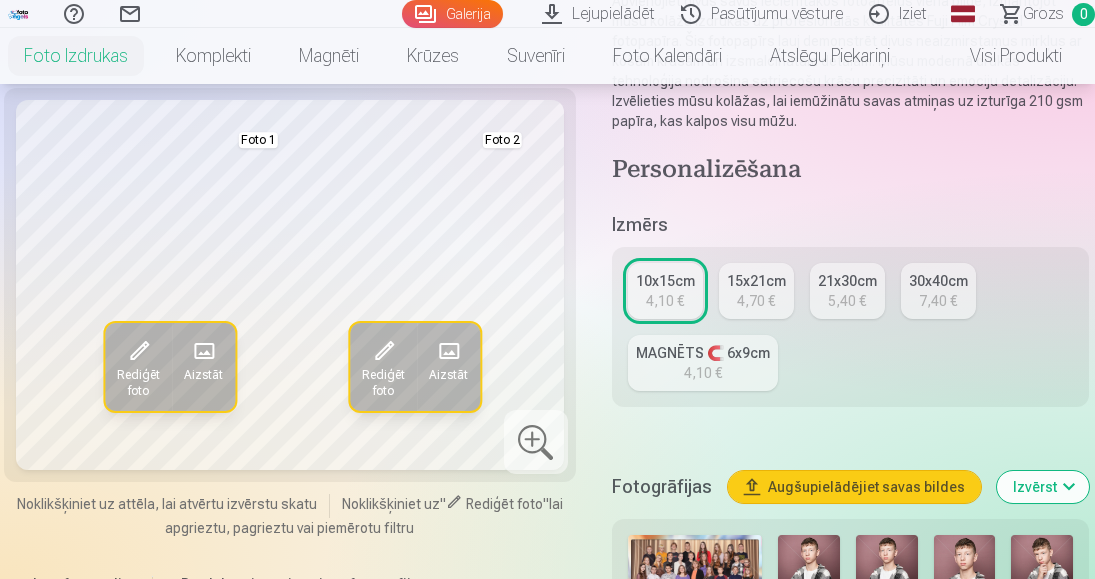 scroll, scrollTop: 400, scrollLeft: 0, axis: vertical 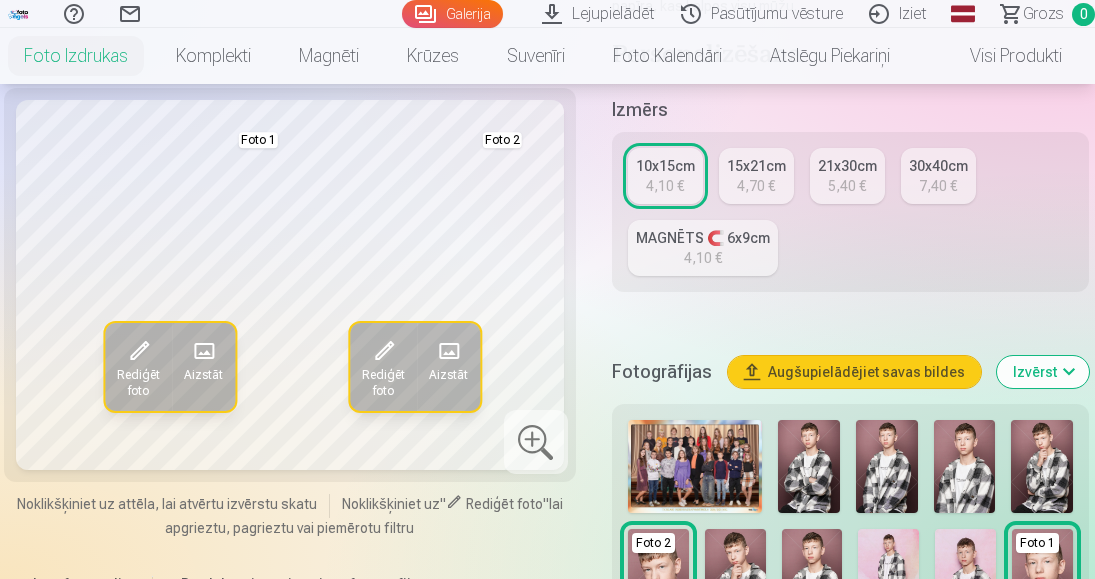 click on "30x40cm" at bounding box center (938, 166) 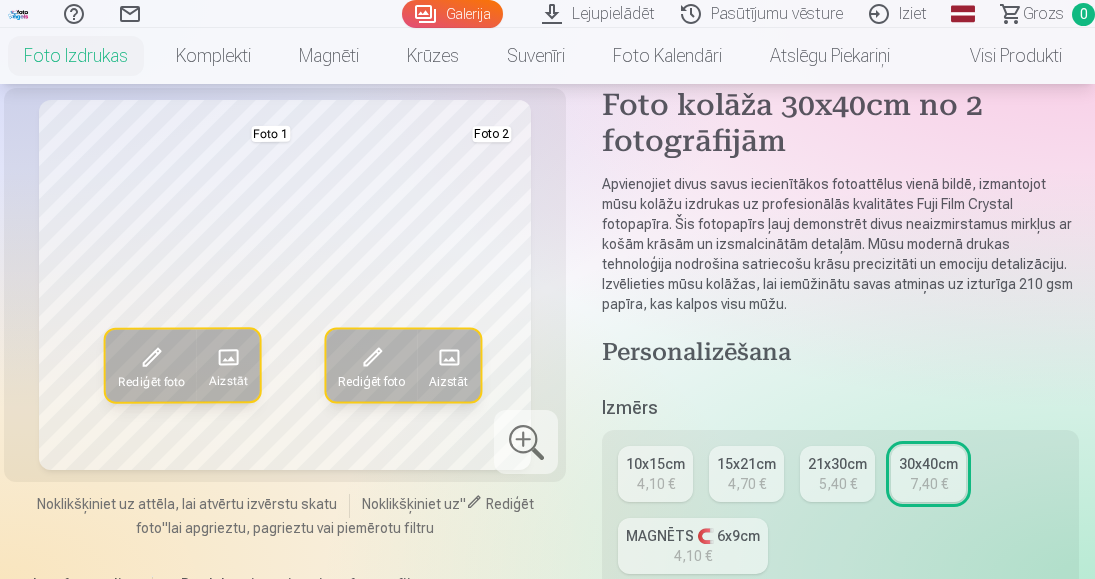 scroll, scrollTop: 100, scrollLeft: 0, axis: vertical 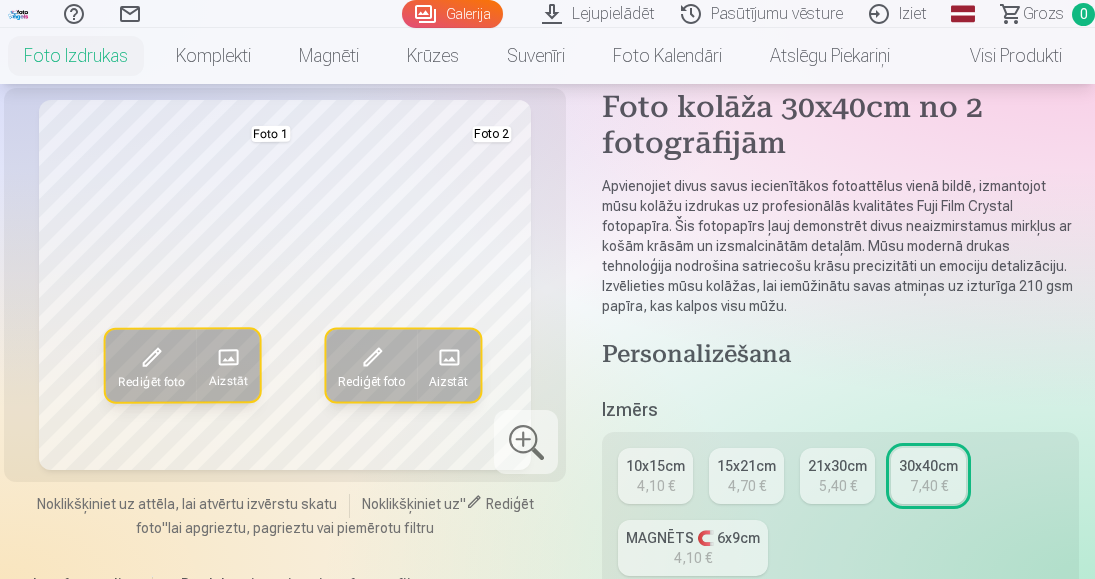 drag, startPoint x: 594, startPoint y: 400, endPoint x: 594, endPoint y: 434, distance: 34 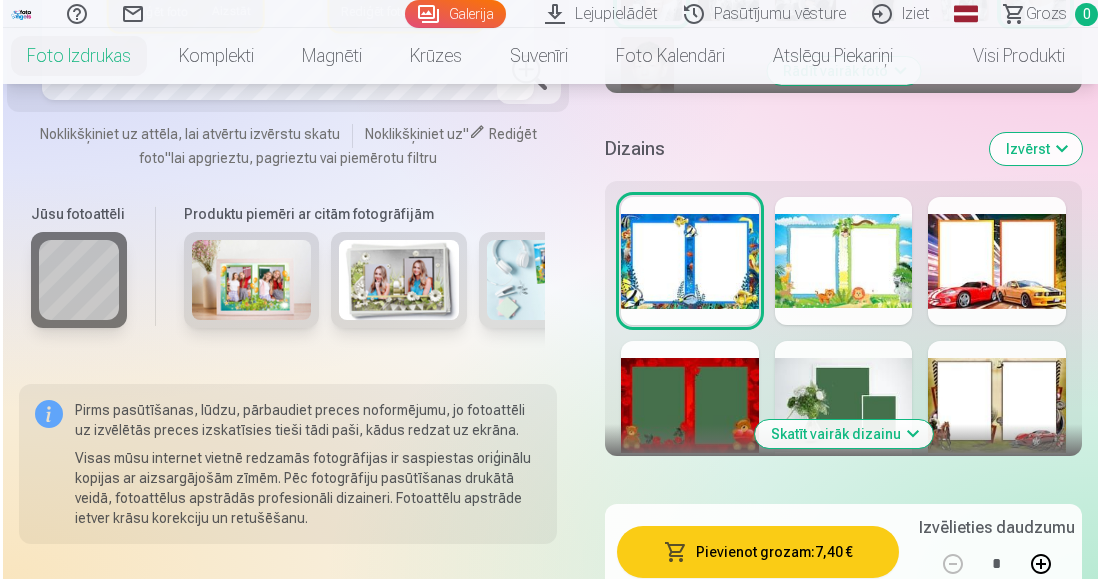 scroll, scrollTop: 1000, scrollLeft: 0, axis: vertical 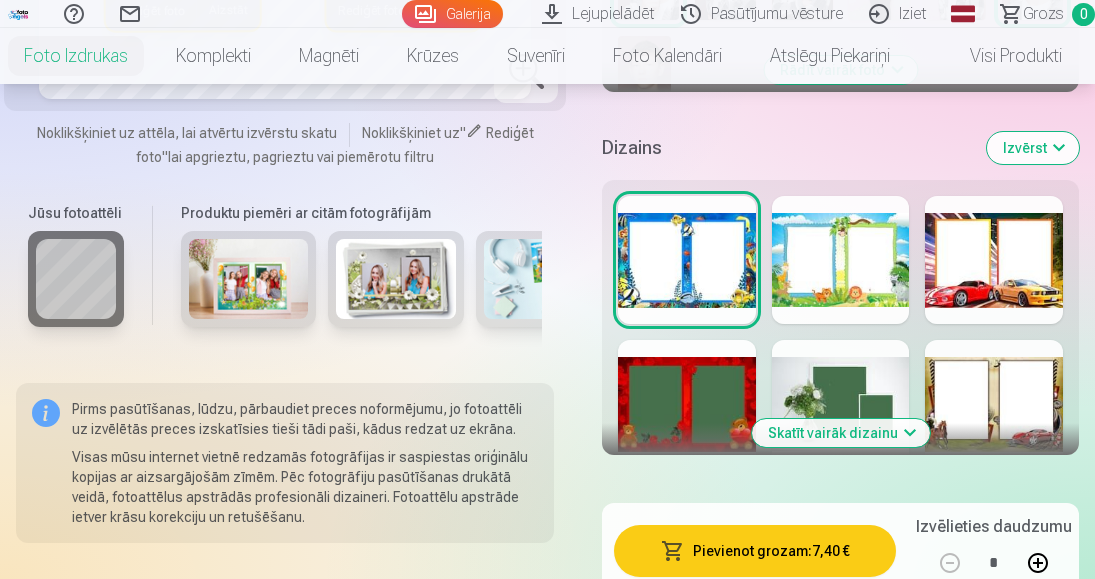 click on "Pievienot grozam :  7,40 €" at bounding box center (755, 551) 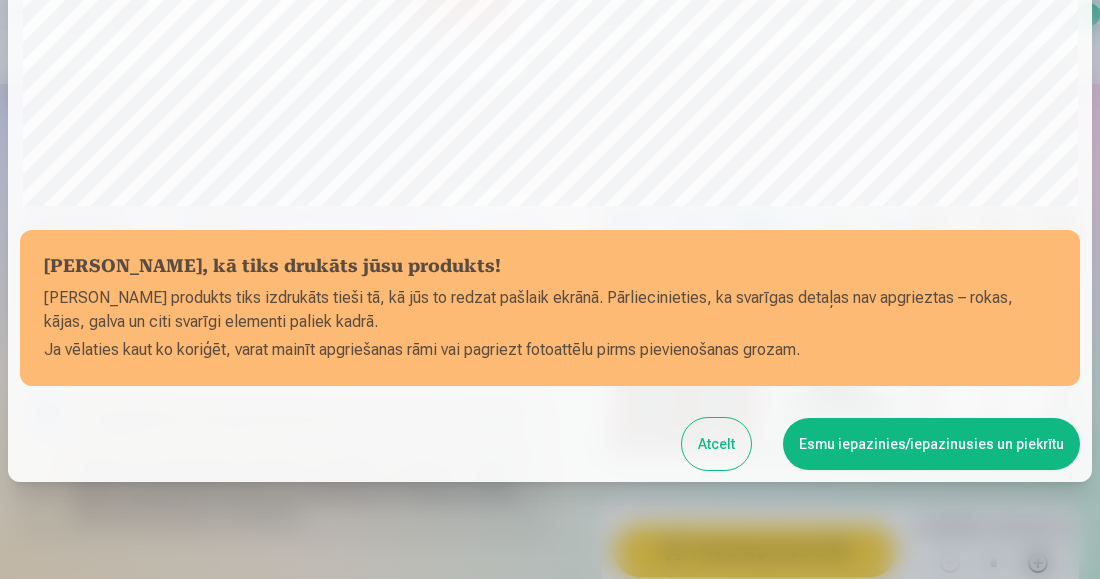 scroll, scrollTop: 660, scrollLeft: 0, axis: vertical 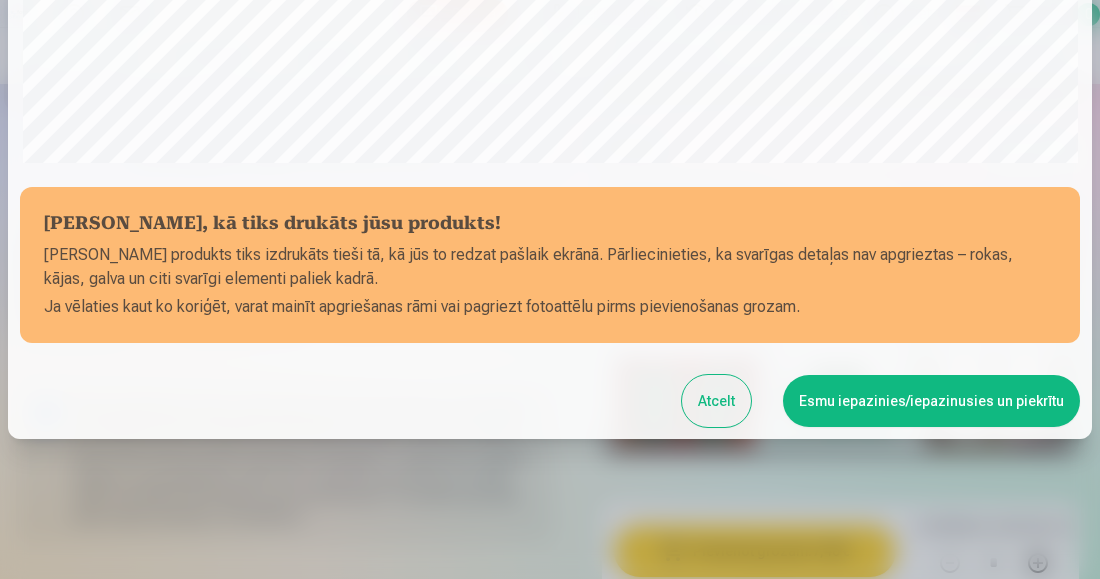 click on "Esmu iepazinies/iepazinusies un piekrītu" at bounding box center (931, 401) 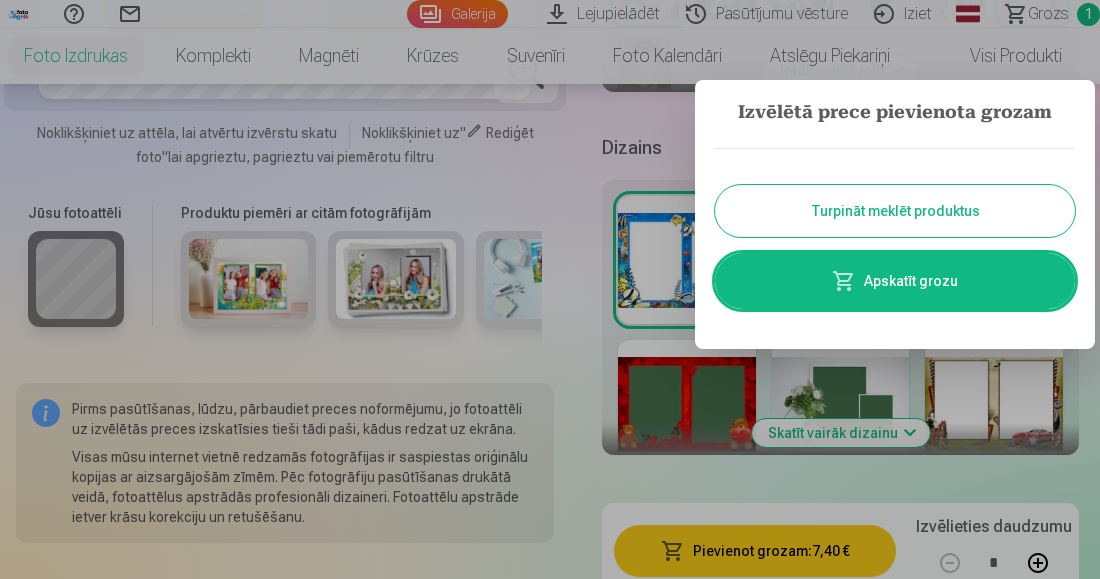 scroll, scrollTop: 657, scrollLeft: 0, axis: vertical 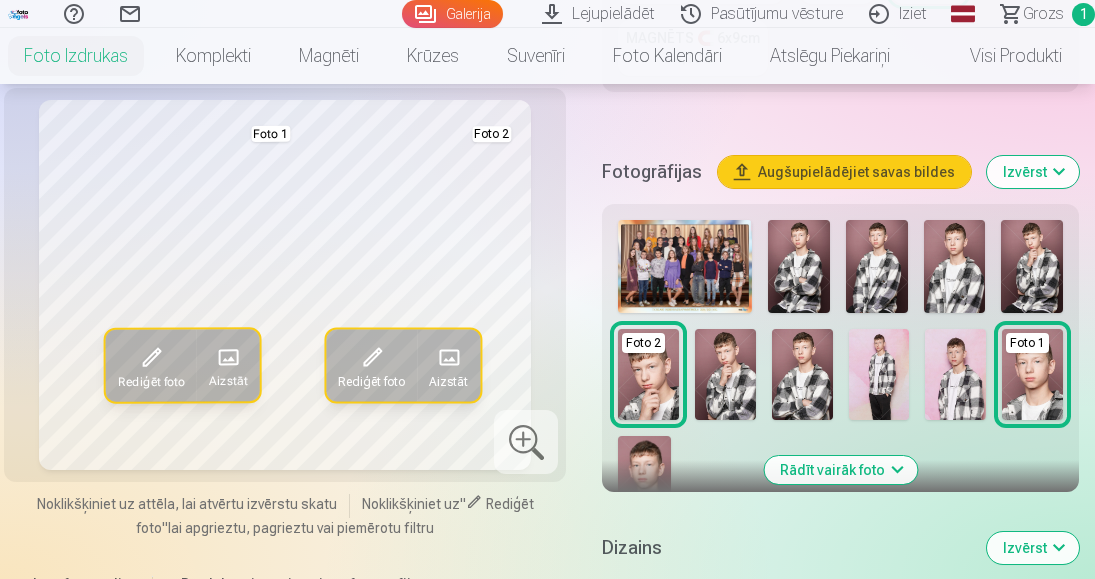 drag, startPoint x: 581, startPoint y: 511, endPoint x: 577, endPoint y: 522, distance: 11.7046995 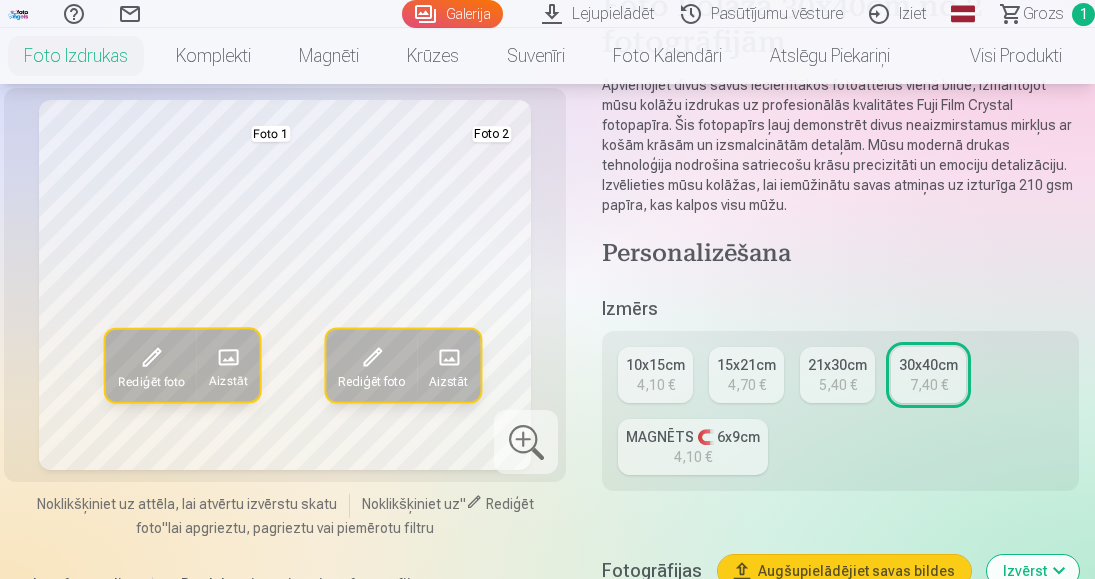 scroll, scrollTop: 200, scrollLeft: 0, axis: vertical 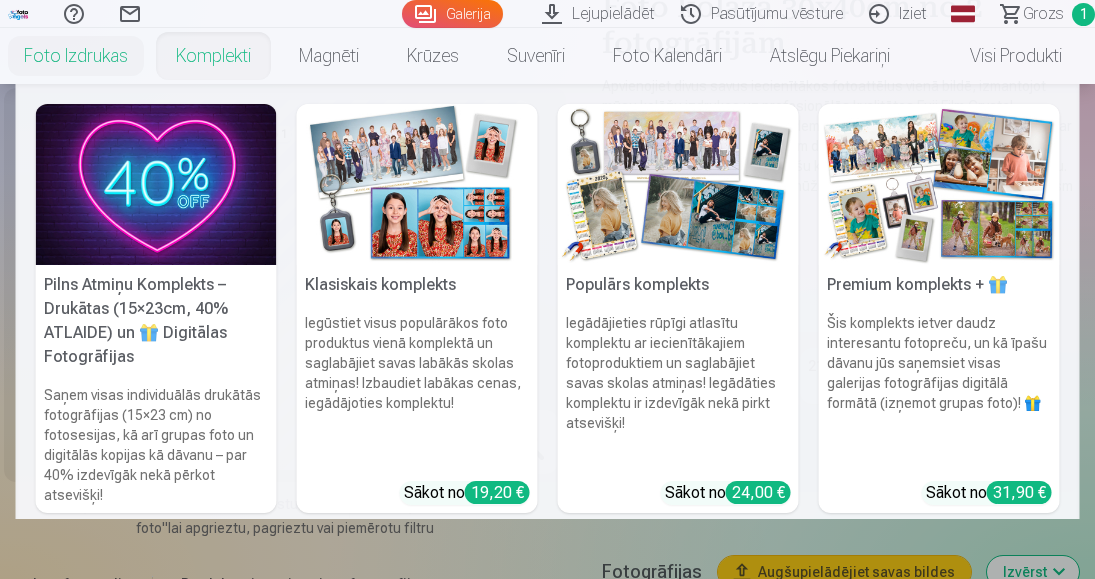 click on "Komplekti" at bounding box center [213, 56] 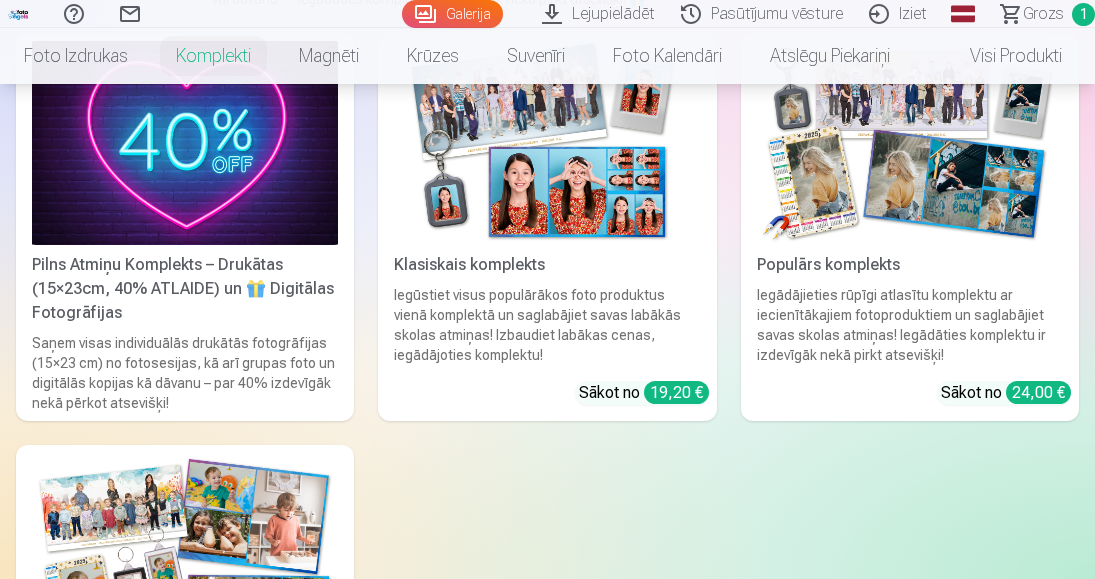 scroll, scrollTop: 100, scrollLeft: 0, axis: vertical 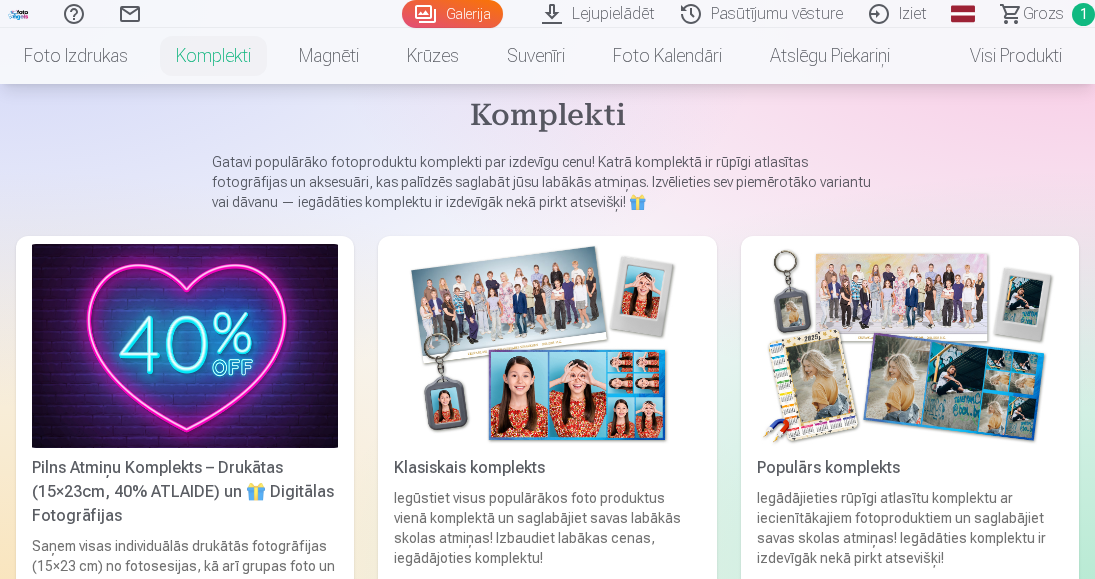 click on "Visi produkti" at bounding box center (1000, 56) 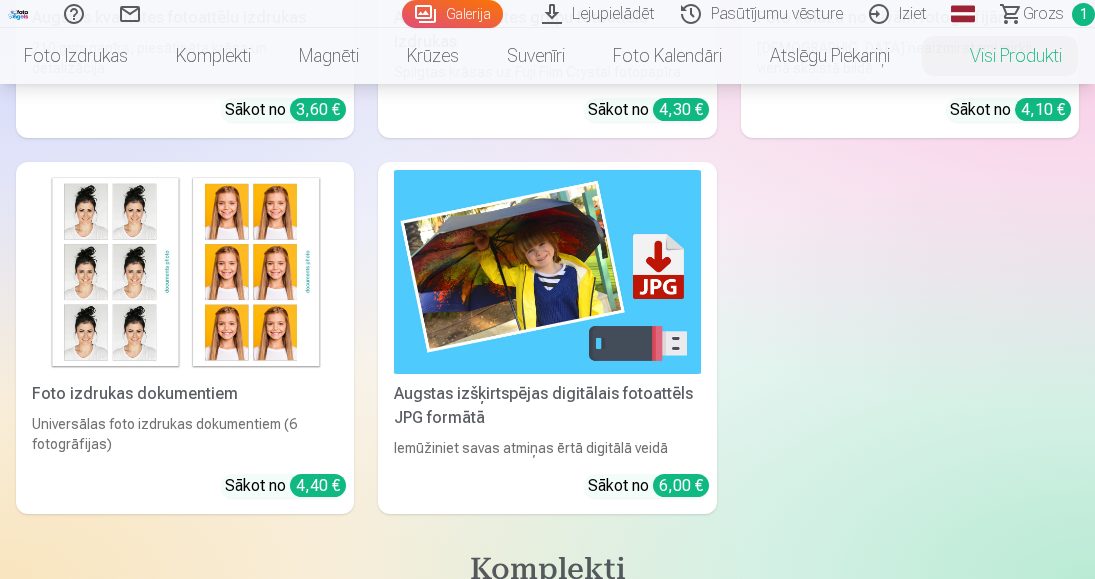 scroll, scrollTop: 500, scrollLeft: 0, axis: vertical 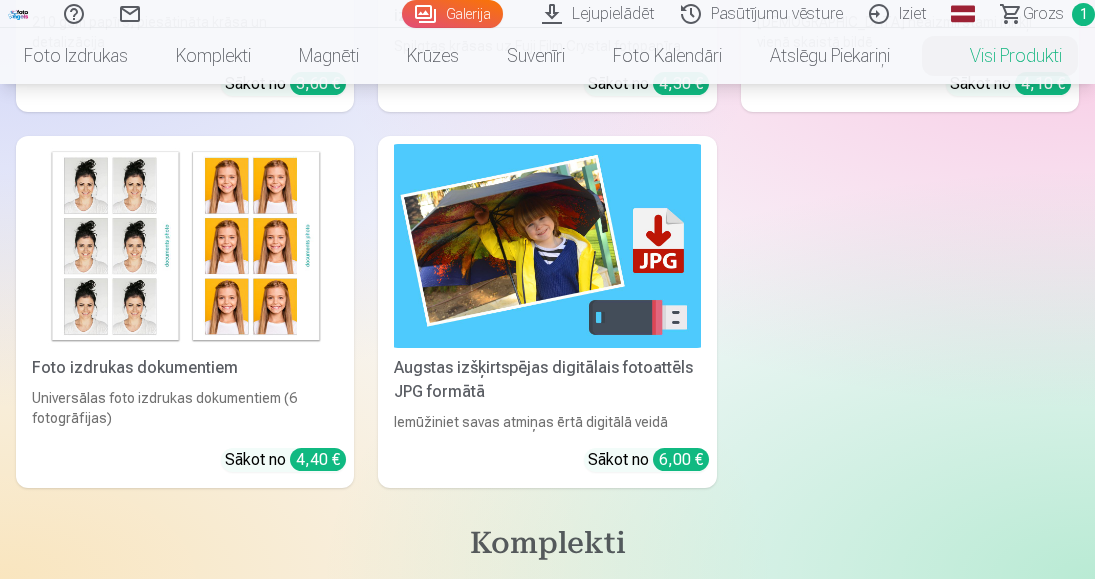 click at bounding box center (547, 246) 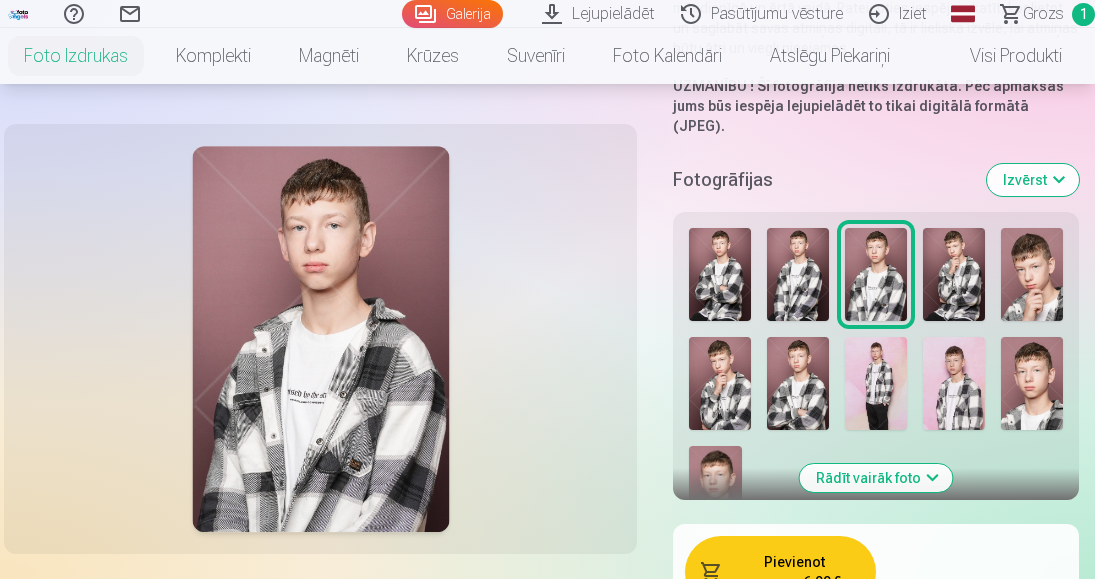 scroll, scrollTop: 500, scrollLeft: 0, axis: vertical 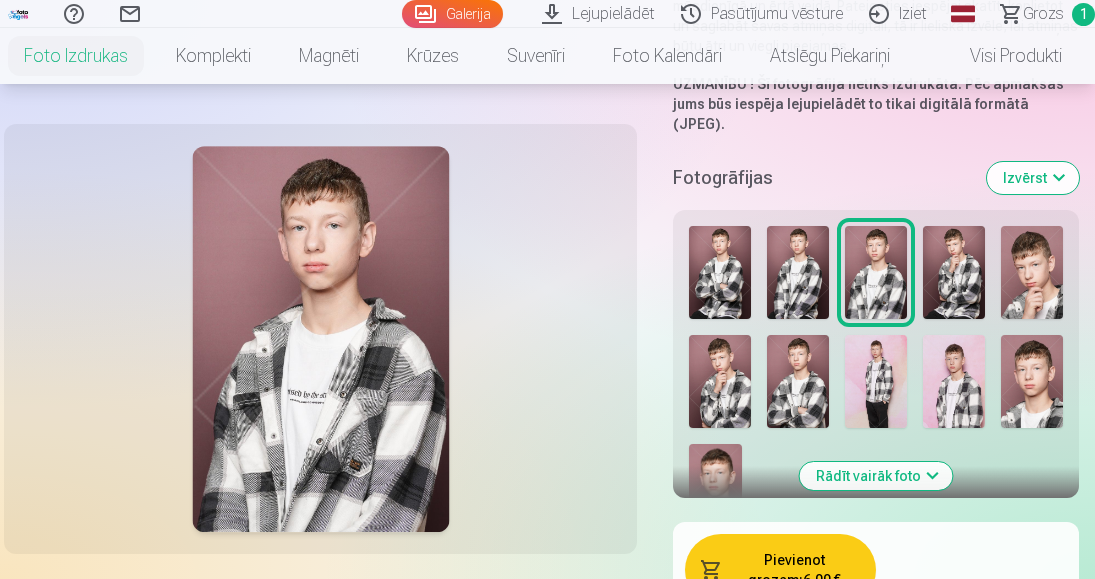 click at bounding box center [720, 381] 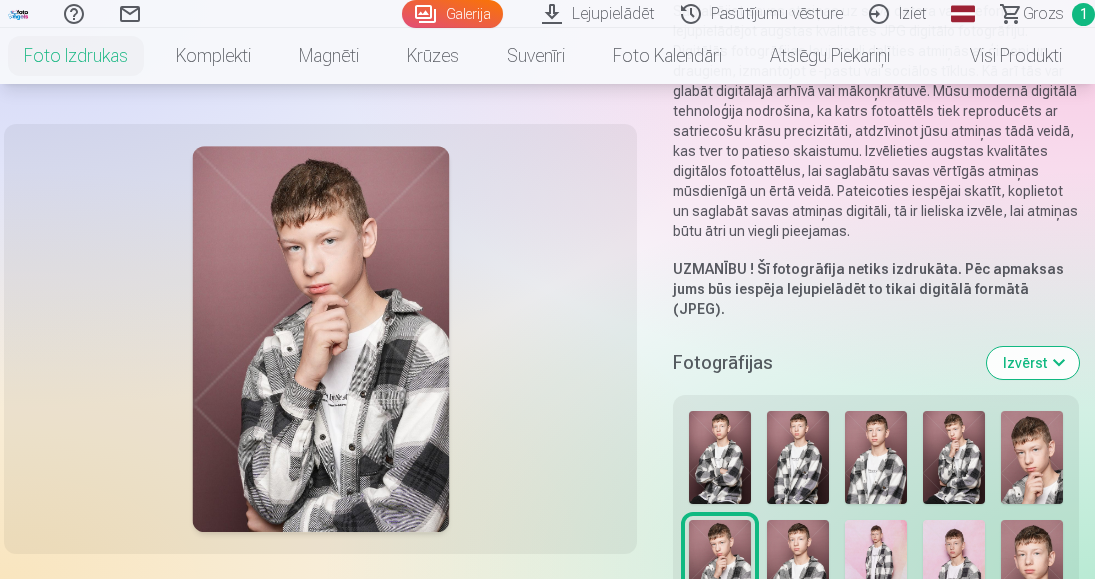scroll, scrollTop: 200, scrollLeft: 0, axis: vertical 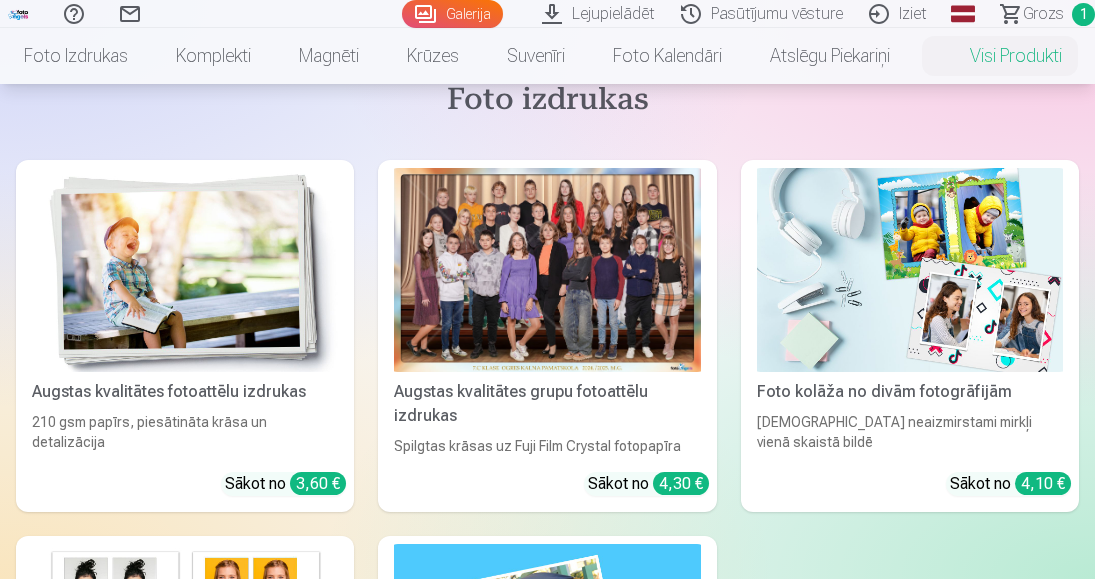 click at bounding box center (547, 270) 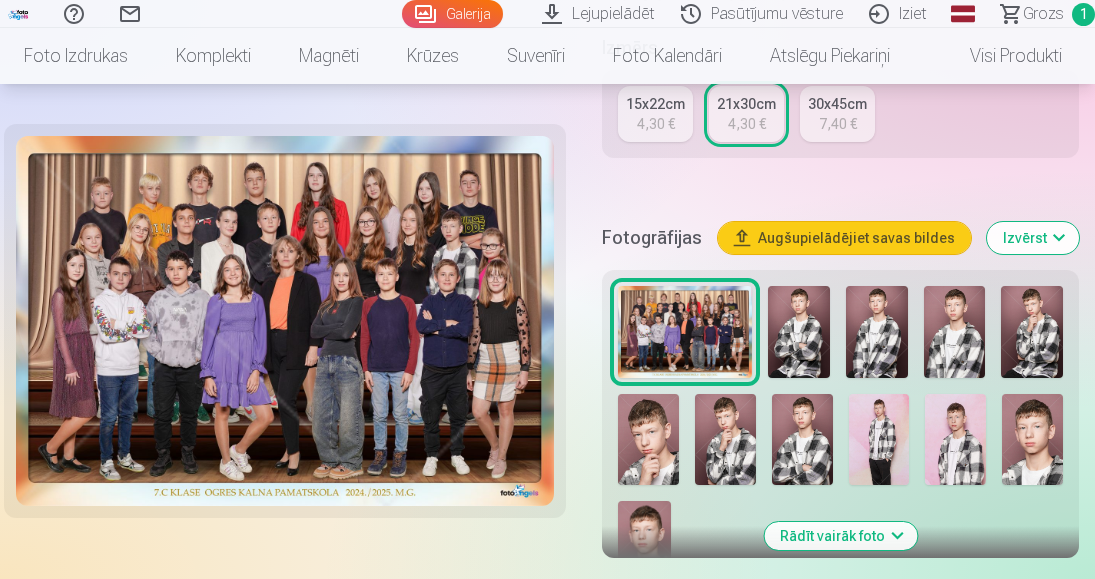 scroll, scrollTop: 700, scrollLeft: 0, axis: vertical 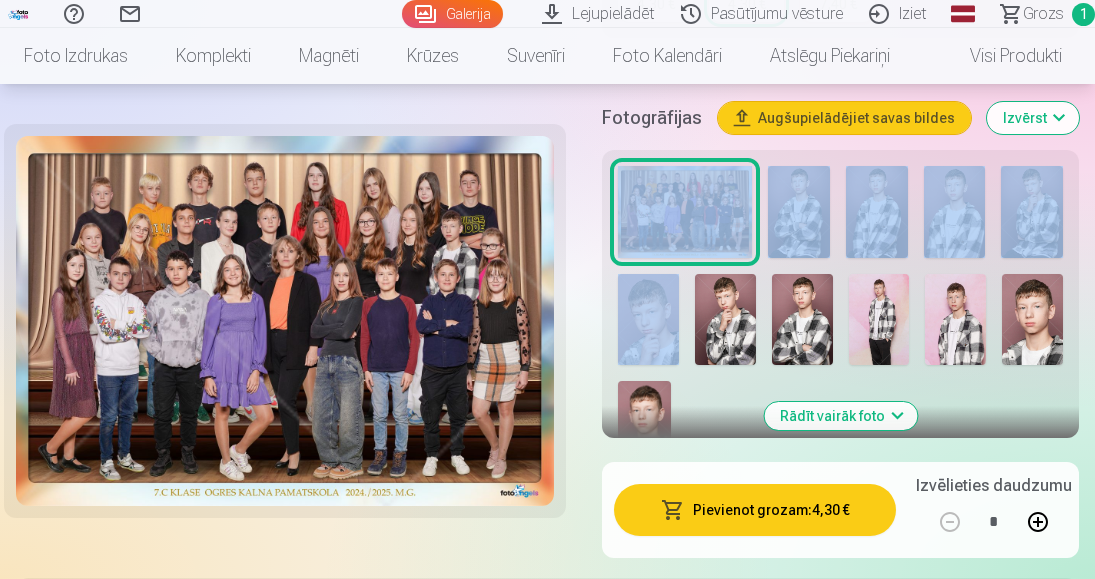 drag, startPoint x: 595, startPoint y: 227, endPoint x: 603, endPoint y: 324, distance: 97.32934 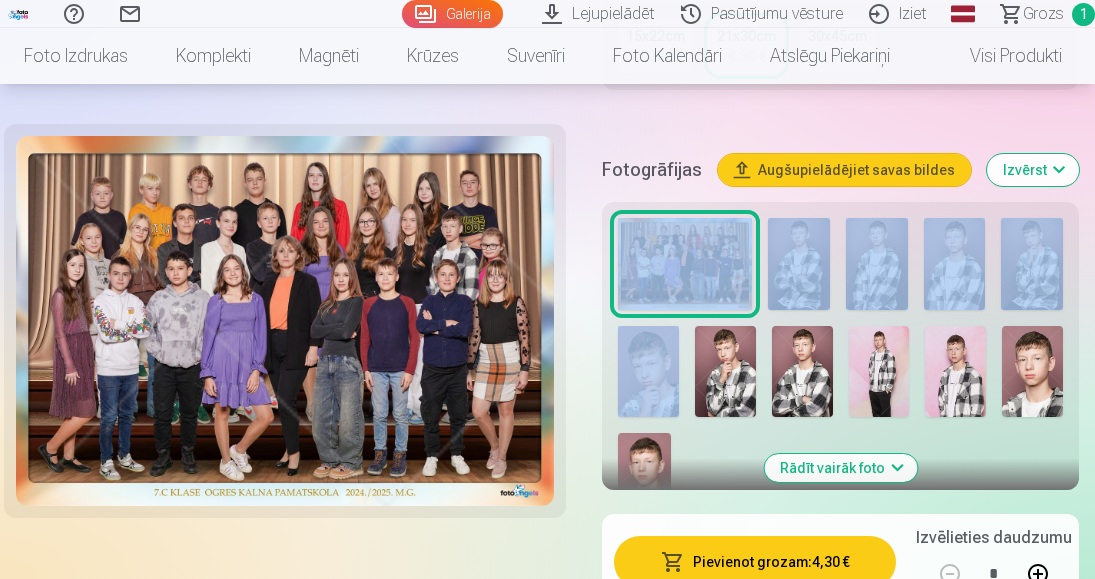 scroll, scrollTop: 600, scrollLeft: 0, axis: vertical 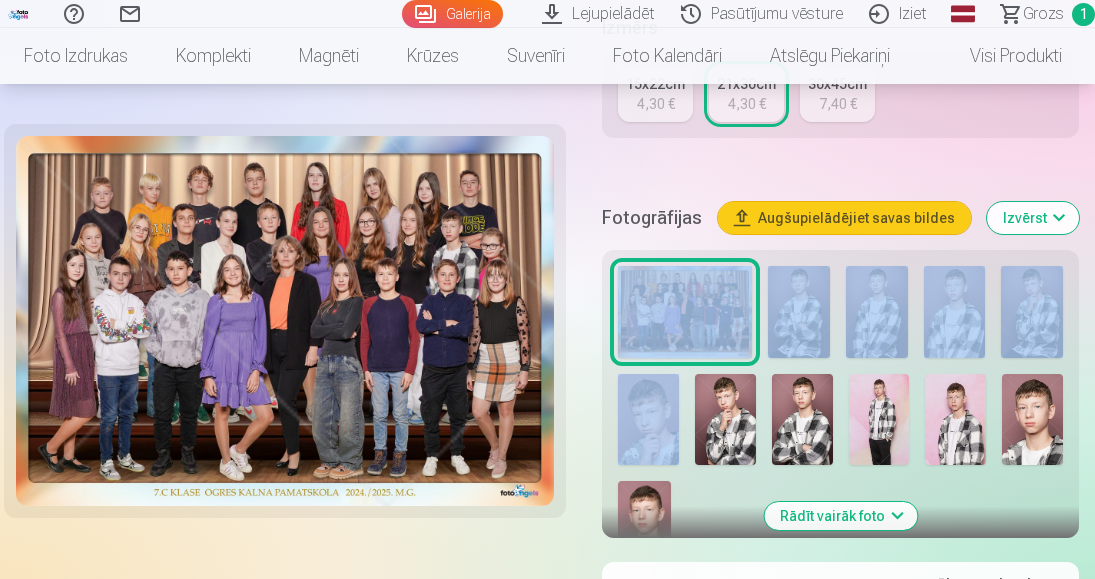 click at bounding box center [685, 312] 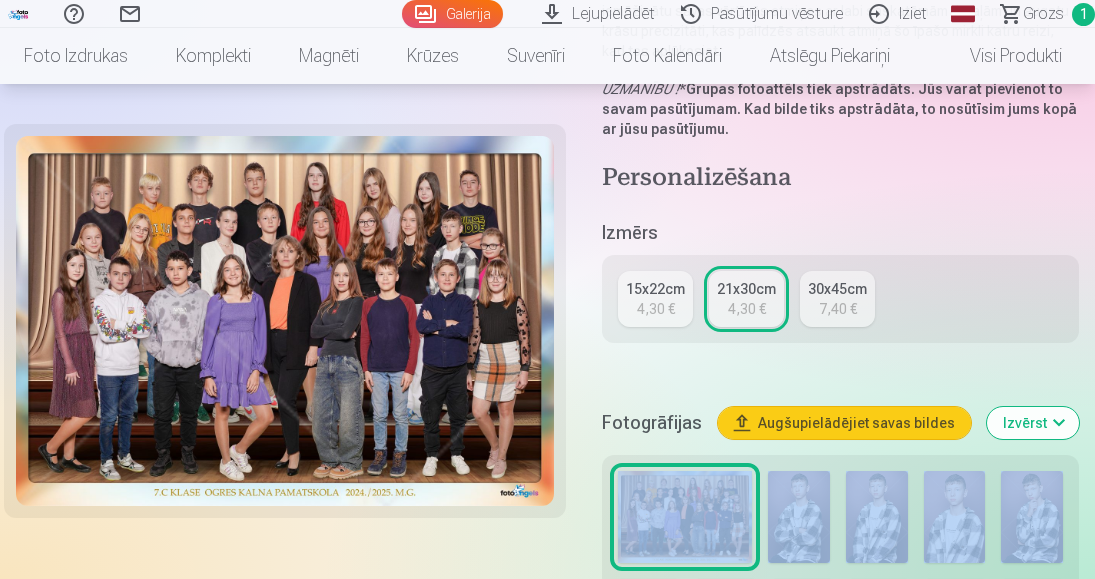 scroll, scrollTop: 400, scrollLeft: 0, axis: vertical 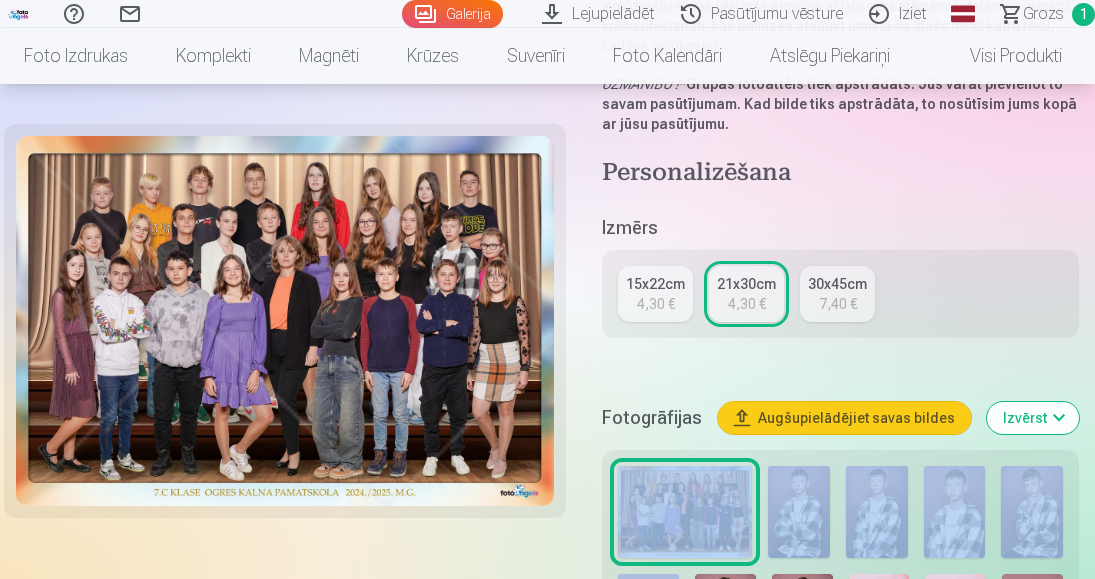 click on "7,40 €" at bounding box center [838, 304] 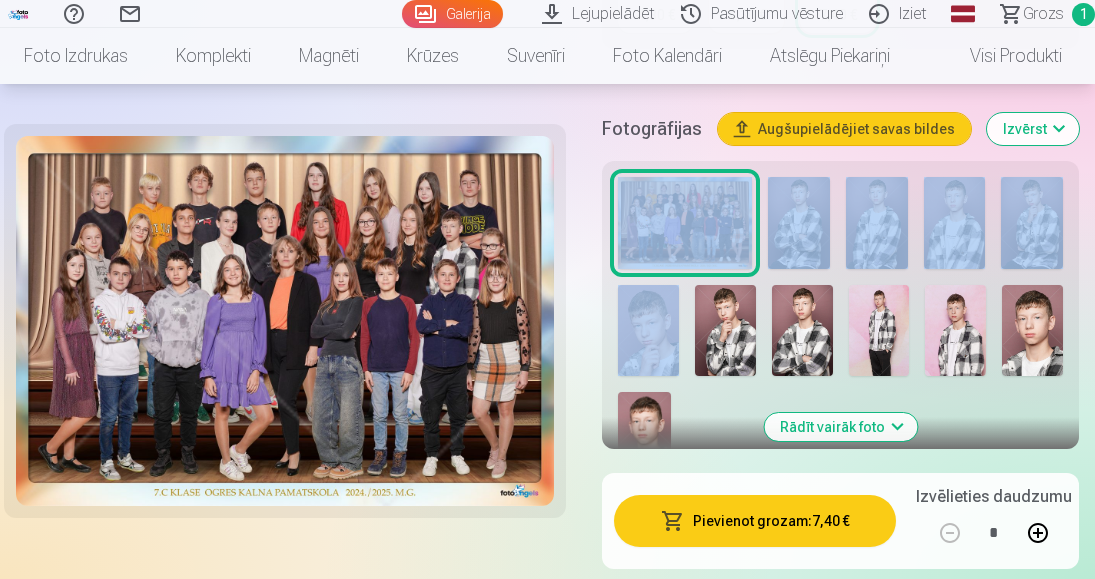 scroll, scrollTop: 700, scrollLeft: 0, axis: vertical 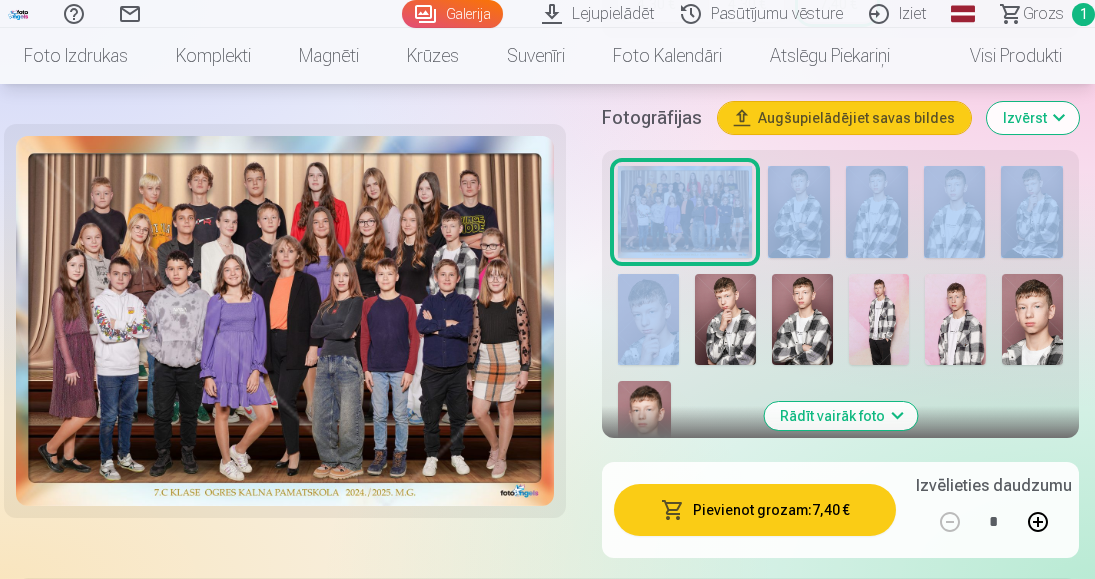 click on "Pievienot grozam :  7,40 €" at bounding box center [755, 510] 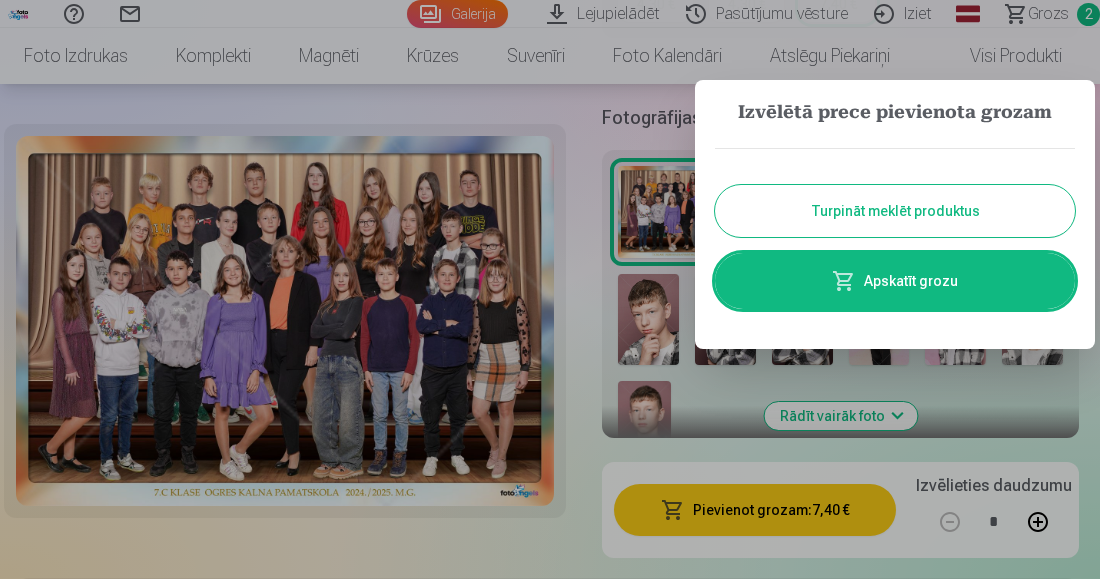 click on "Turpināt meklēt produktus" at bounding box center [895, 211] 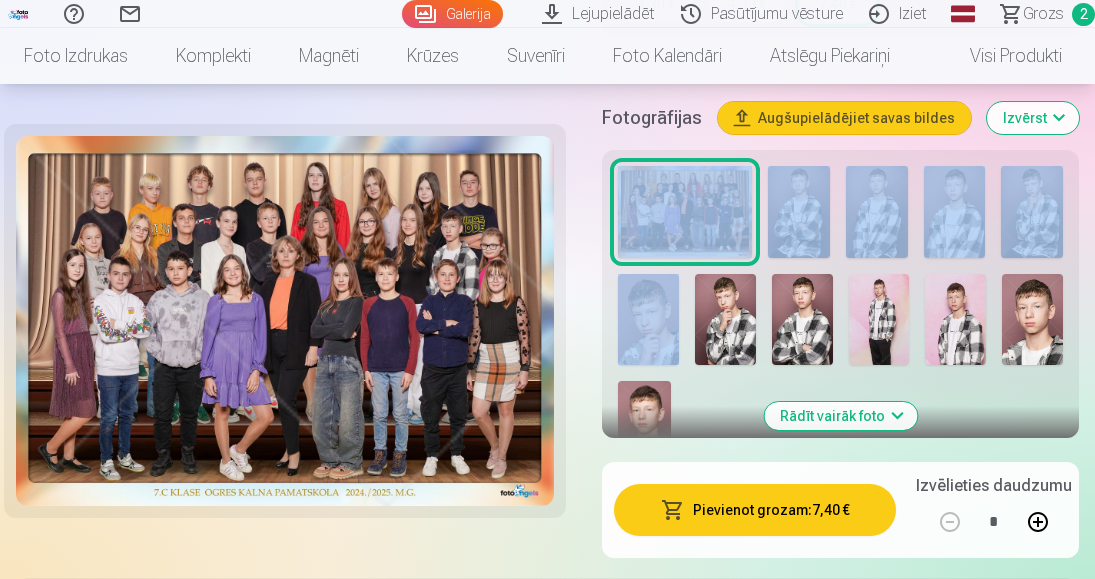 click at bounding box center [879, 319] 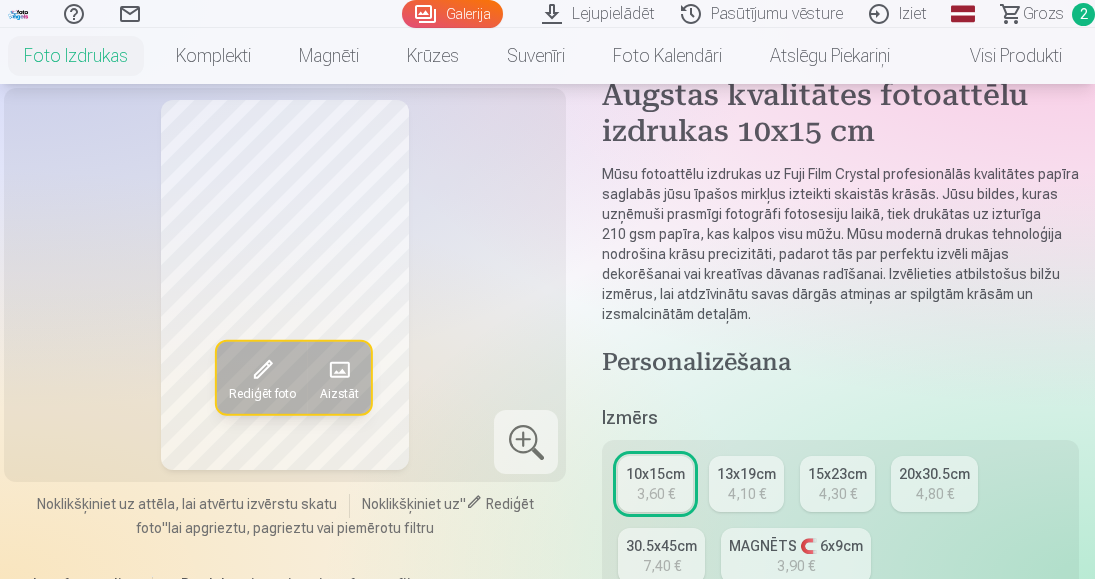 scroll, scrollTop: 200, scrollLeft: 0, axis: vertical 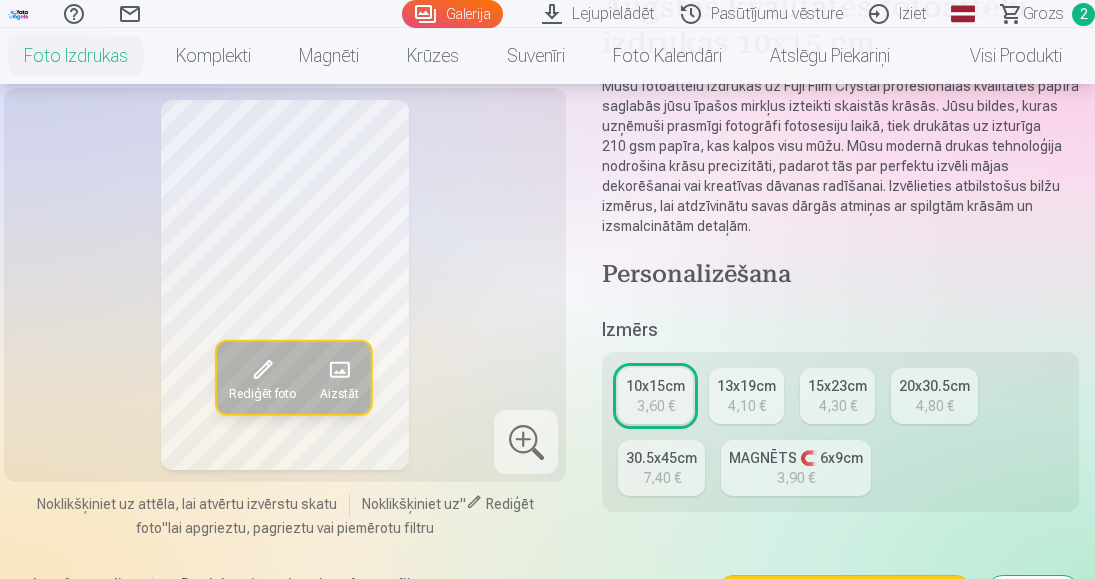 click on "4,80 €" at bounding box center (935, 406) 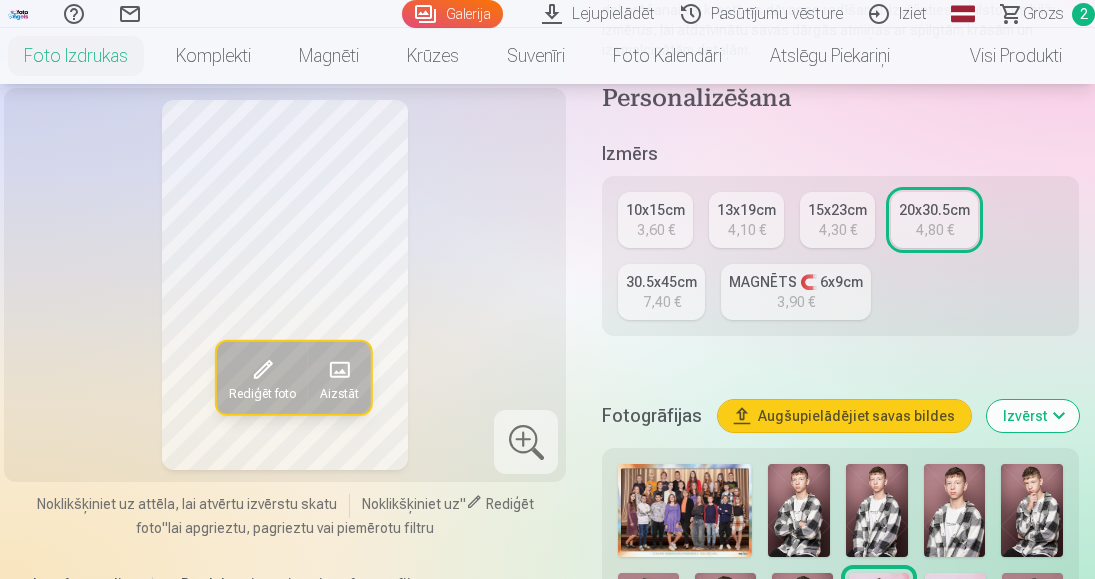 scroll, scrollTop: 200, scrollLeft: 0, axis: vertical 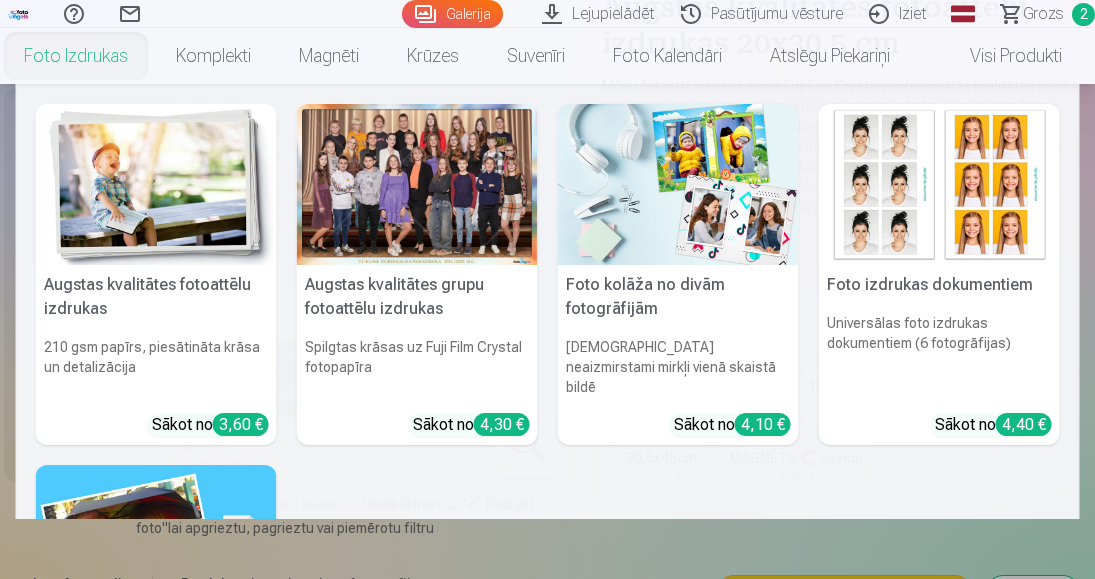 click on "Foto izdrukas" at bounding box center (76, 56) 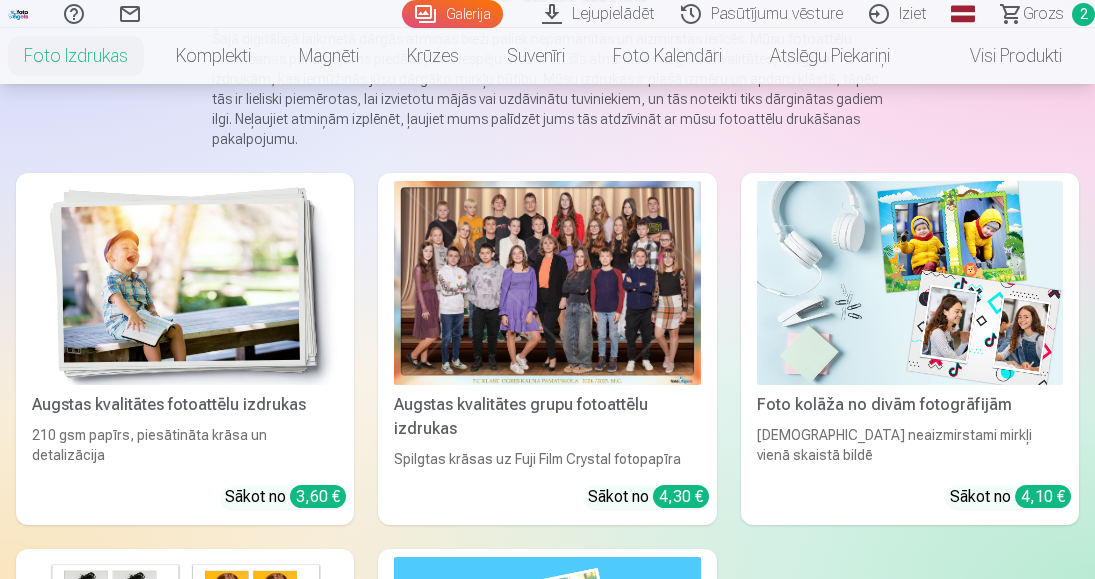 scroll, scrollTop: 200, scrollLeft: 0, axis: vertical 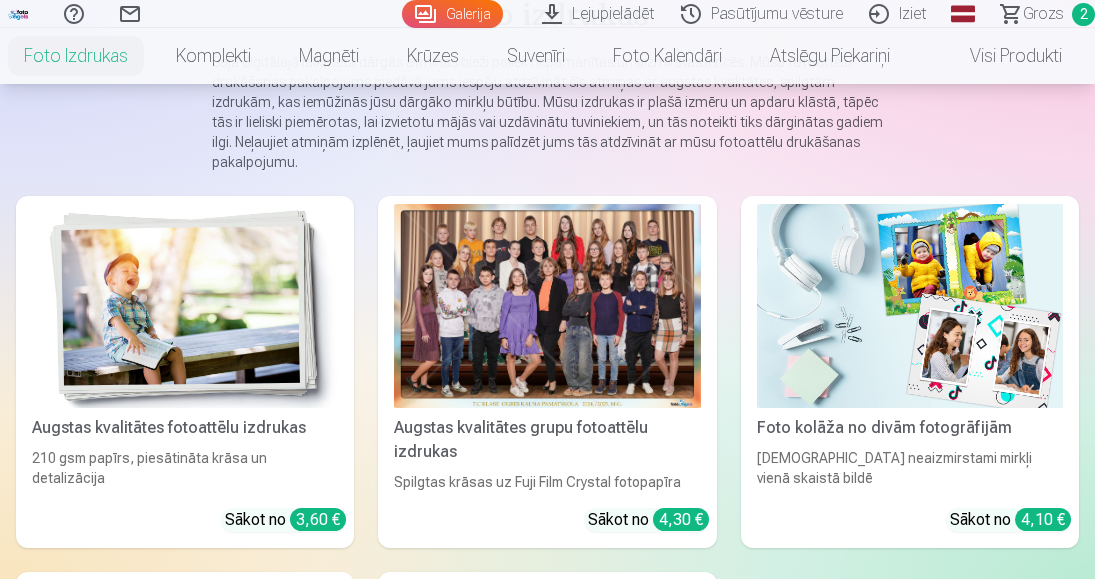 click at bounding box center (910, 306) 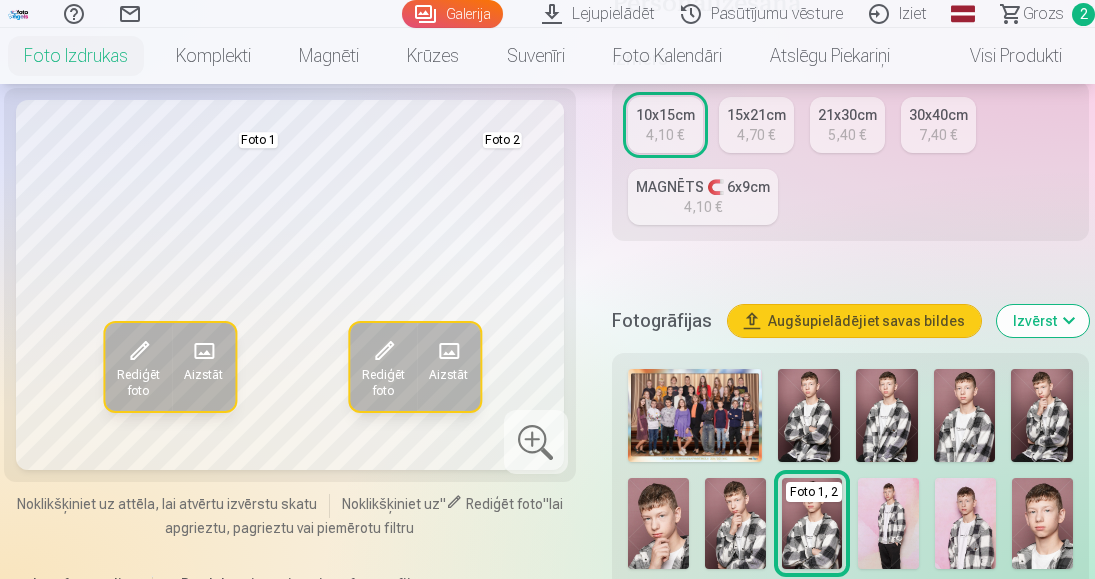 scroll, scrollTop: 500, scrollLeft: 0, axis: vertical 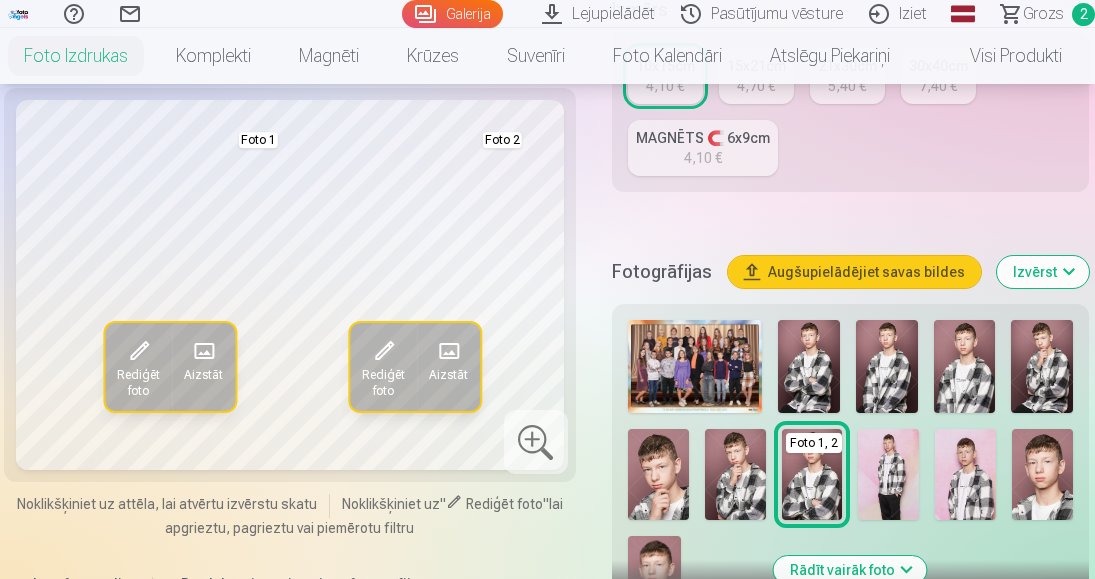 click at bounding box center [1042, 366] 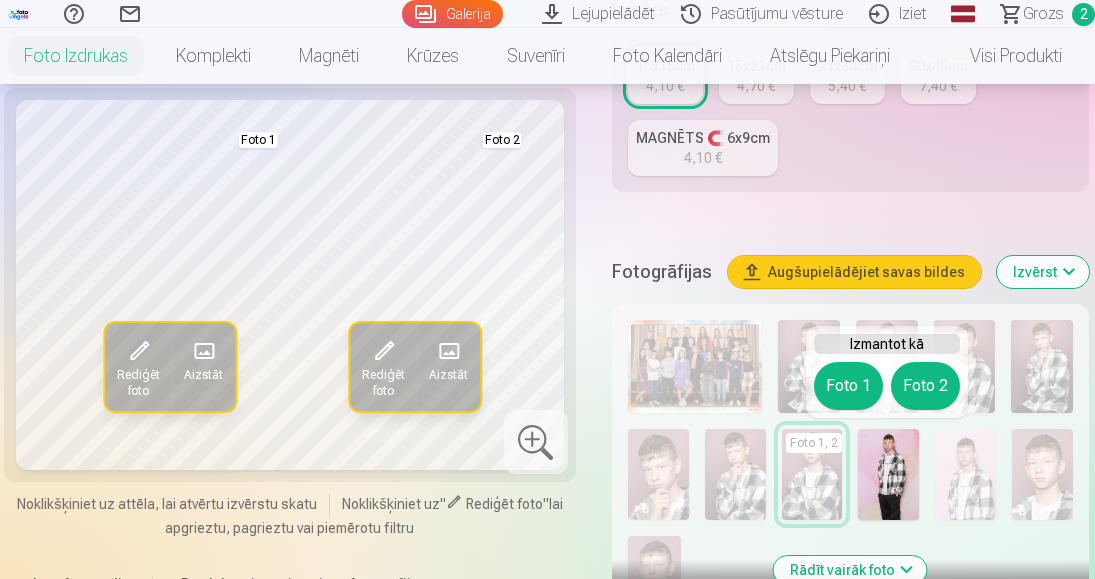 click at bounding box center [888, 474] 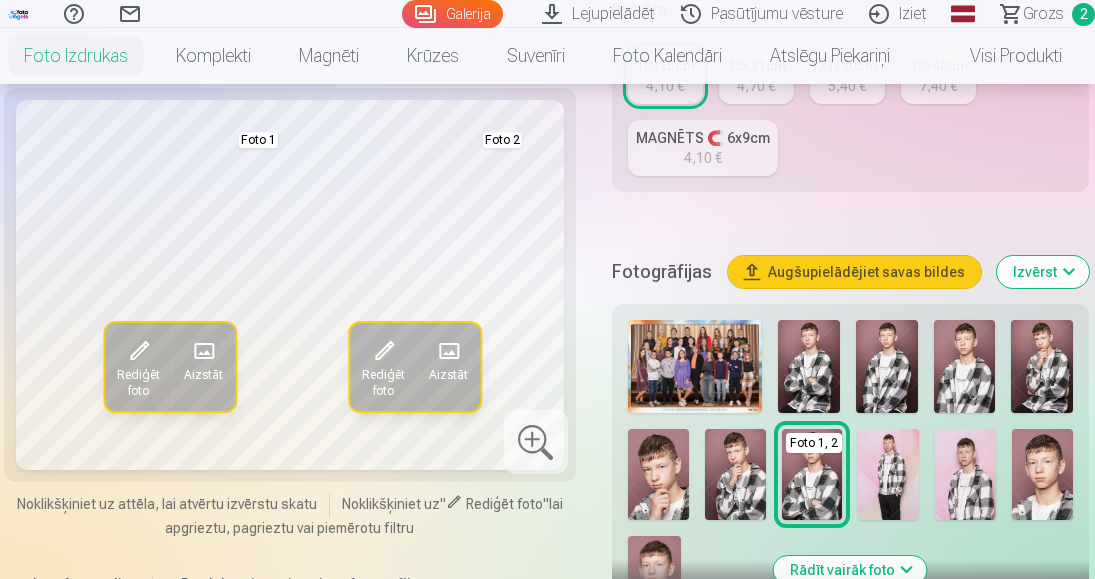 click at bounding box center (888, 474) 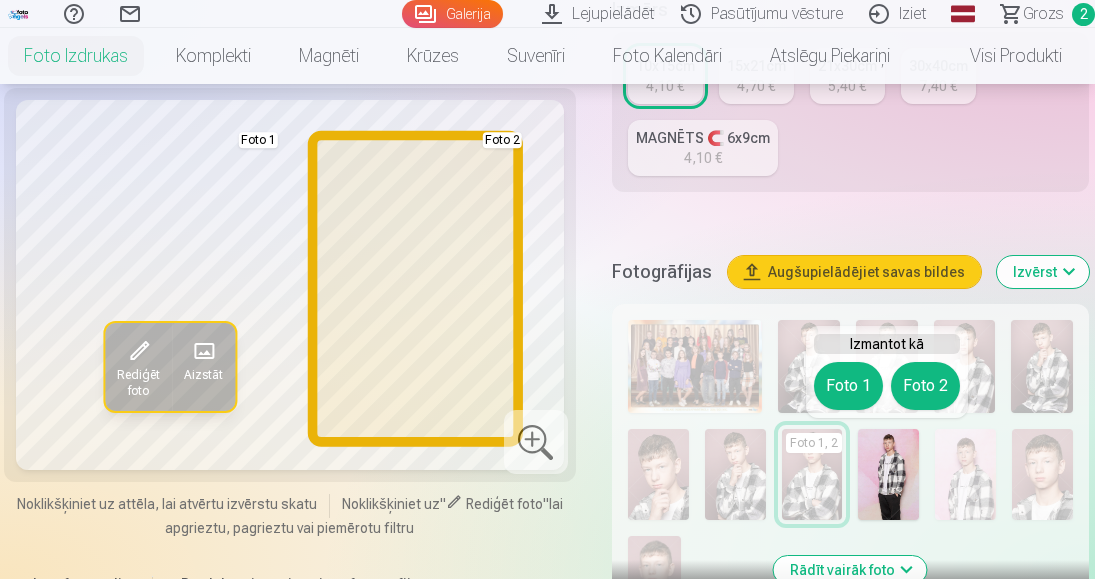 click on "Foto   2" at bounding box center (925, 386) 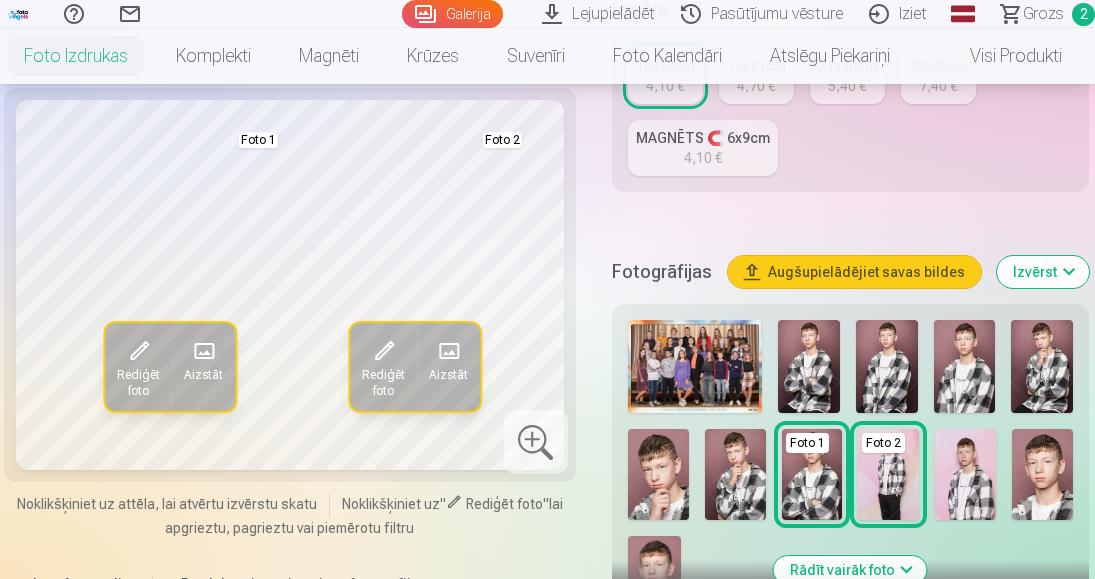 click at bounding box center [1042, 366] 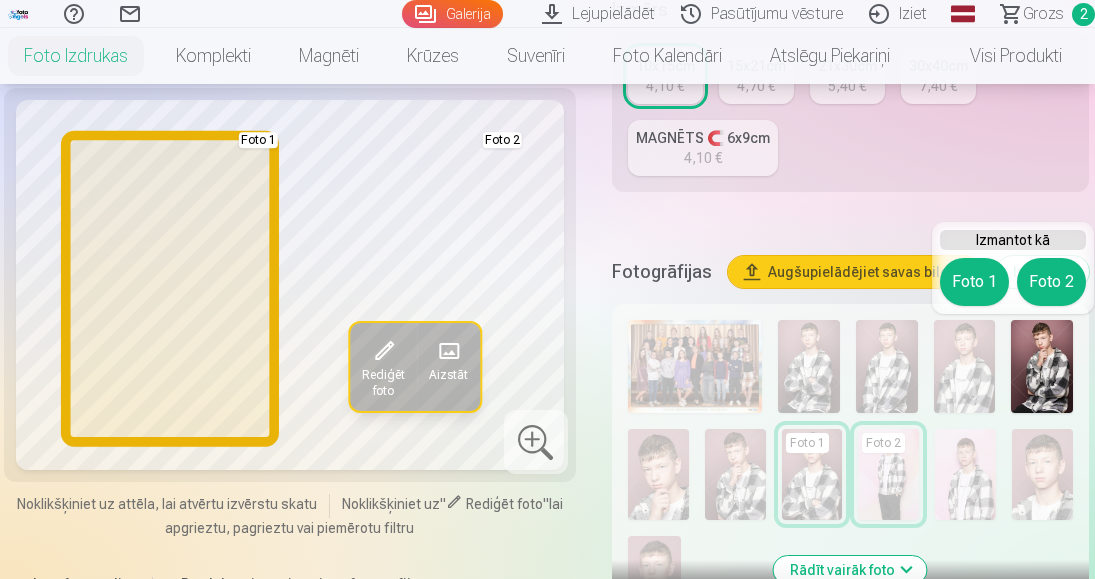 click on "Foto   1" at bounding box center (974, 282) 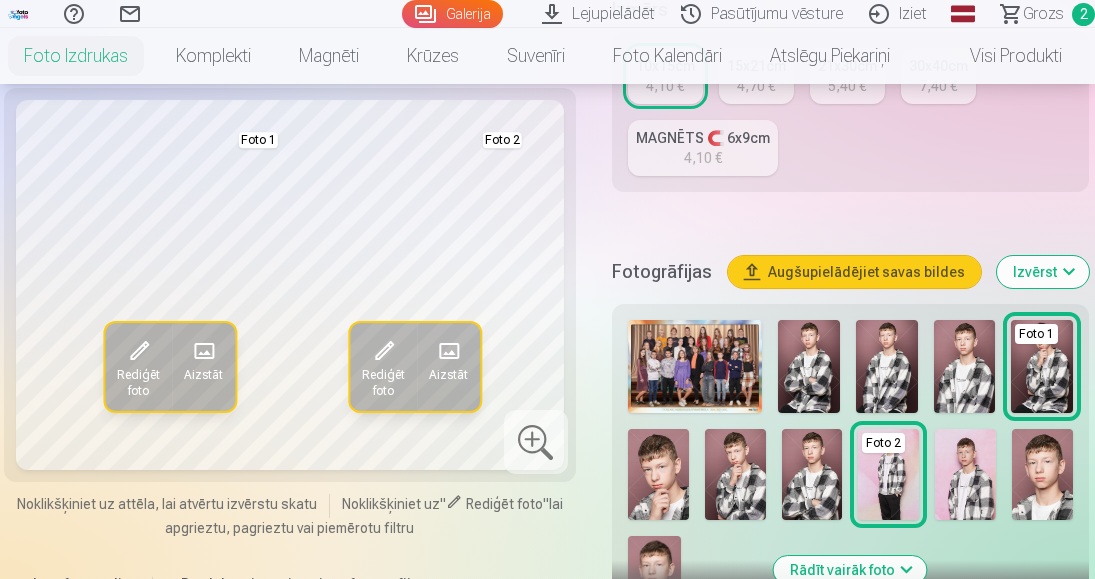 click at bounding box center (887, 366) 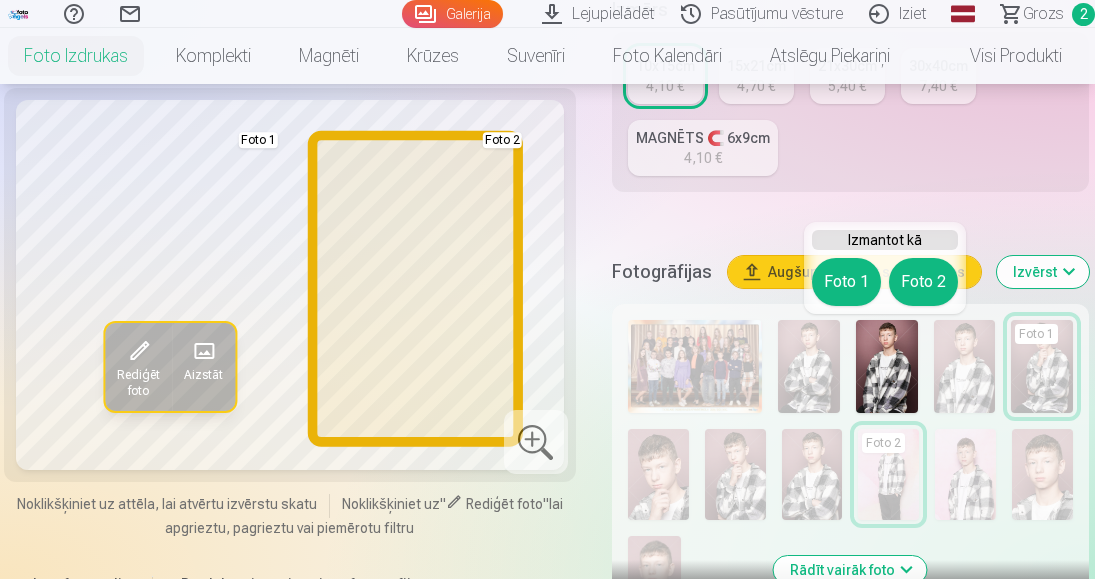 click on "Foto   2" at bounding box center (923, 282) 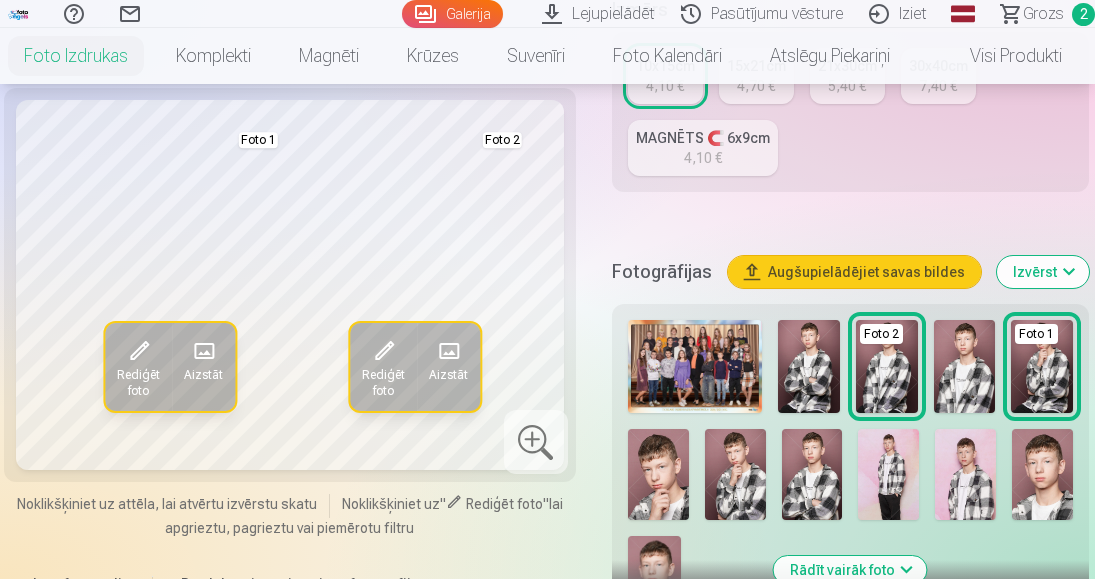 click at bounding box center (809, 366) 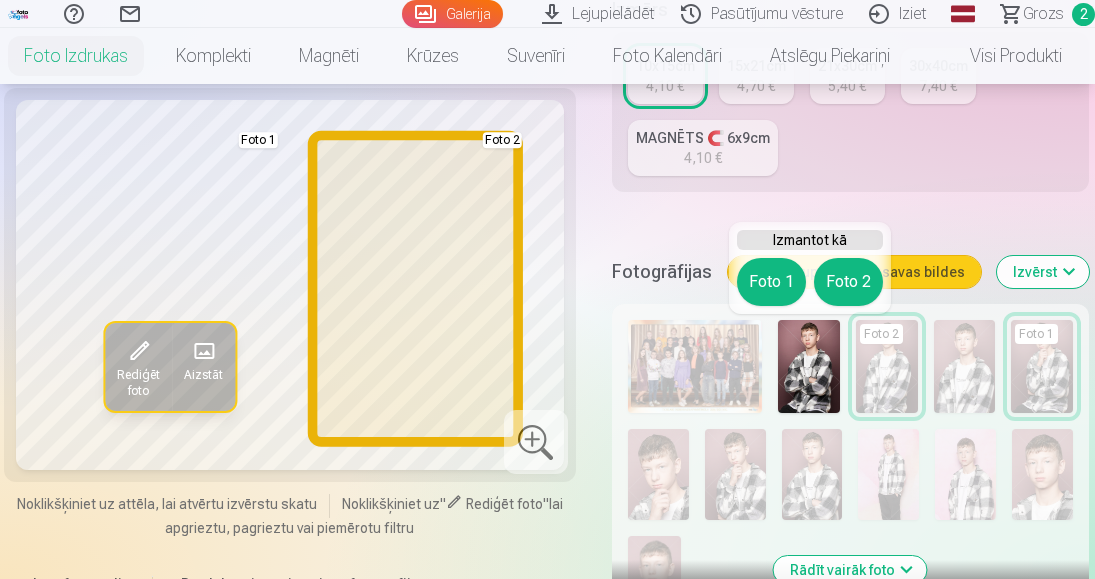 click on "Foto   2" at bounding box center (848, 282) 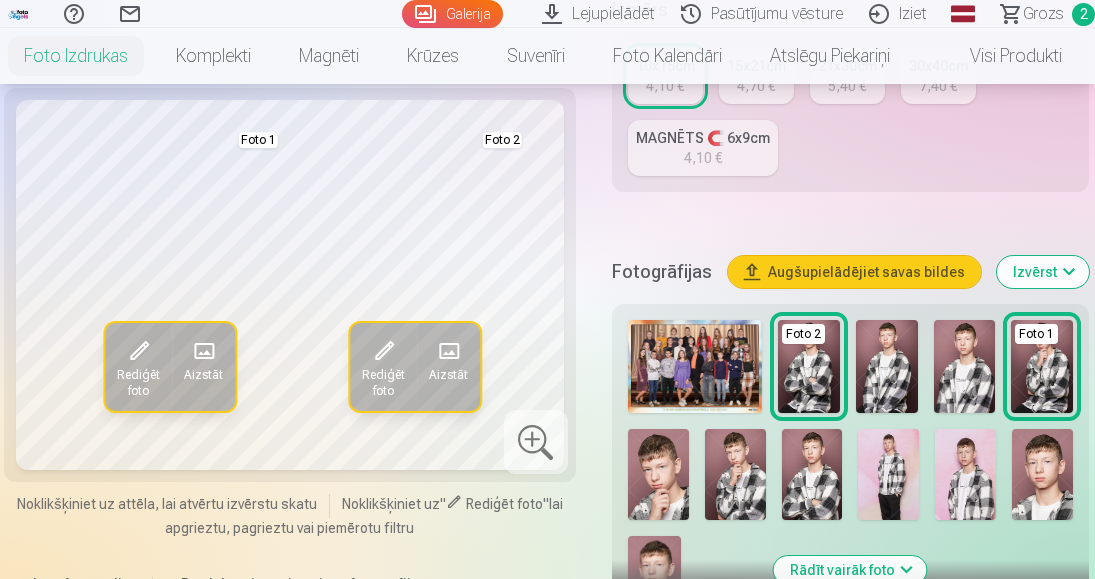 click at bounding box center [812, 474] 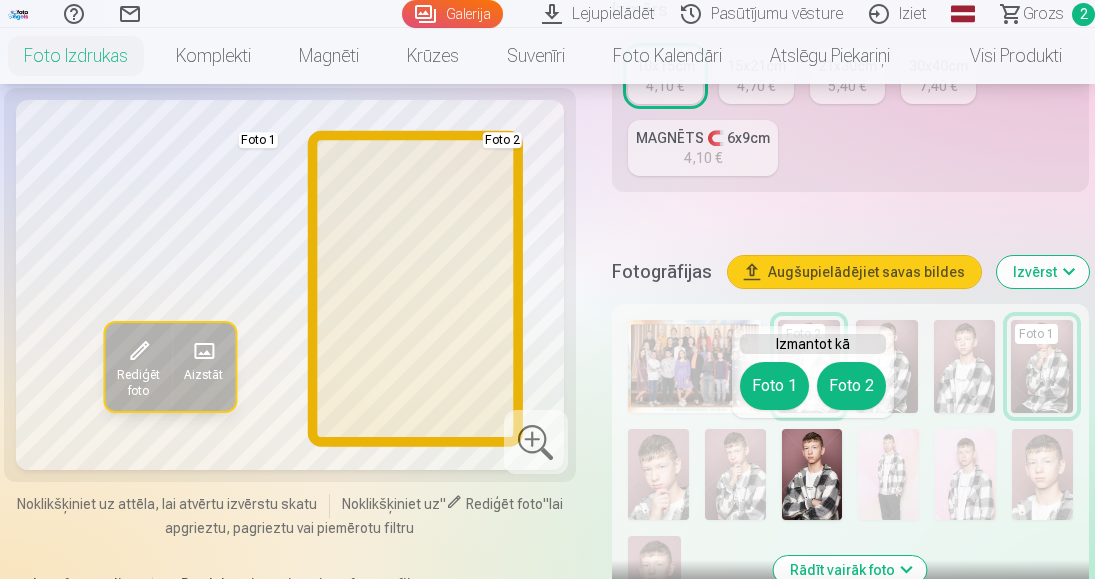 click on "Foto   2" at bounding box center [851, 386] 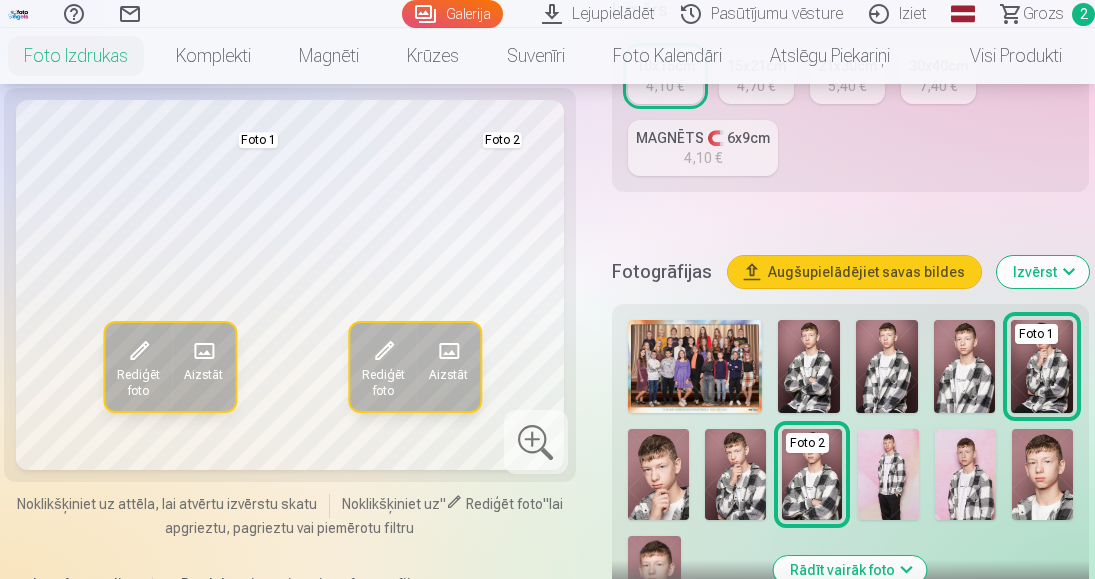 click at bounding box center [809, 366] 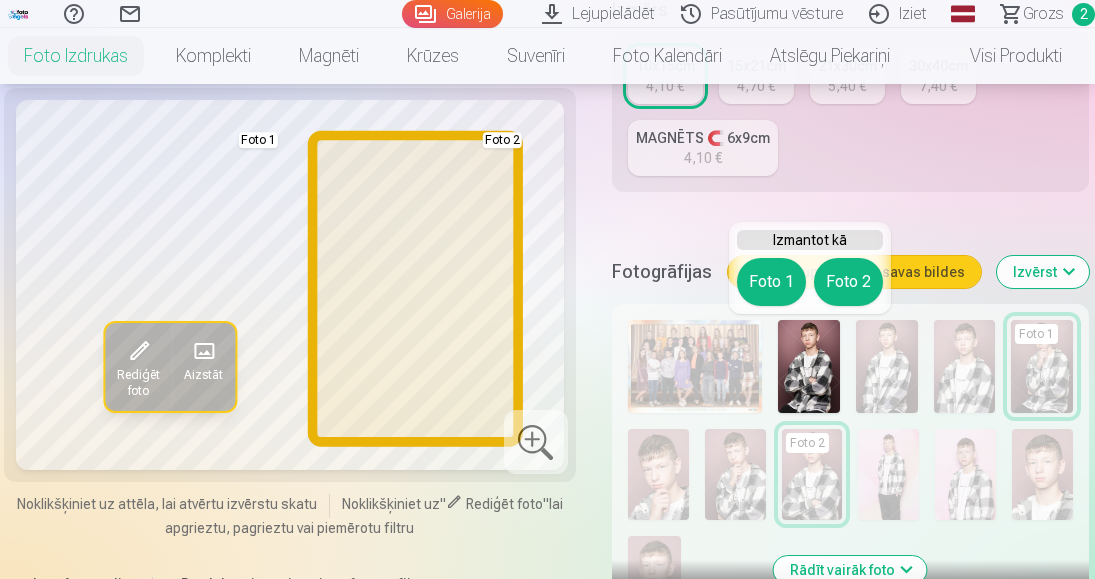 click on "Foto   2" at bounding box center (848, 282) 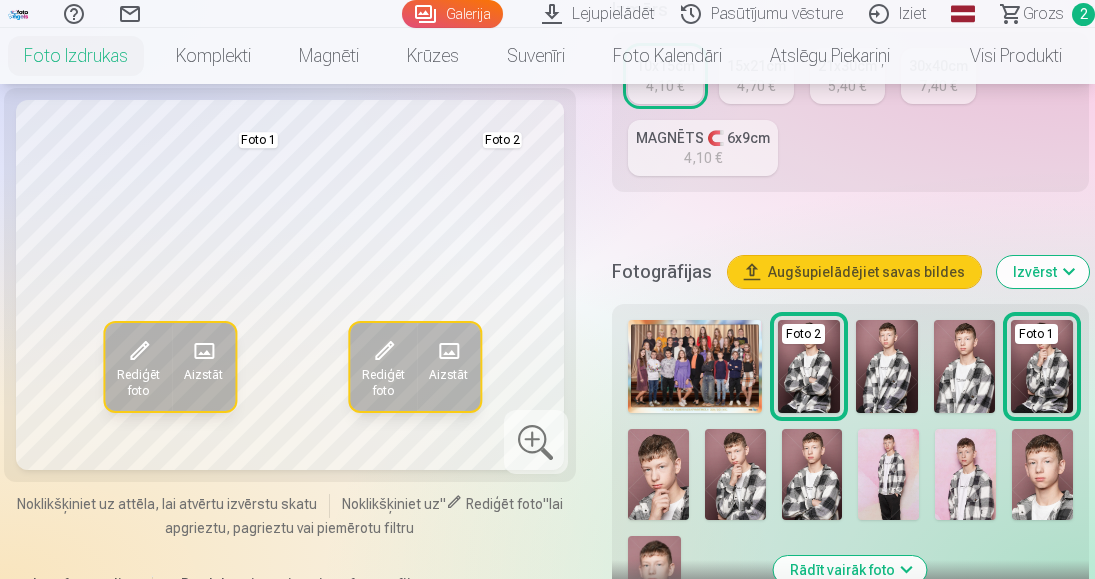 click at bounding box center [812, 474] 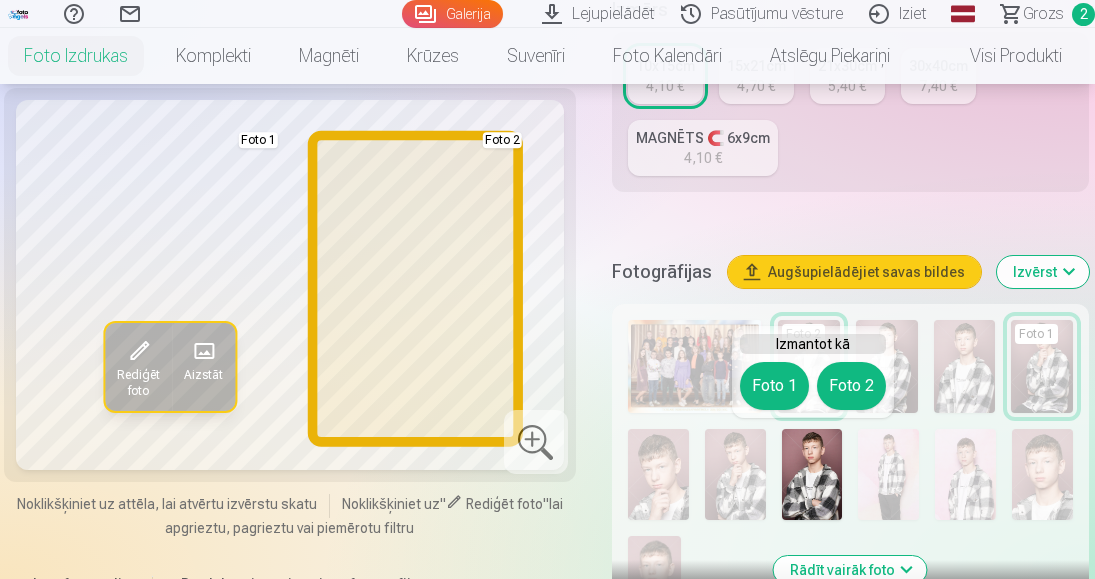 click on "Foto   2" at bounding box center [851, 386] 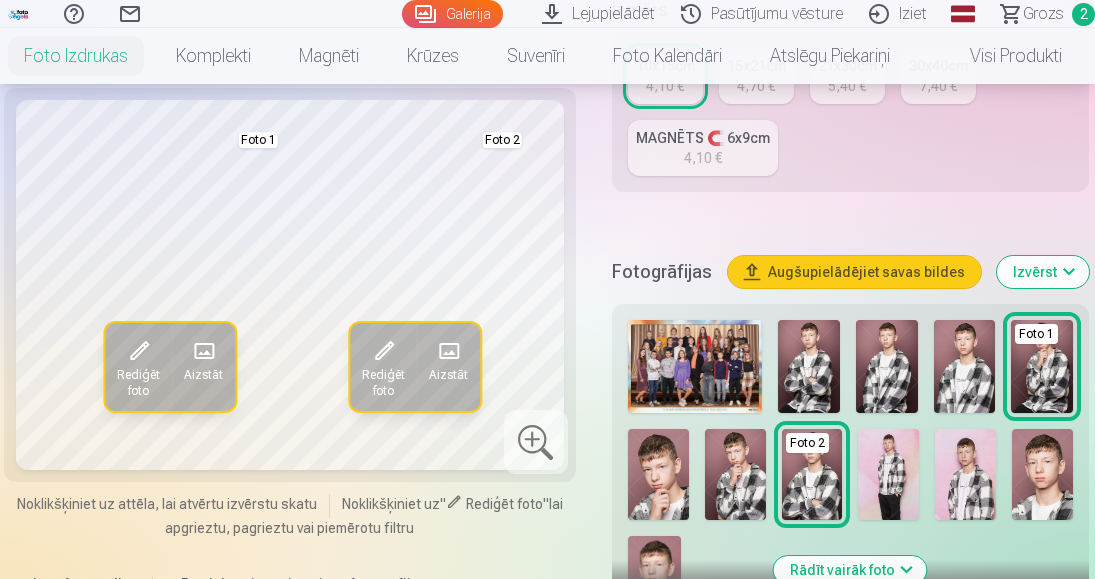 click at bounding box center [965, 366] 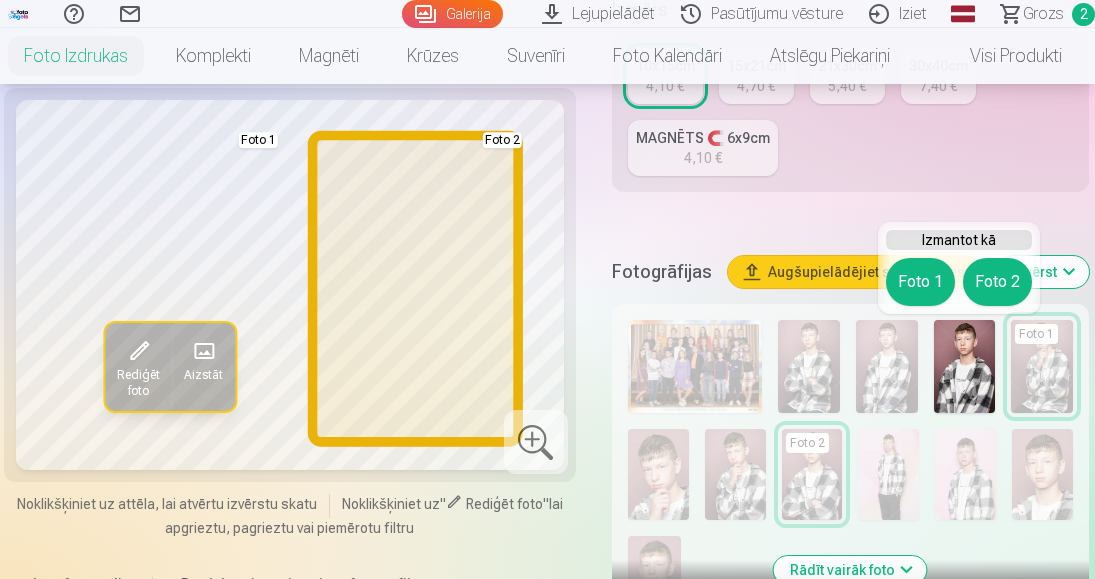 click on "Foto   2" at bounding box center [997, 282] 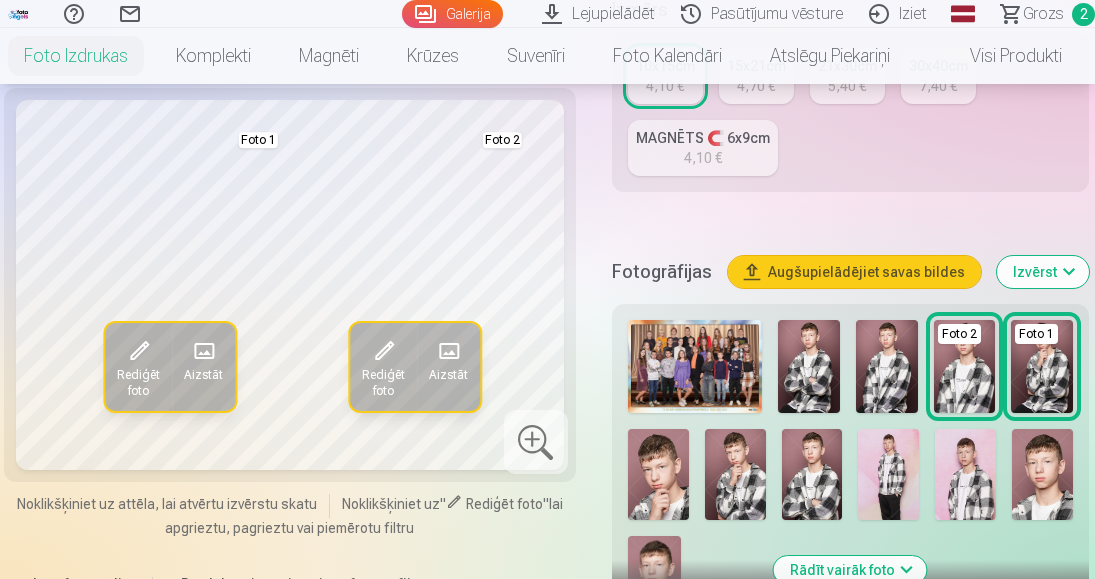 click at bounding box center [812, 474] 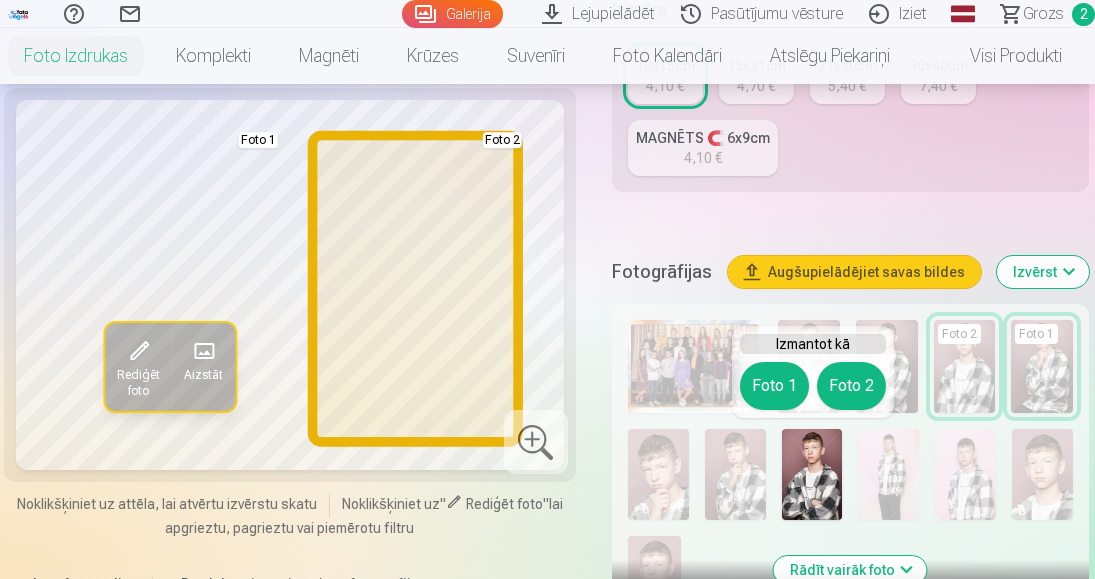 click on "Foto   2" at bounding box center (851, 386) 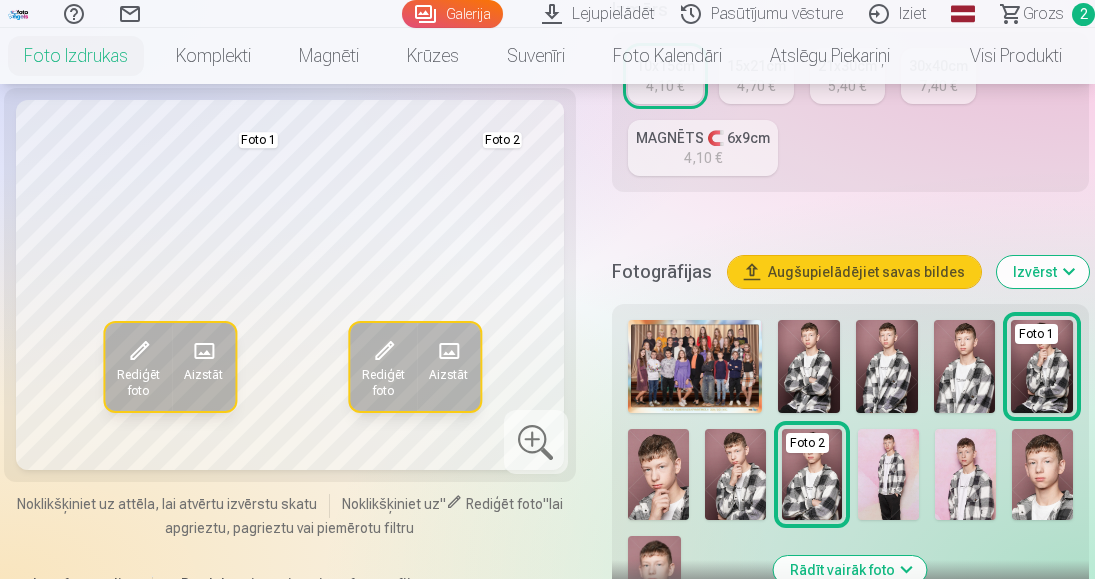 scroll, scrollTop: 400, scrollLeft: 0, axis: vertical 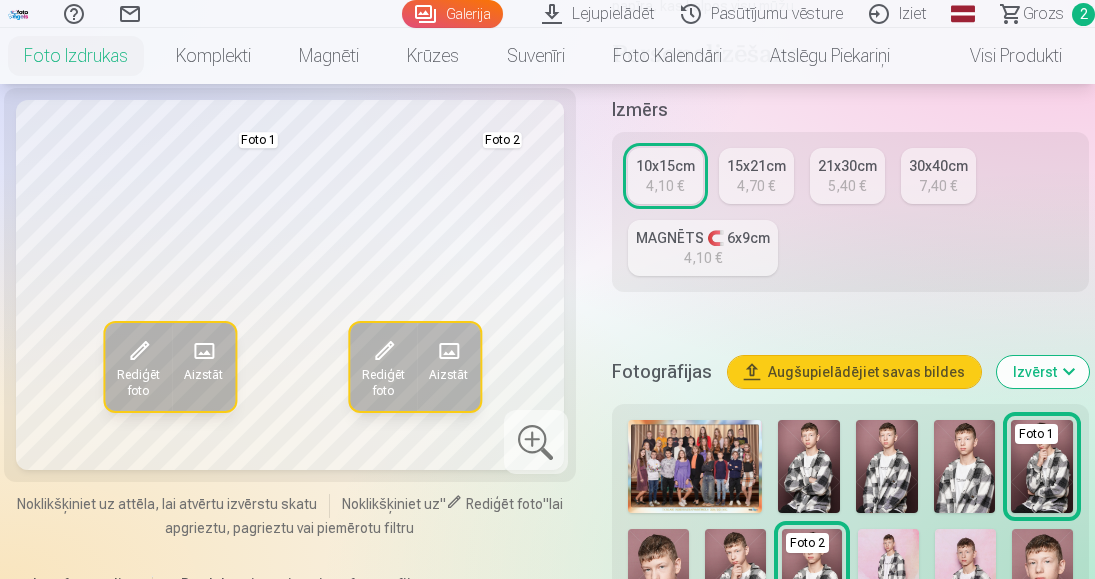 click on "7,40 €" at bounding box center (938, 186) 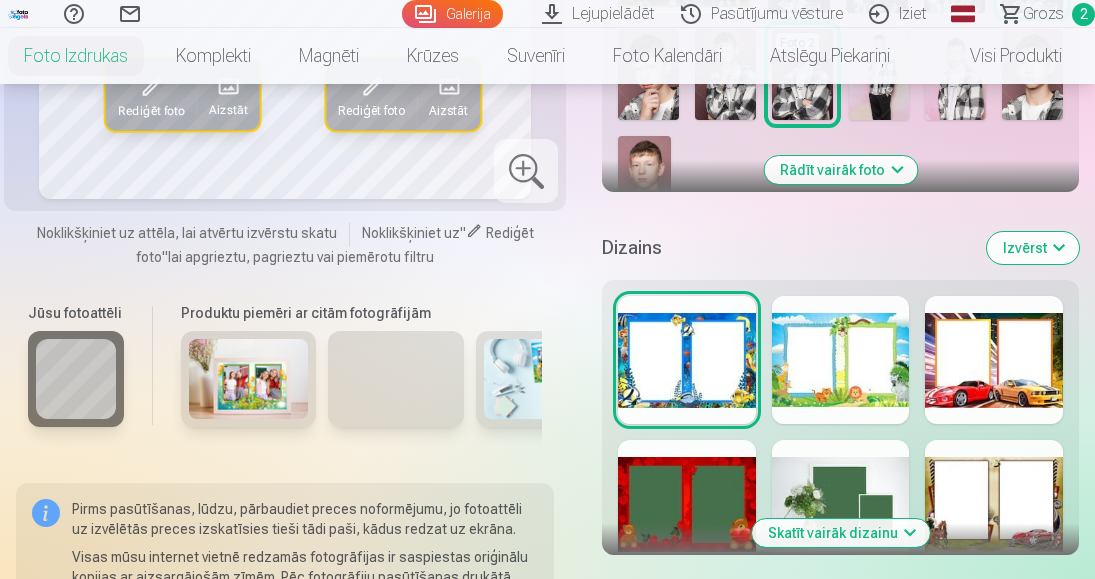 scroll, scrollTop: 1000, scrollLeft: 0, axis: vertical 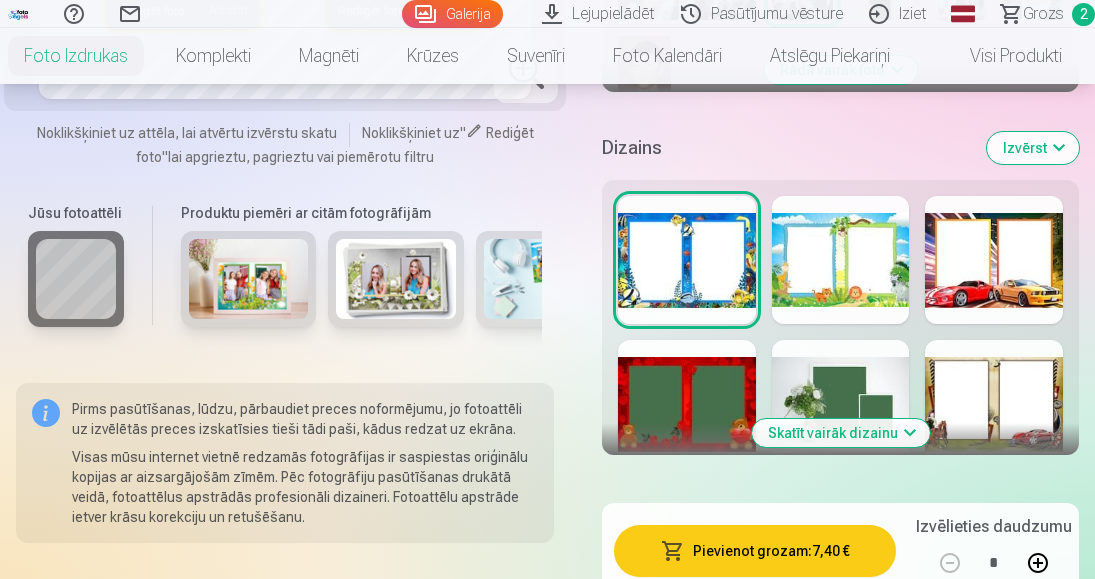 click at bounding box center (994, 404) 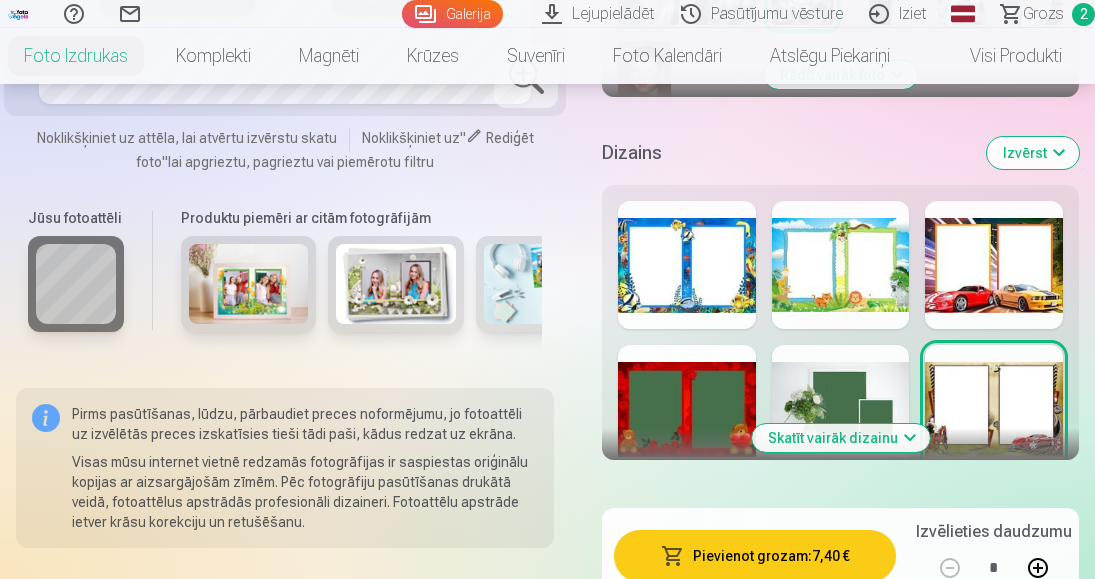 scroll, scrollTop: 1000, scrollLeft: 0, axis: vertical 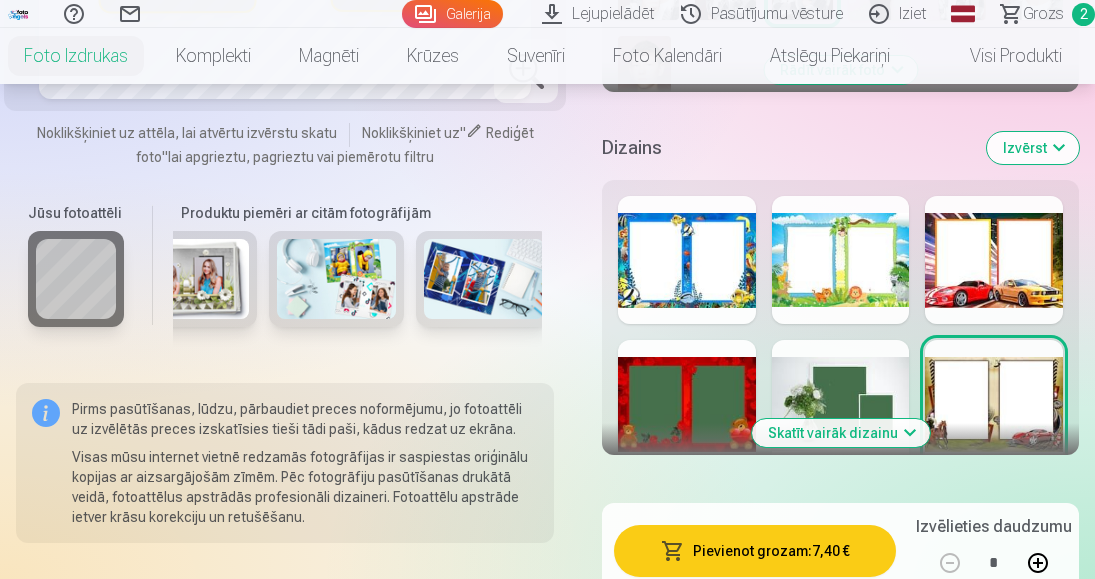 click at bounding box center [994, 260] 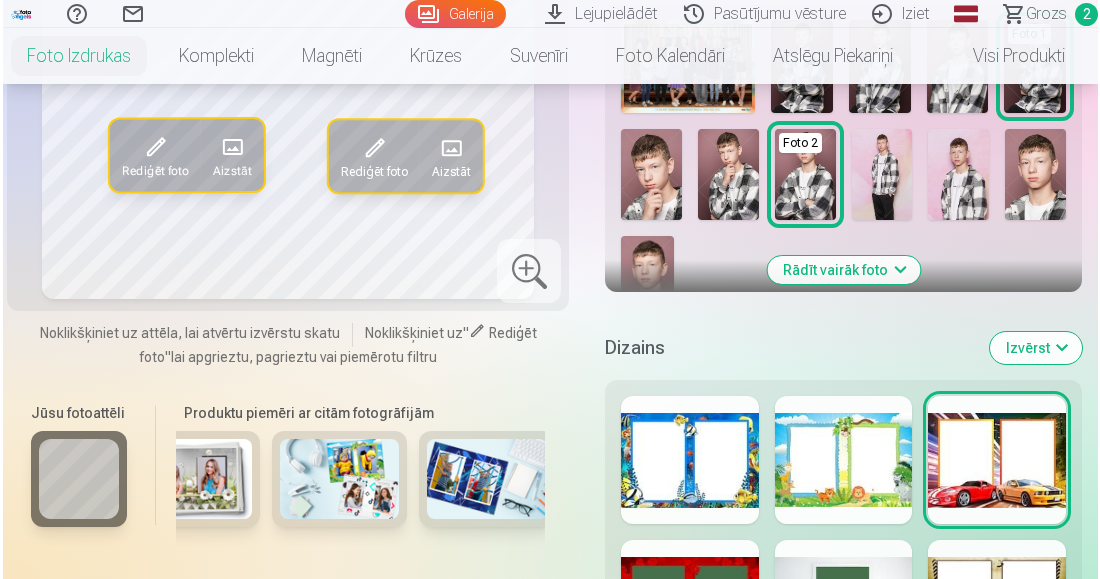 scroll, scrollTop: 1100, scrollLeft: 0, axis: vertical 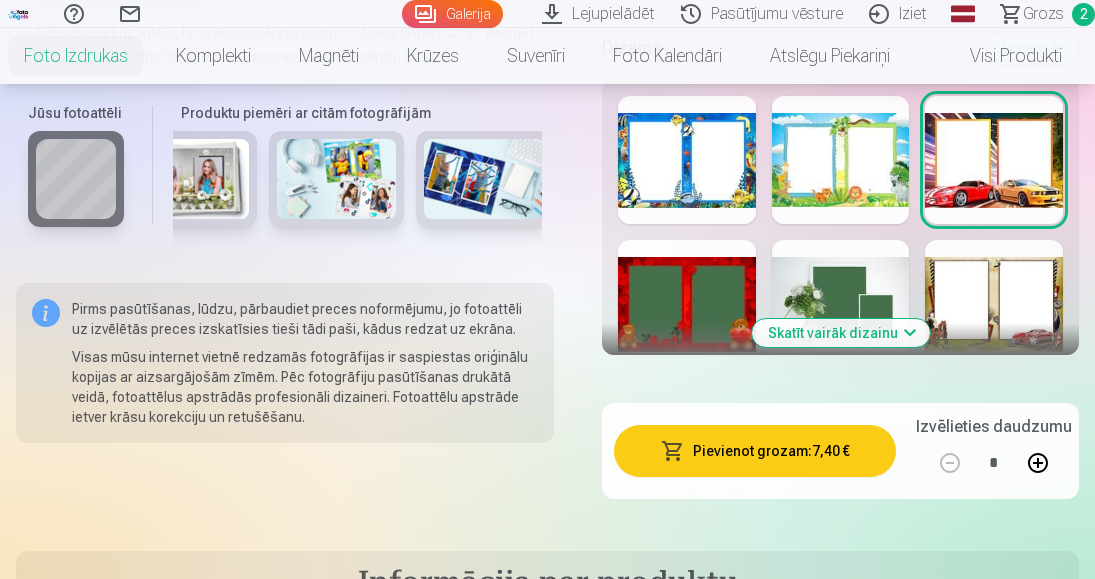 click on "Pievienot grozam :  7,40 €" at bounding box center (755, 451) 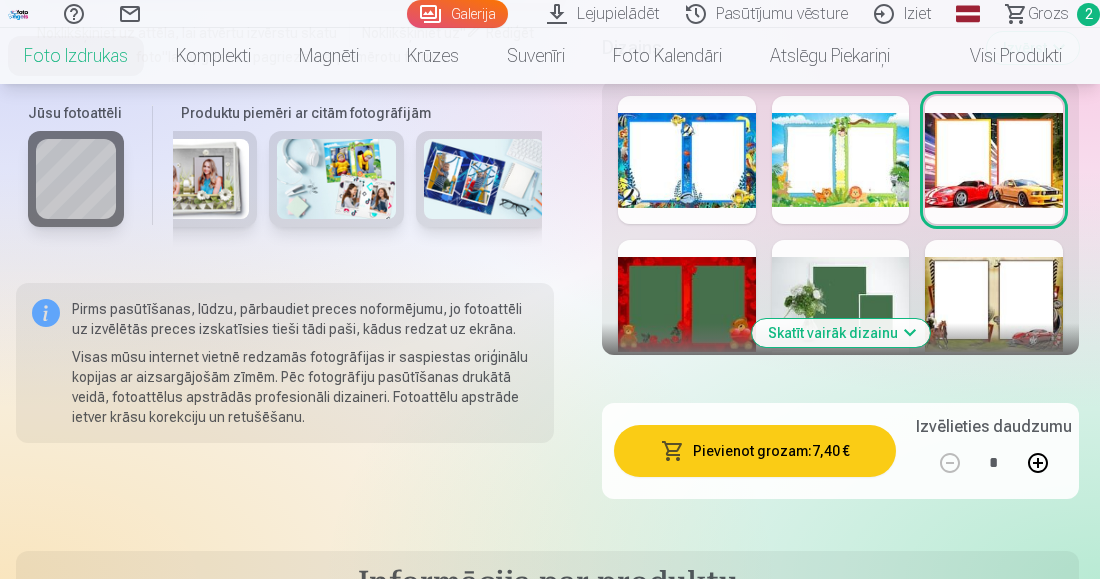 scroll, scrollTop: 0, scrollLeft: 202, axis: horizontal 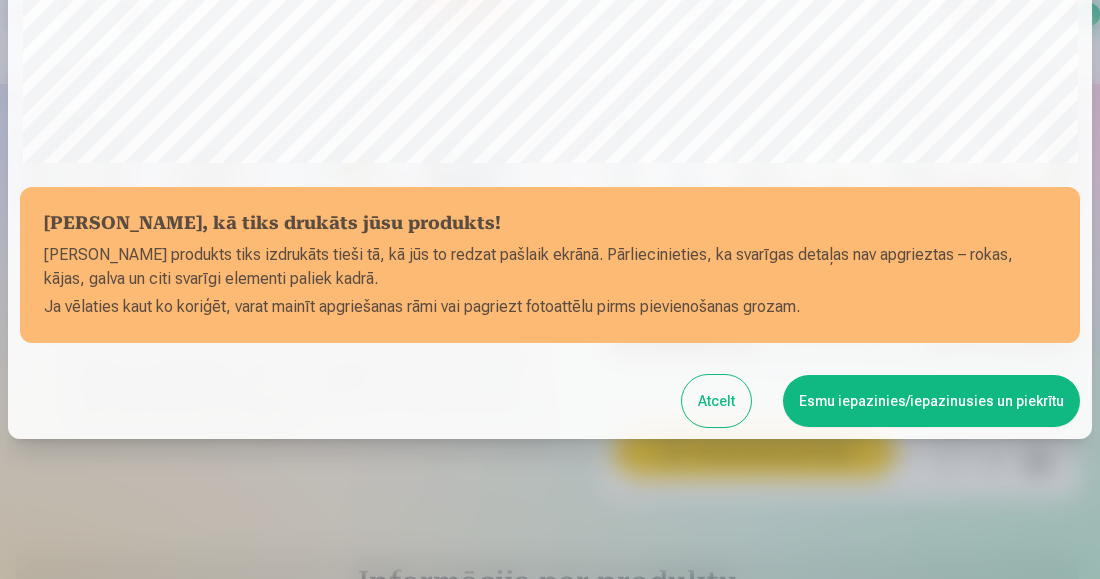 click on "Esmu iepazinies/iepazinusies un piekrītu" at bounding box center [931, 401] 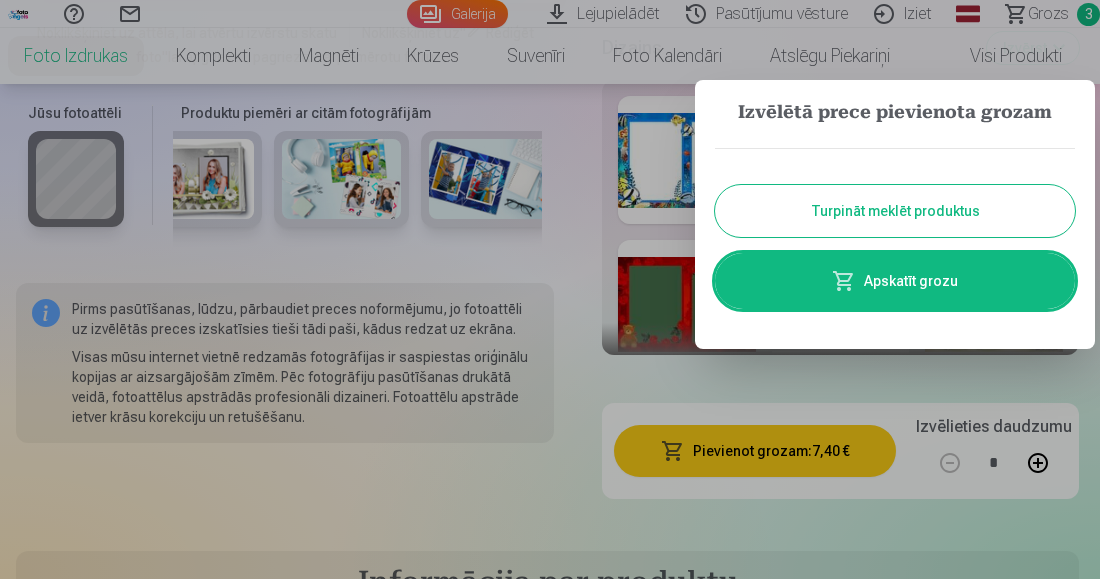 scroll, scrollTop: 657, scrollLeft: 0, axis: vertical 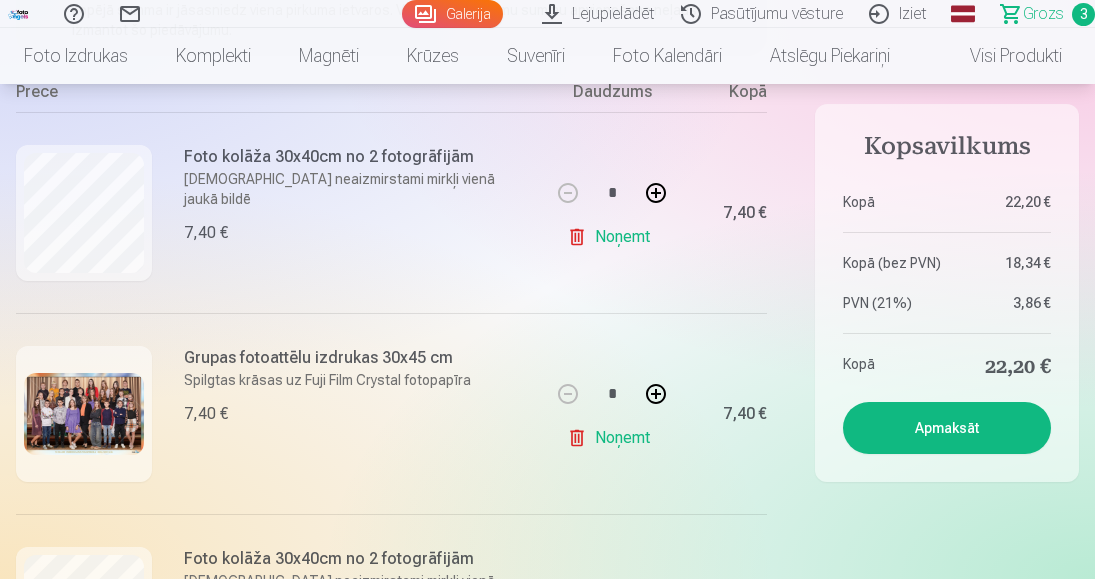 click on "Noņemt" at bounding box center [612, 237] 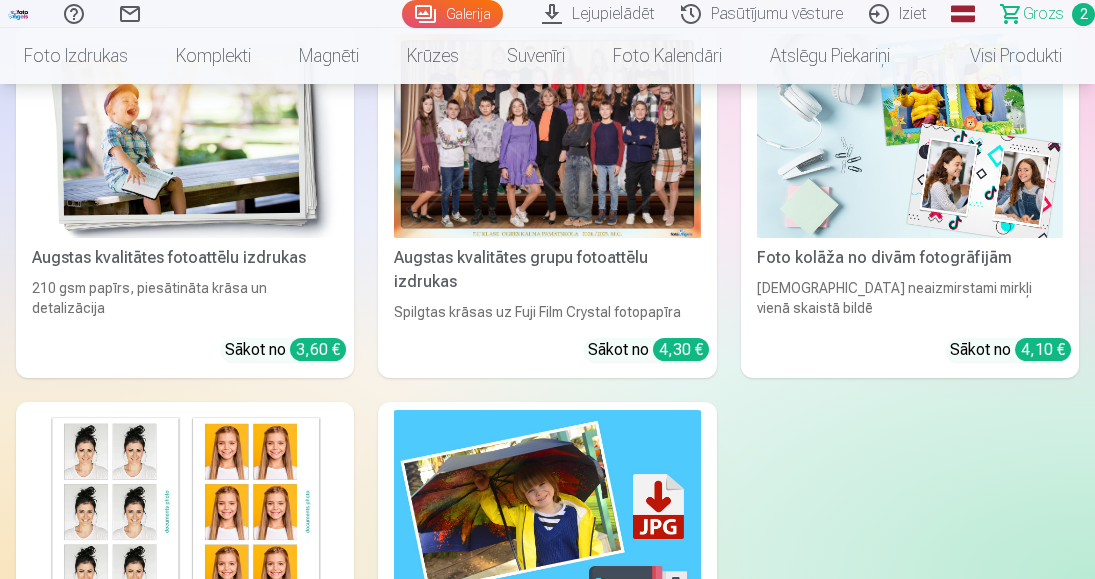 scroll, scrollTop: 1100, scrollLeft: 0, axis: vertical 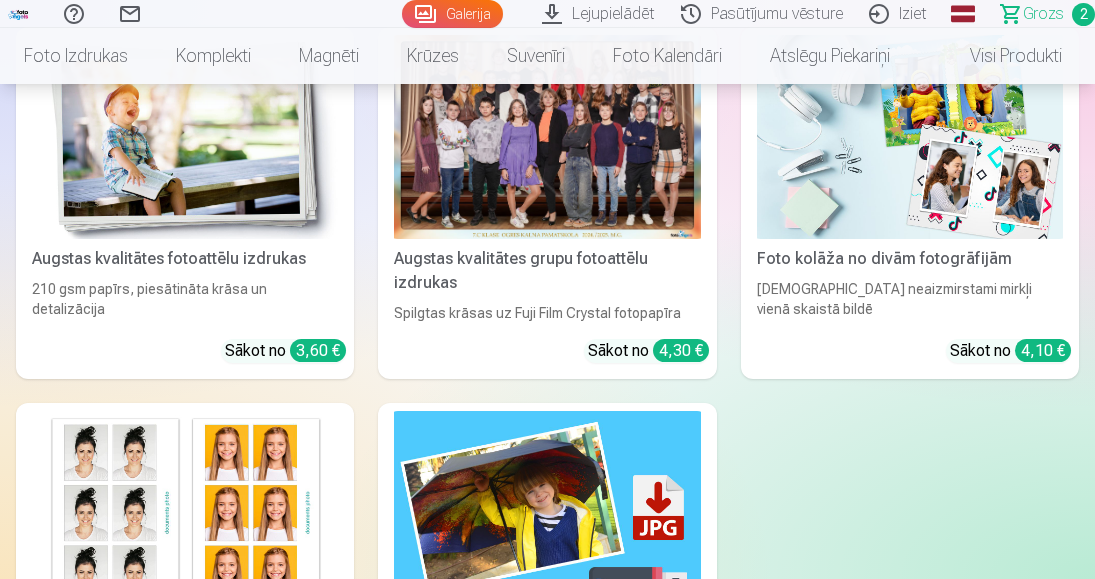 click at bounding box center (185, 513) 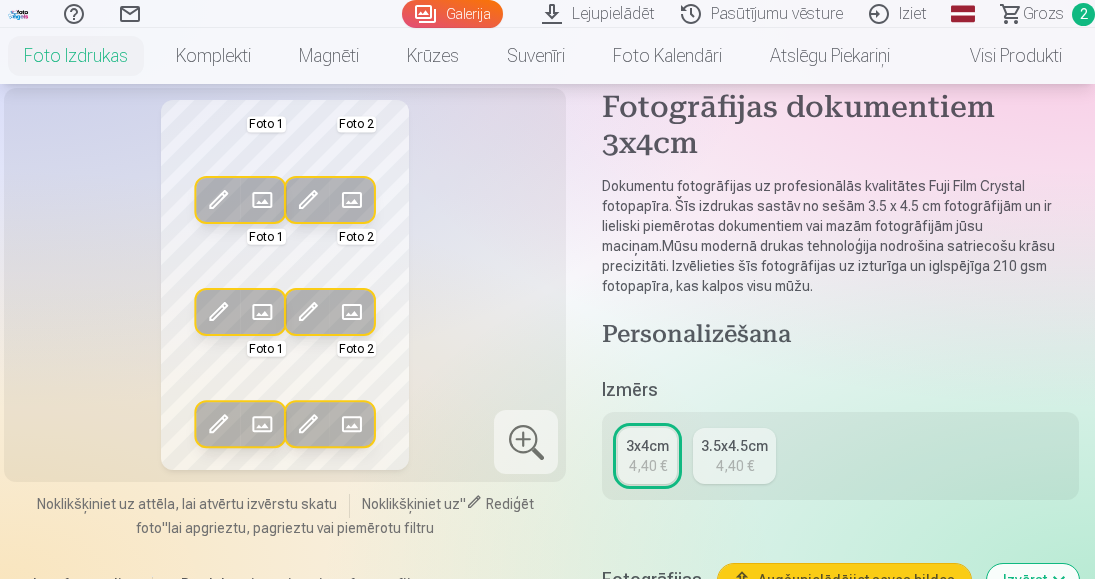 scroll, scrollTop: 400, scrollLeft: 0, axis: vertical 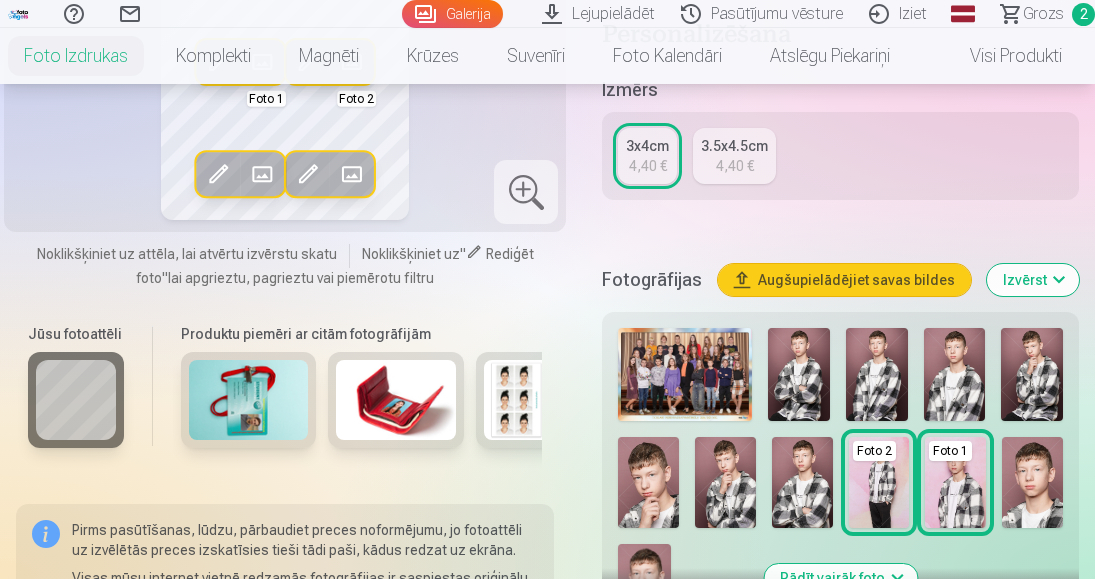 click at bounding box center (648, 482) 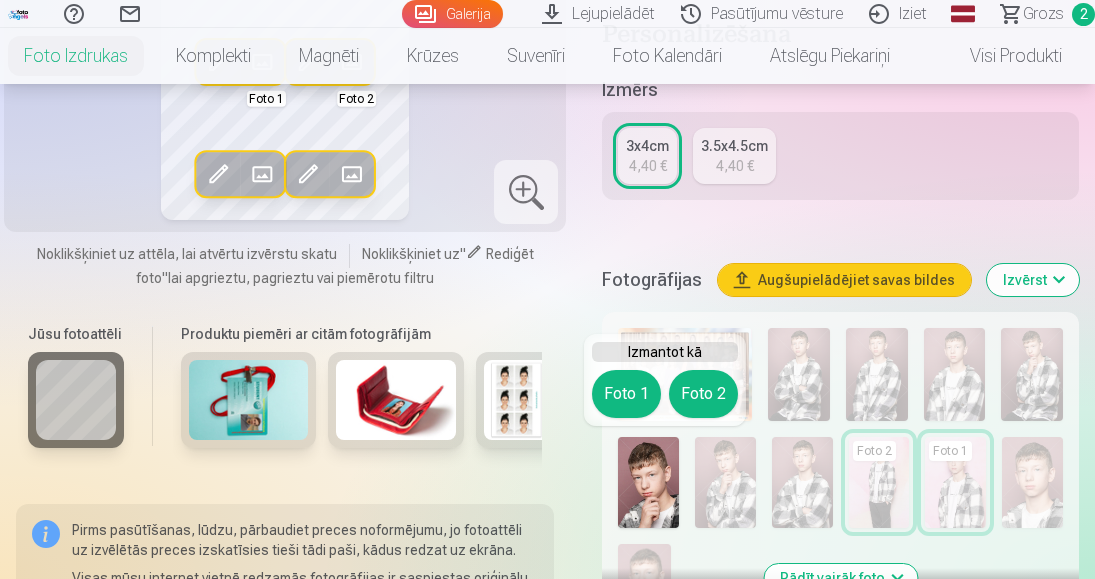 click on "Foto   1" at bounding box center (626, 394) 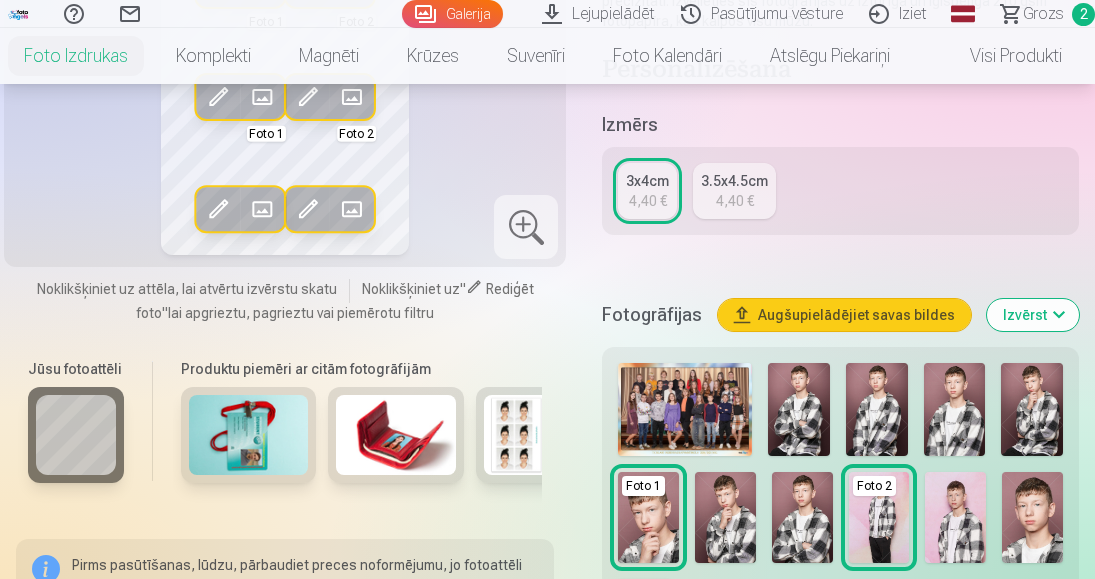 scroll, scrollTop: 400, scrollLeft: 0, axis: vertical 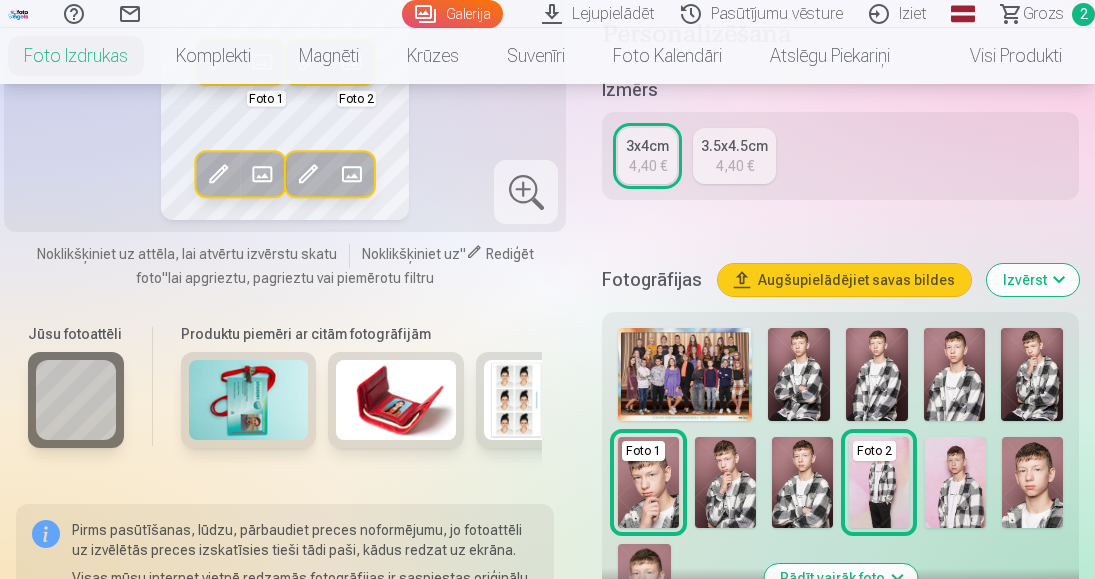 click at bounding box center (1032, 482) 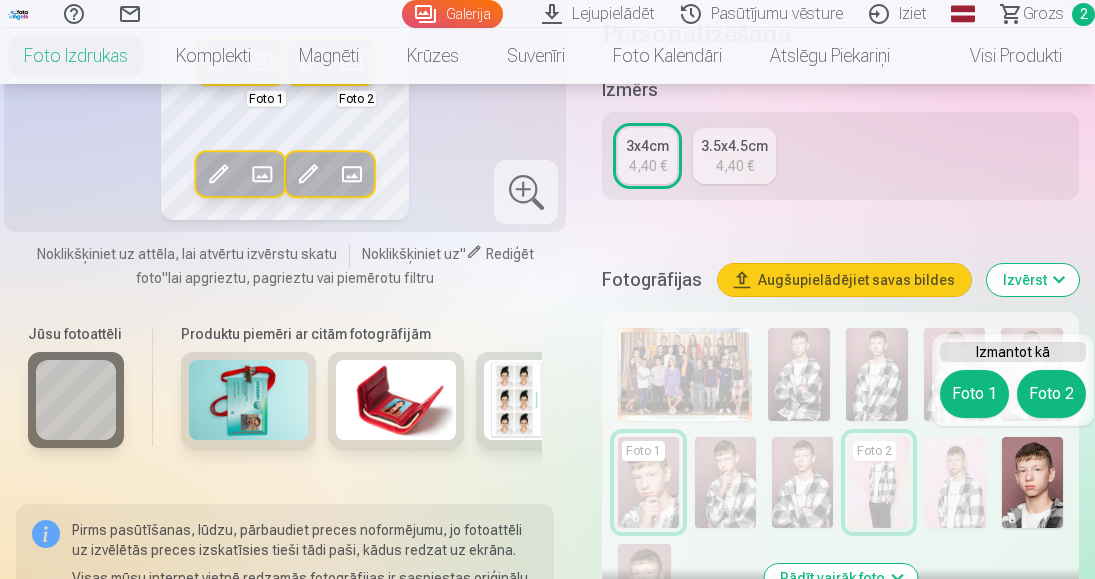 click on "Foto   2" at bounding box center [1051, 394] 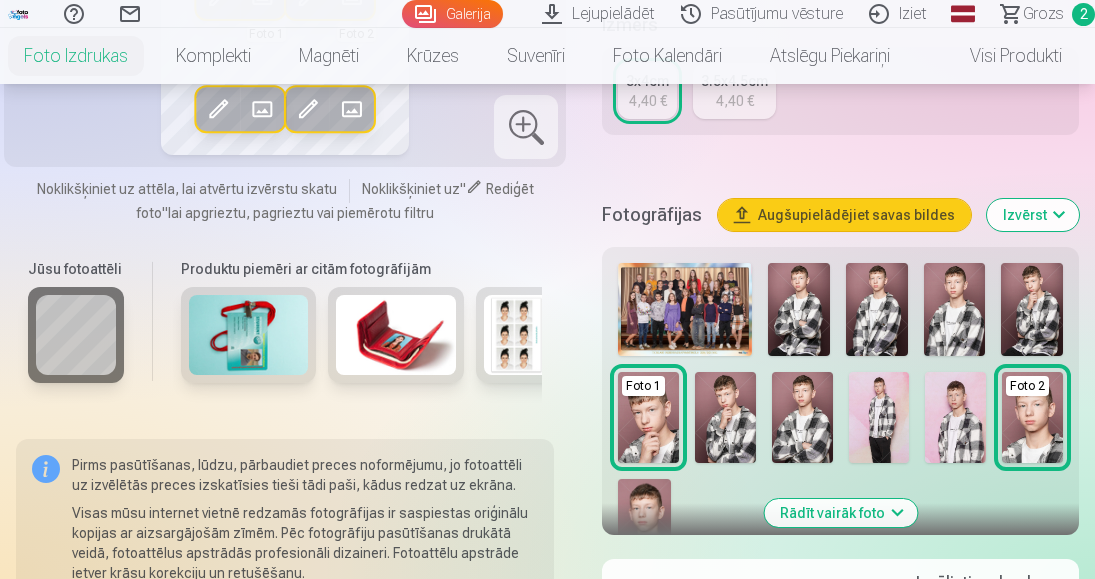 scroll, scrollTop: 500, scrollLeft: 0, axis: vertical 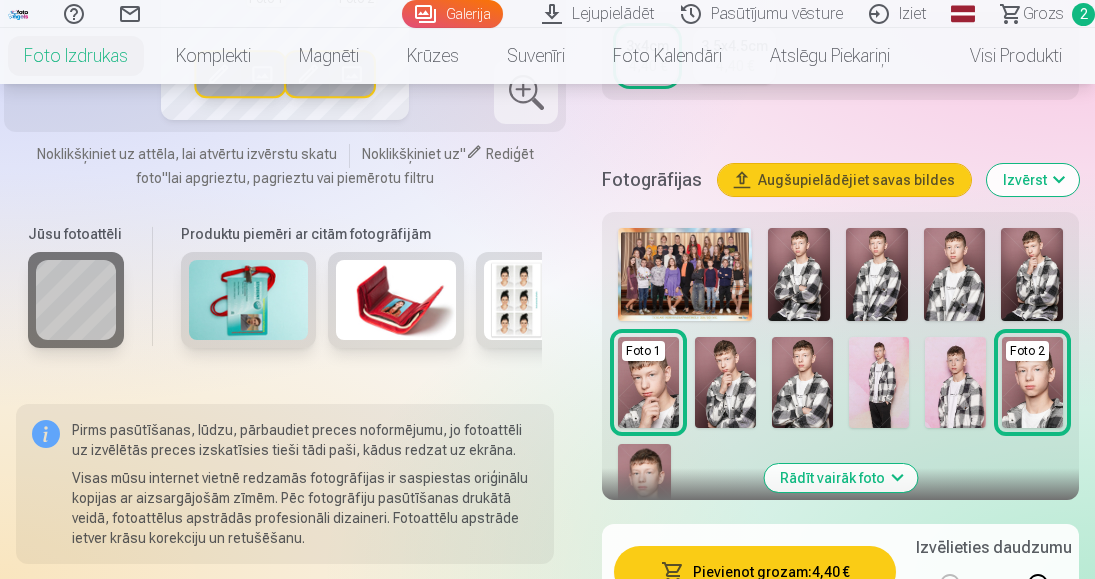 click at bounding box center (644, 484) 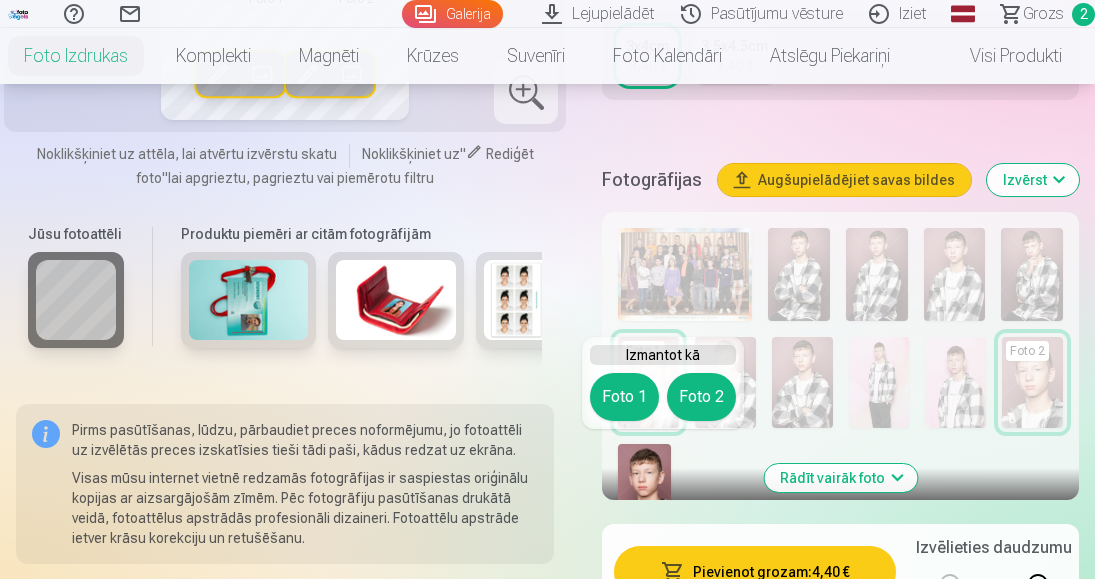 click on "Foto   2" at bounding box center (701, 397) 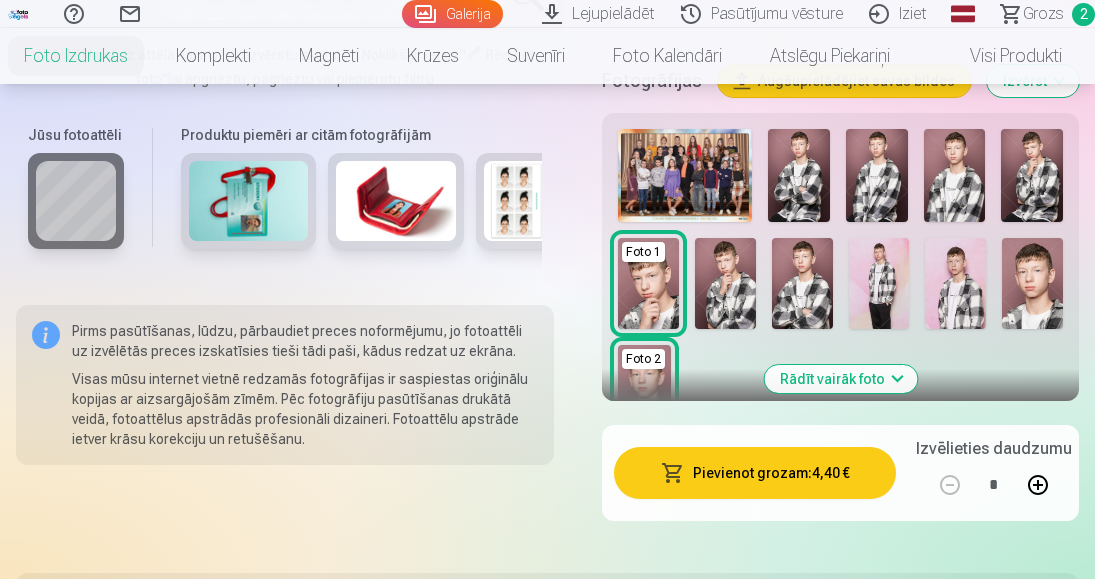 scroll, scrollTop: 600, scrollLeft: 0, axis: vertical 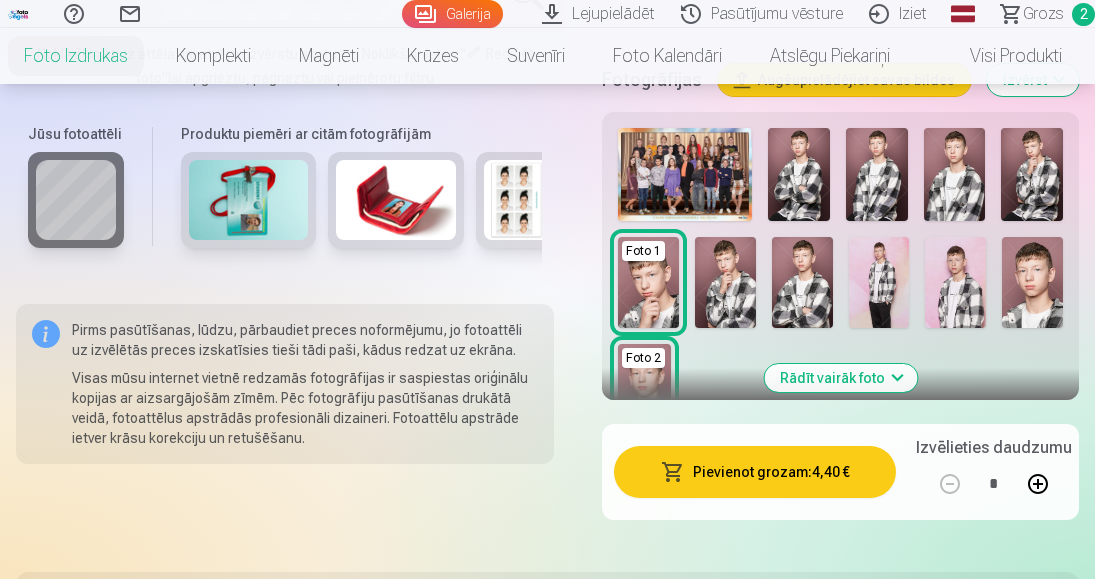 click at bounding box center (1032, 282) 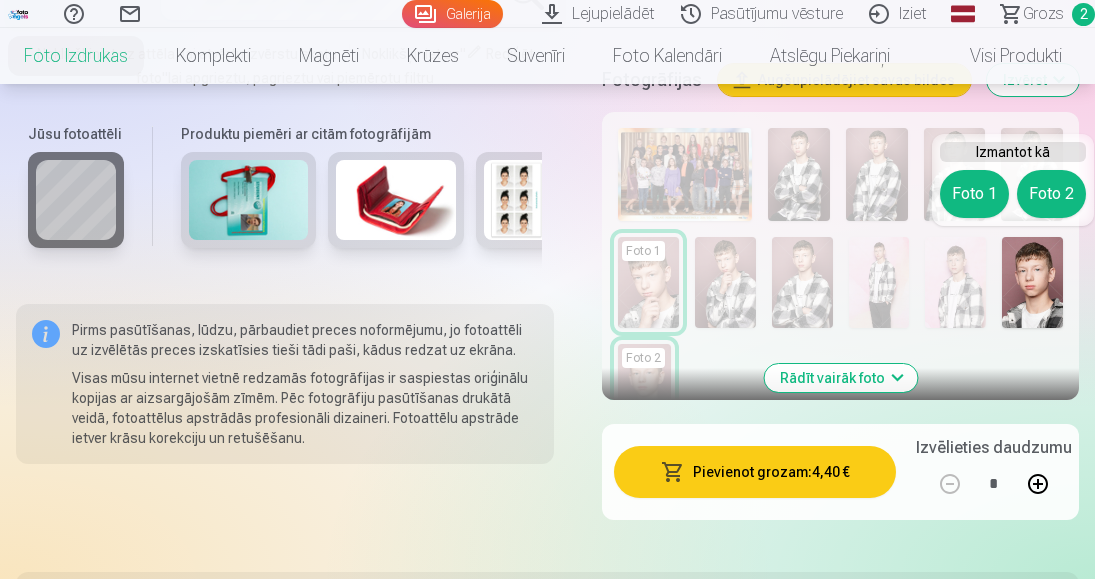 click on "Foto   2" at bounding box center [1051, 194] 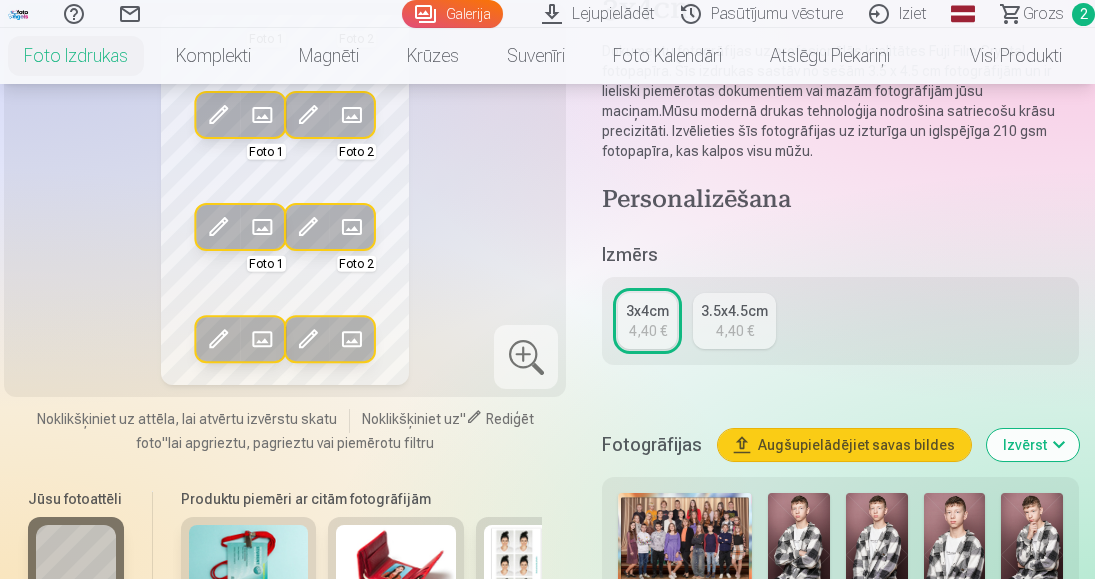 scroll, scrollTop: 200, scrollLeft: 0, axis: vertical 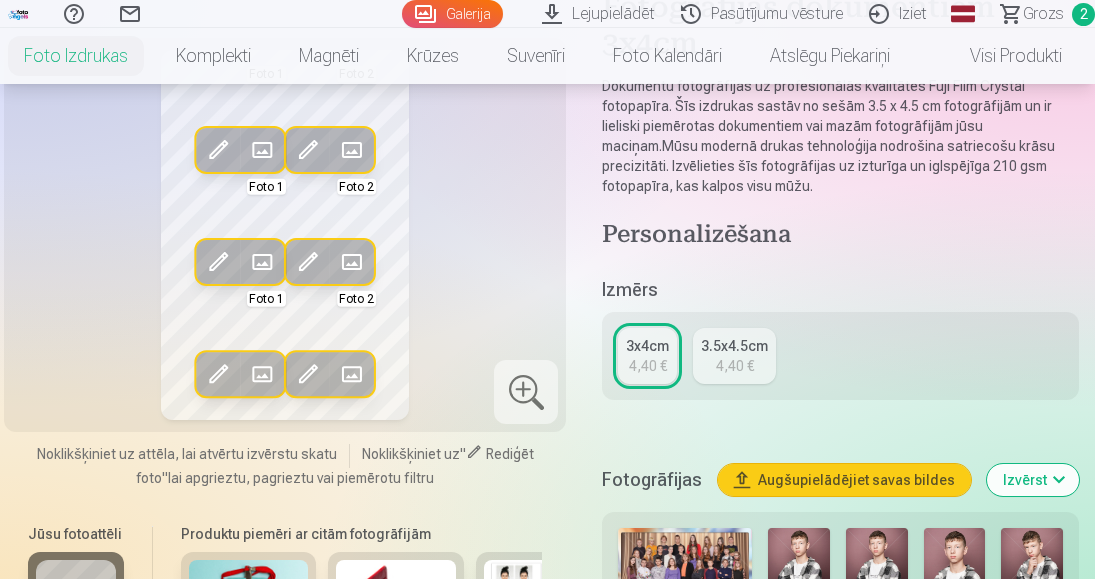 click on "4,40 €" at bounding box center [735, 366] 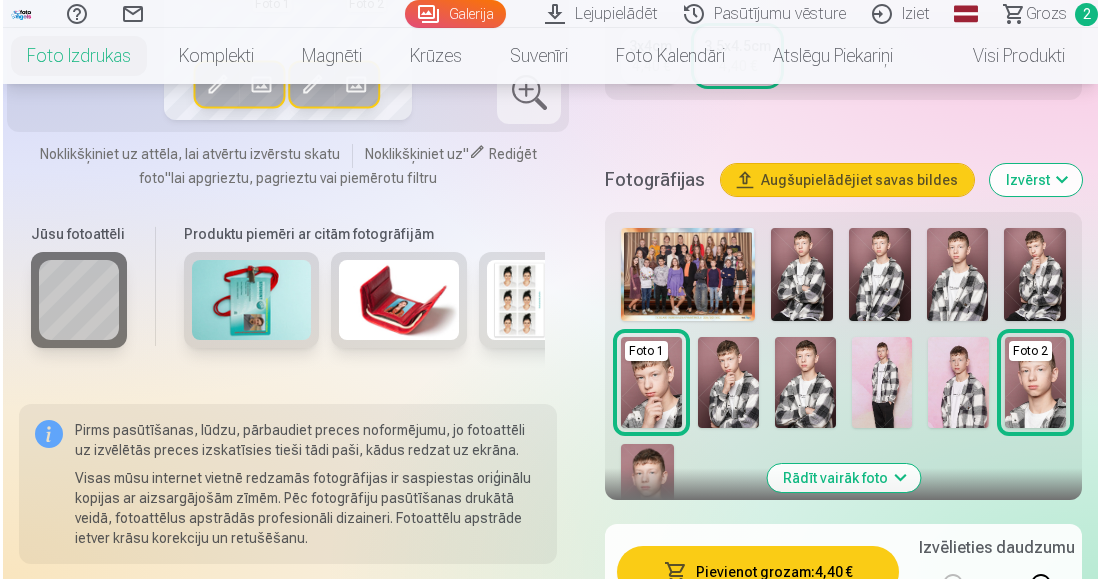 scroll, scrollTop: 600, scrollLeft: 0, axis: vertical 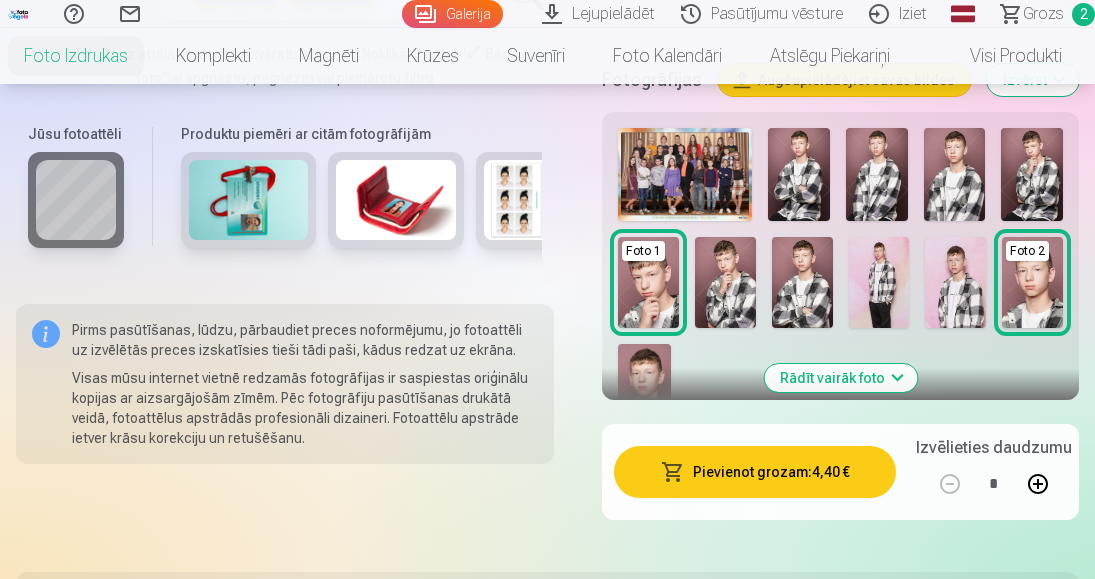 click on "Pievienot grozam :  4,40 €" at bounding box center (755, 472) 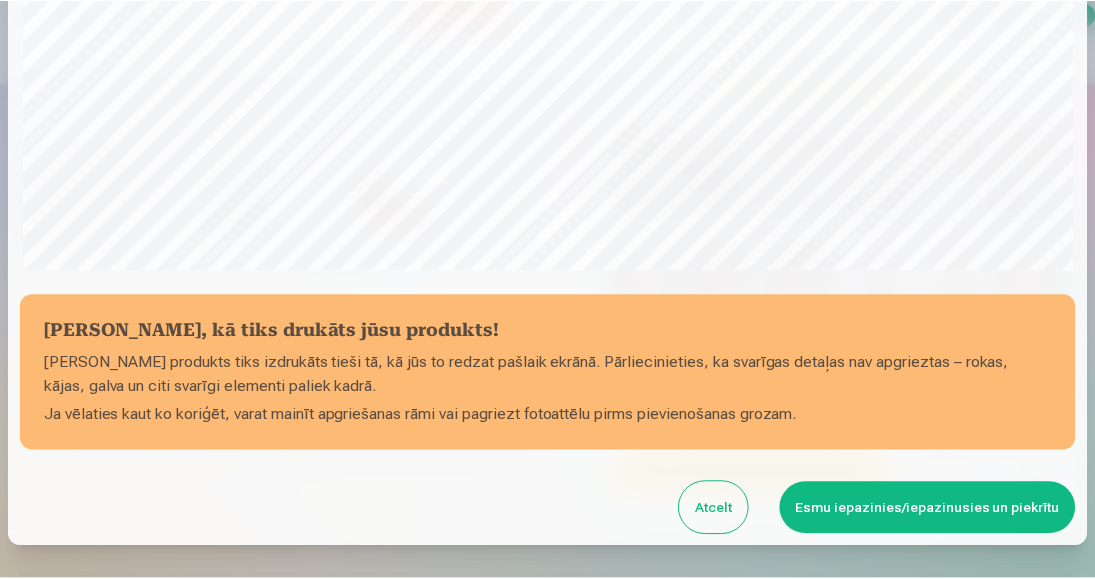 scroll, scrollTop: 560, scrollLeft: 0, axis: vertical 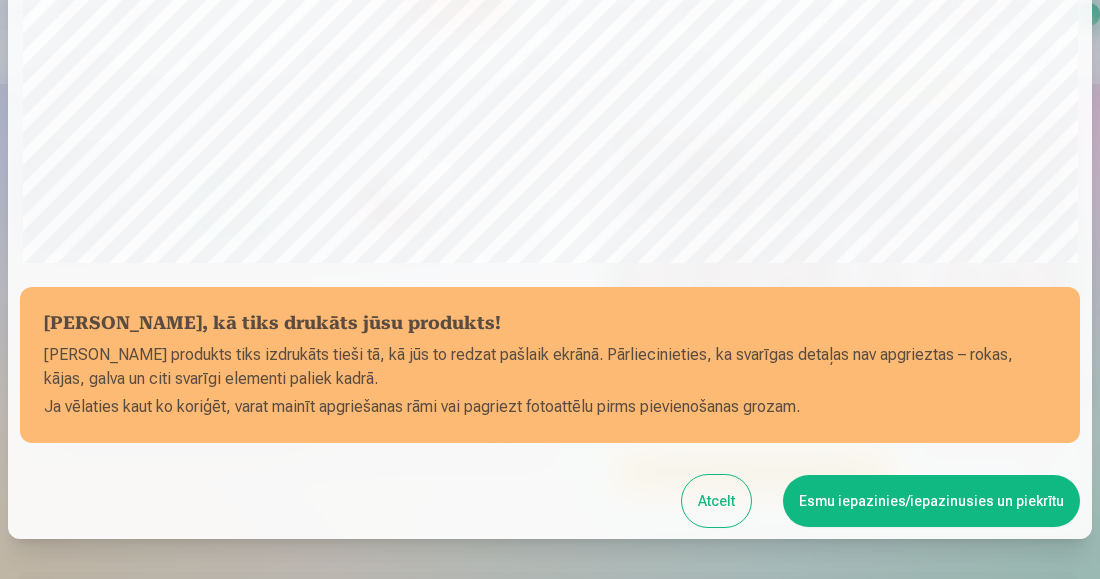 click on "Esmu iepazinies/iepazinusies un piekrītu" at bounding box center (931, 501) 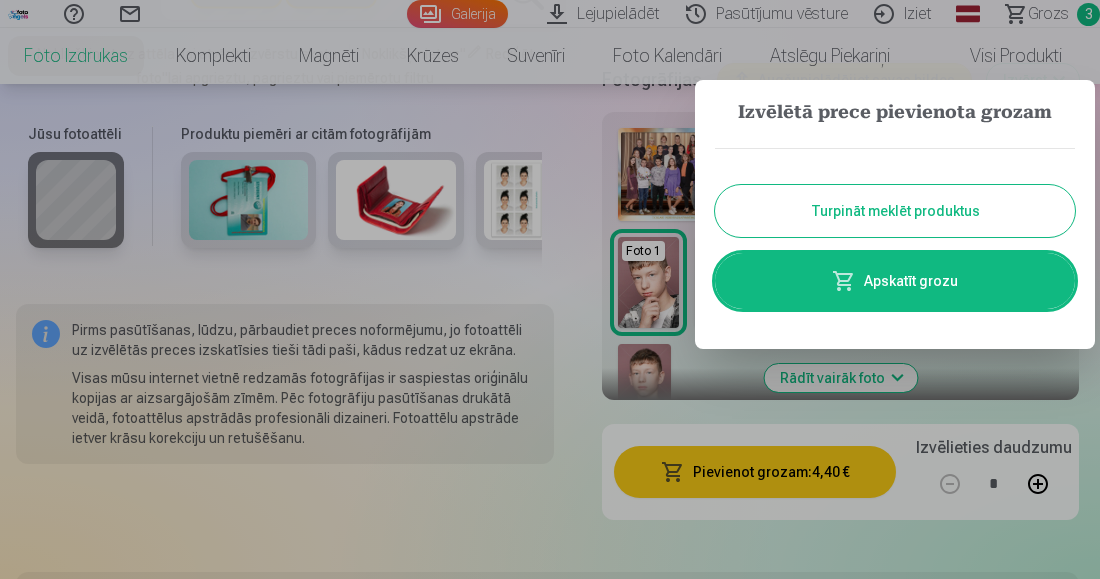 click on "Turpināt meklēt produktus" at bounding box center [895, 211] 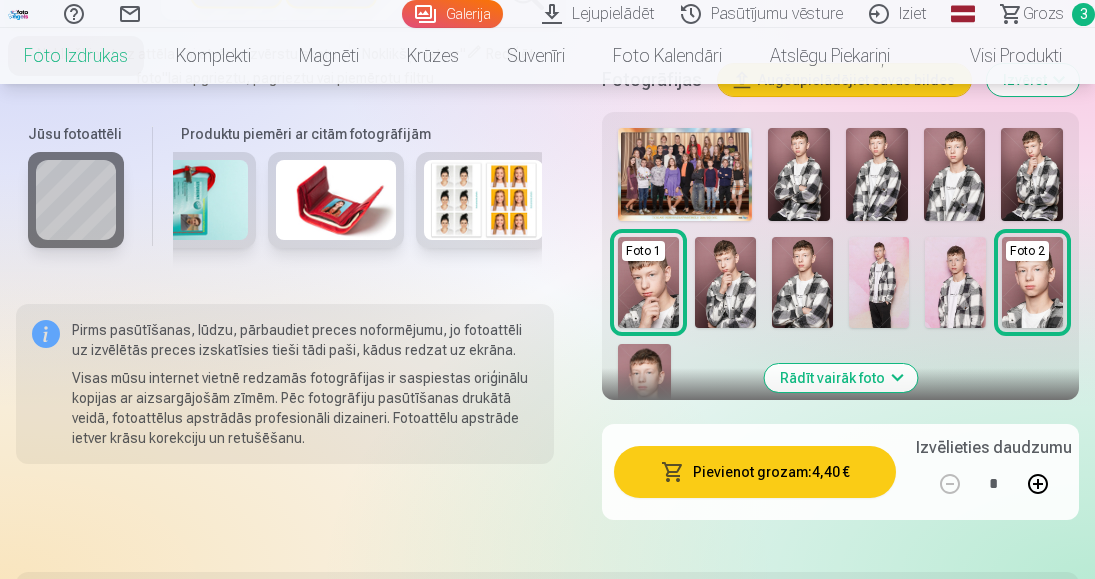 scroll, scrollTop: 0, scrollLeft: 0, axis: both 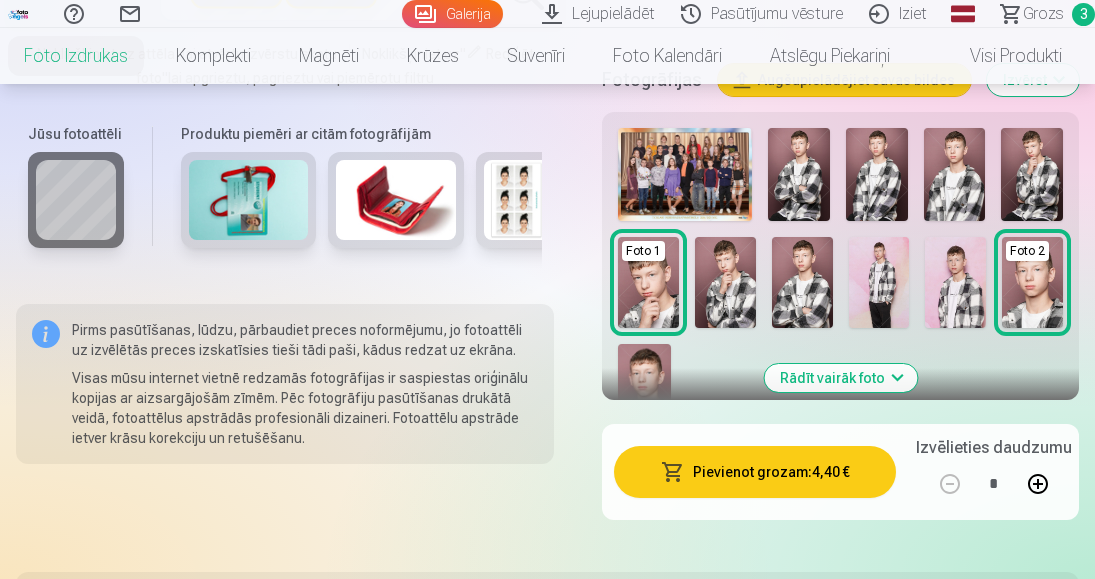 click at bounding box center [249, 200] 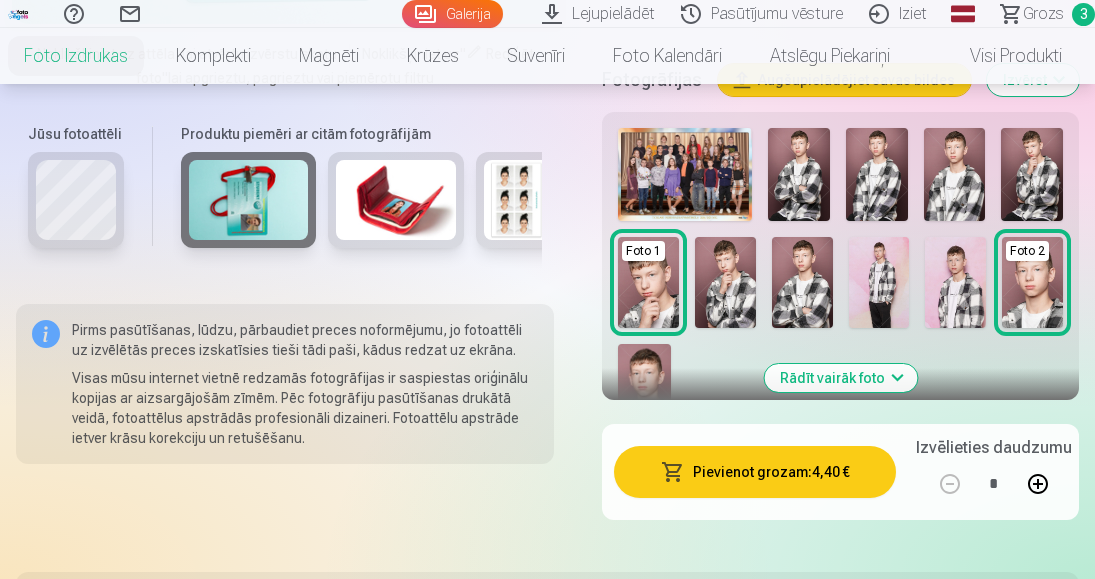scroll, scrollTop: 0, scrollLeft: 0, axis: both 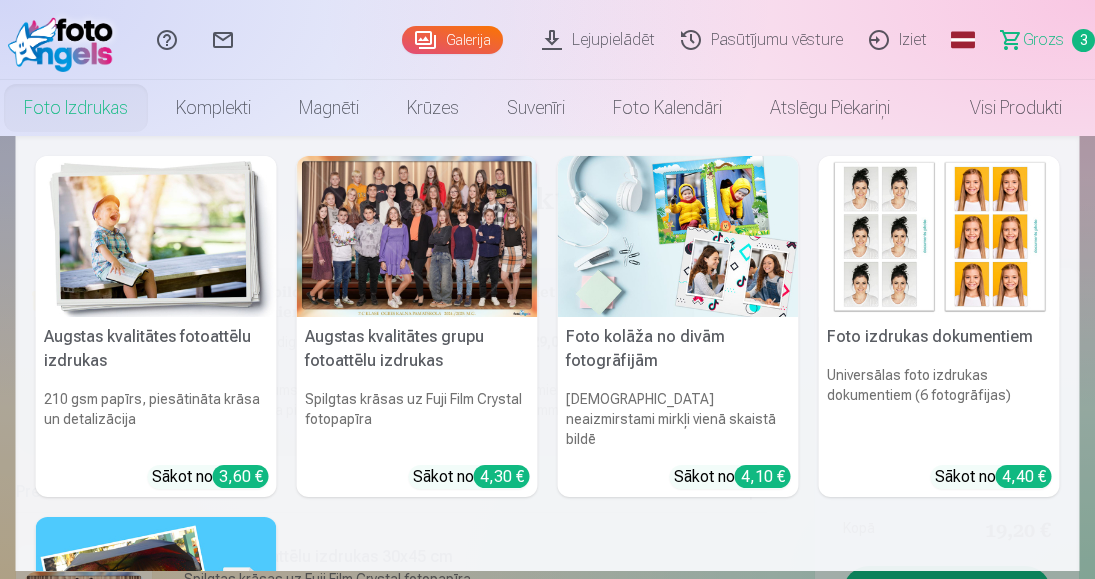 click on "Foto izdrukas" at bounding box center (76, 108) 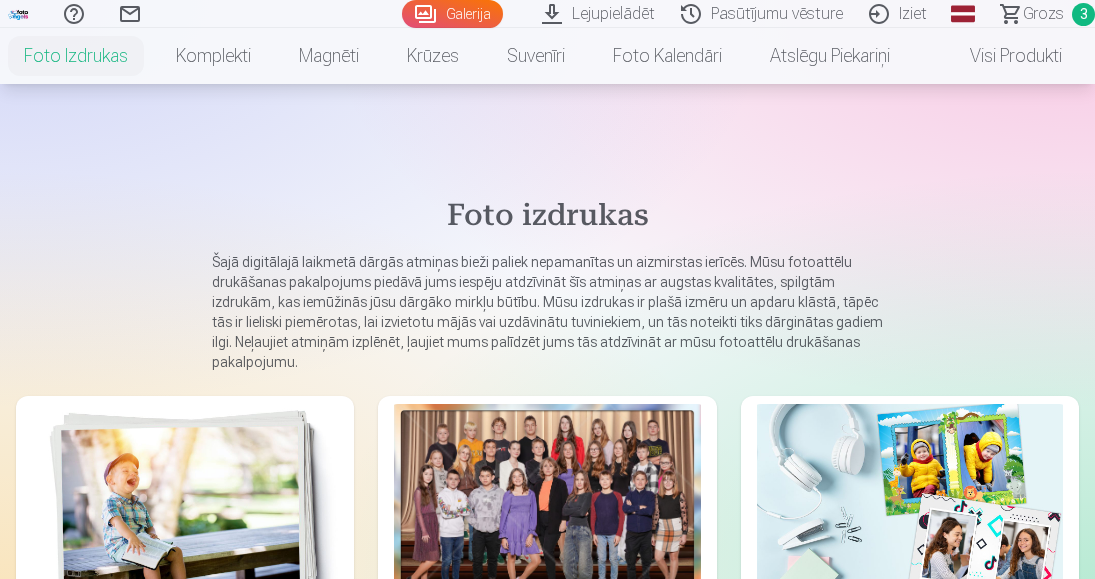 scroll, scrollTop: 300, scrollLeft: 0, axis: vertical 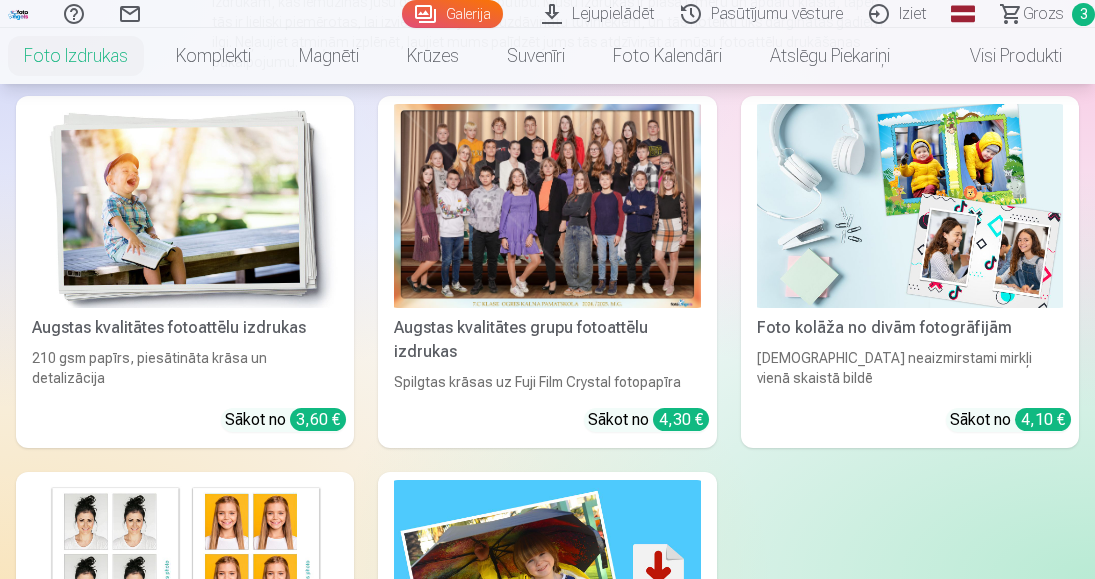 click at bounding box center (185, 206) 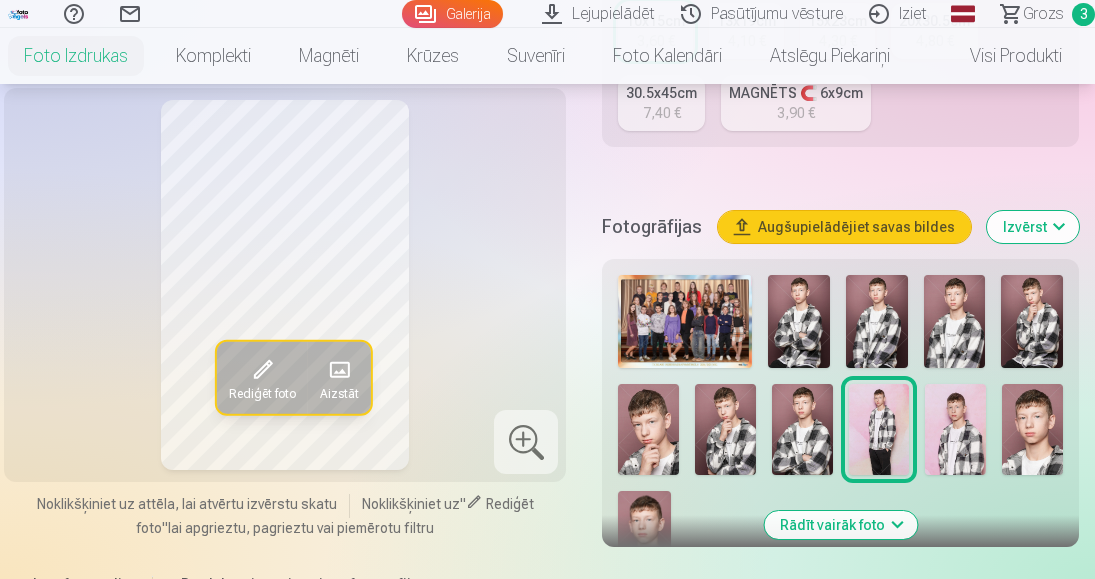 scroll, scrollTop: 600, scrollLeft: 0, axis: vertical 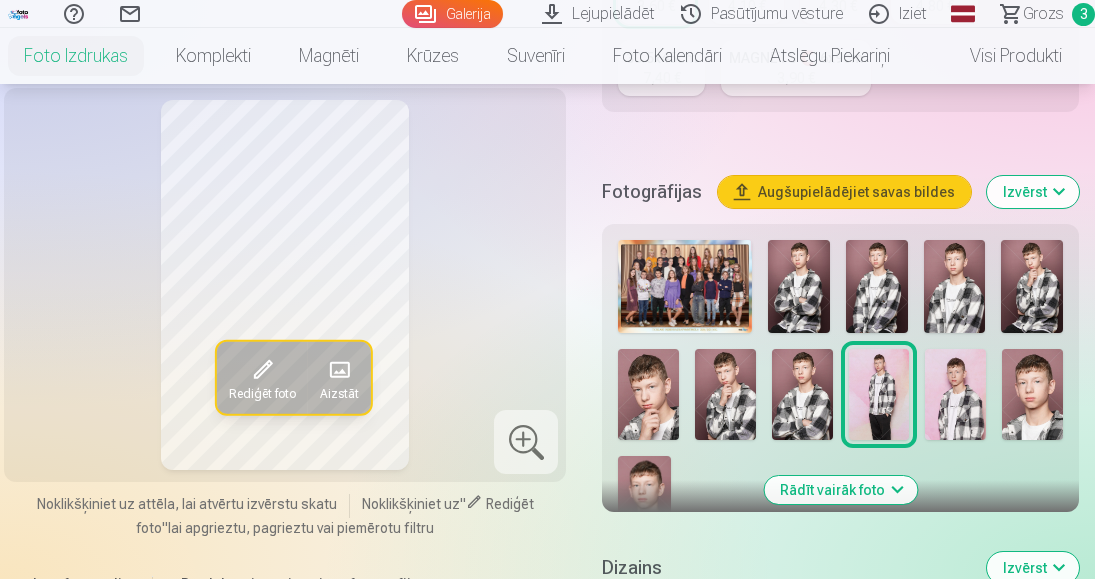 click at bounding box center [1032, 286] 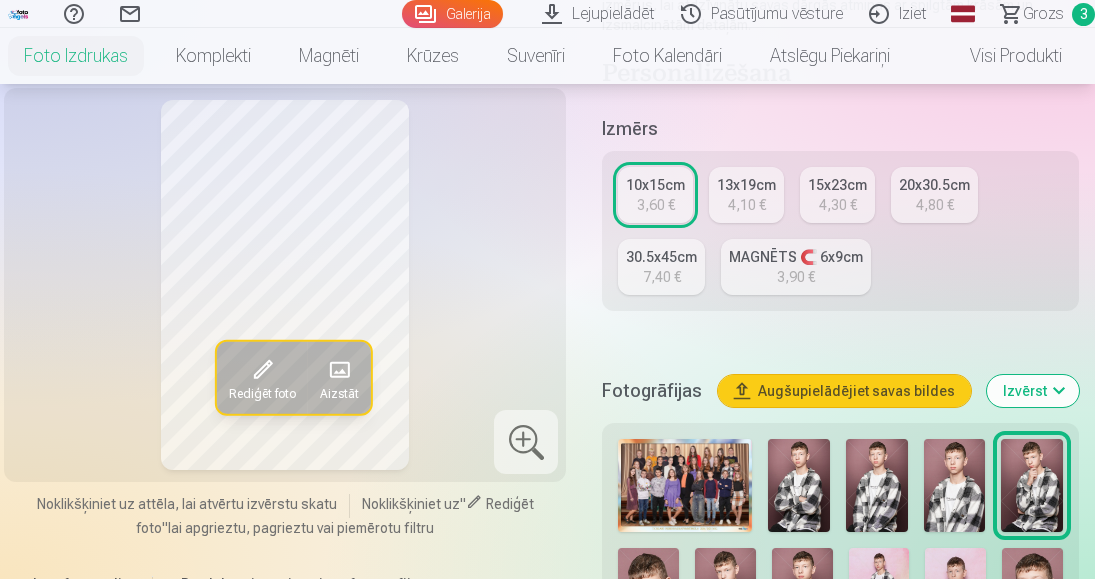 scroll, scrollTop: 400, scrollLeft: 0, axis: vertical 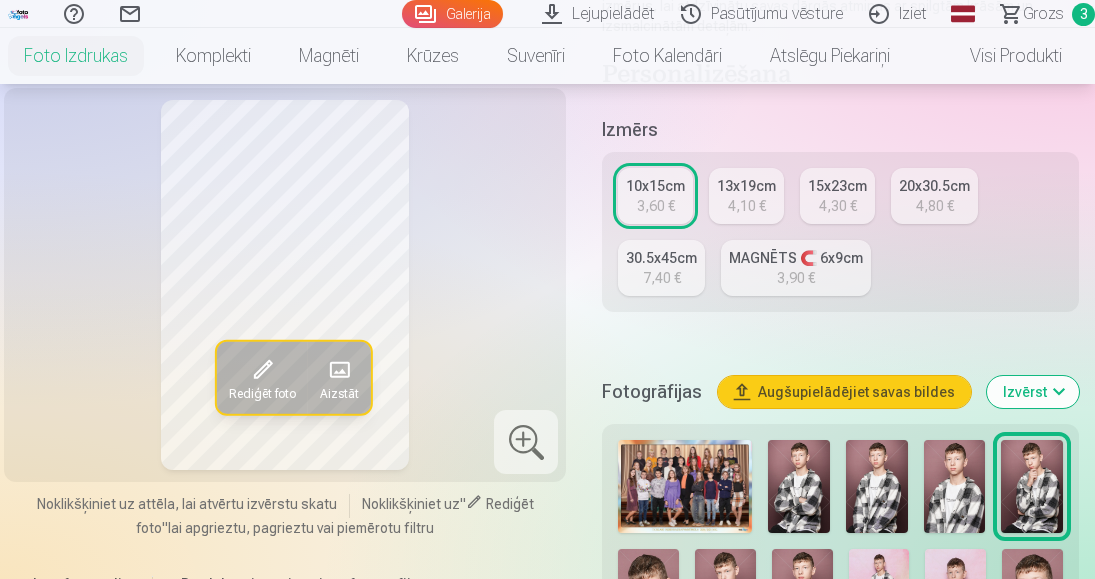 click on "20x30.5cm" at bounding box center (934, 186) 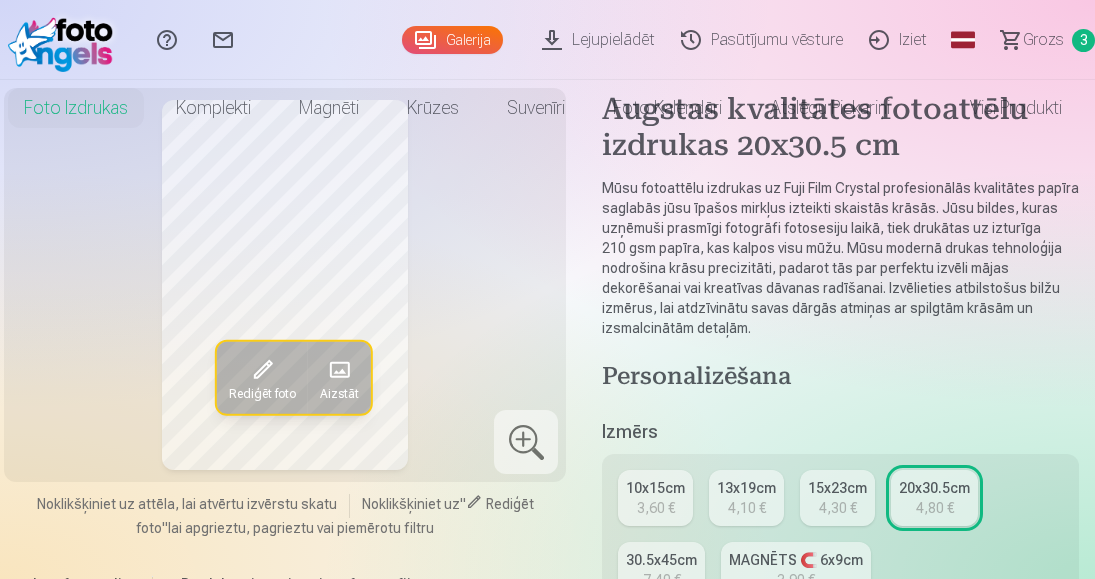 scroll, scrollTop: 200, scrollLeft: 0, axis: vertical 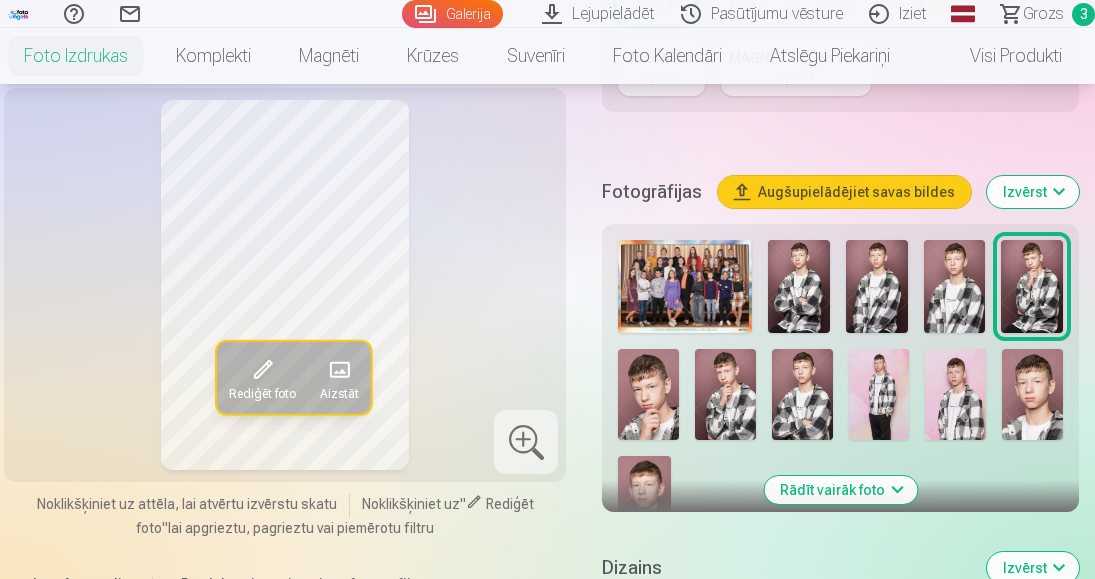 click on "Rādīt vairāk foto" at bounding box center [840, 490] 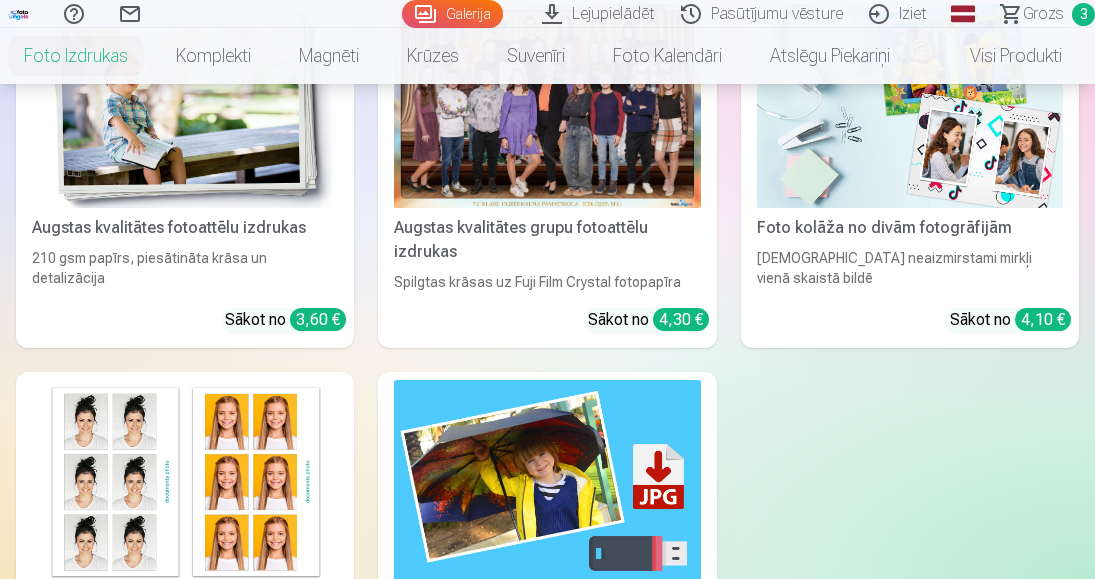 scroll, scrollTop: 300, scrollLeft: 0, axis: vertical 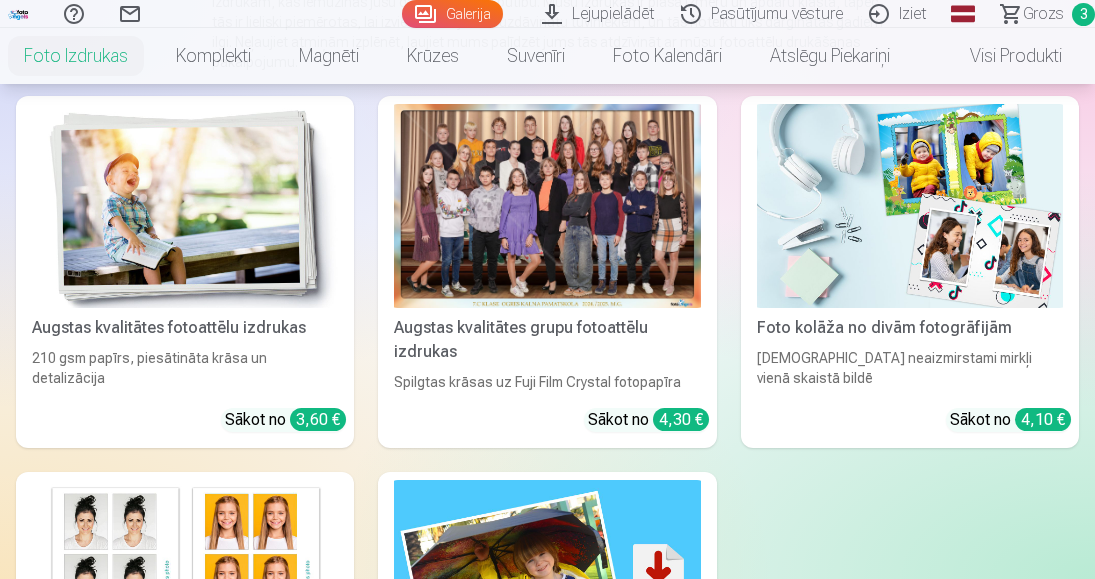 click at bounding box center [910, 206] 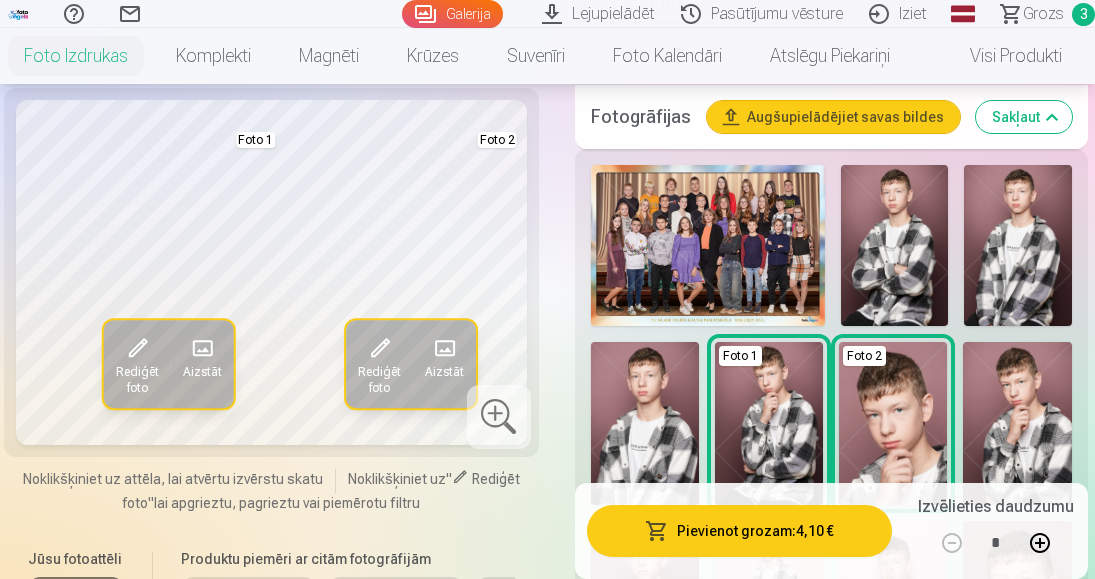 scroll, scrollTop: 600, scrollLeft: 0, axis: vertical 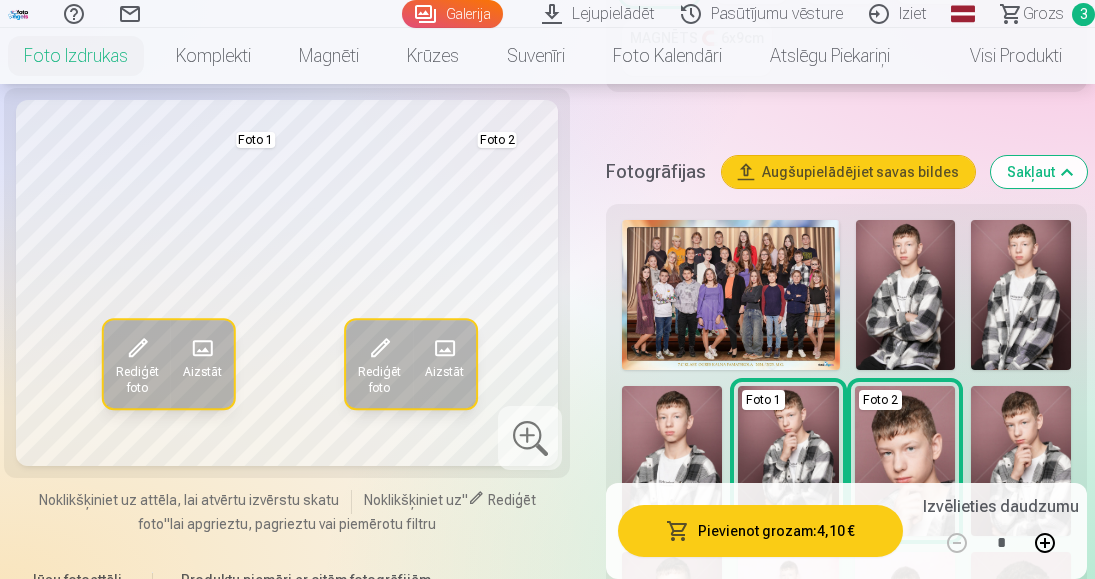 click at bounding box center [1021, 295] 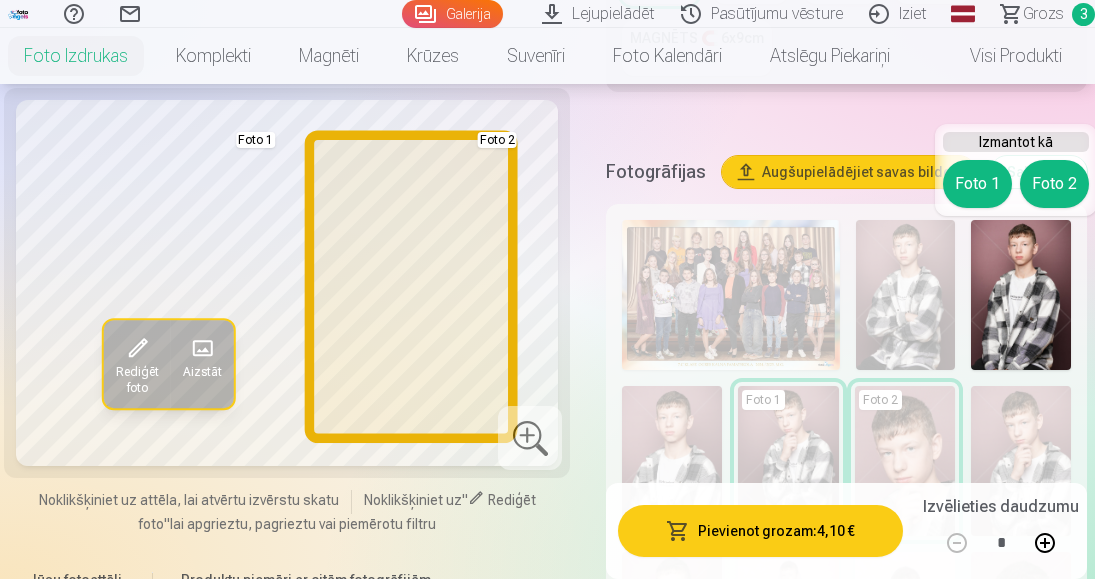 click on "Foto   2" at bounding box center (1054, 184) 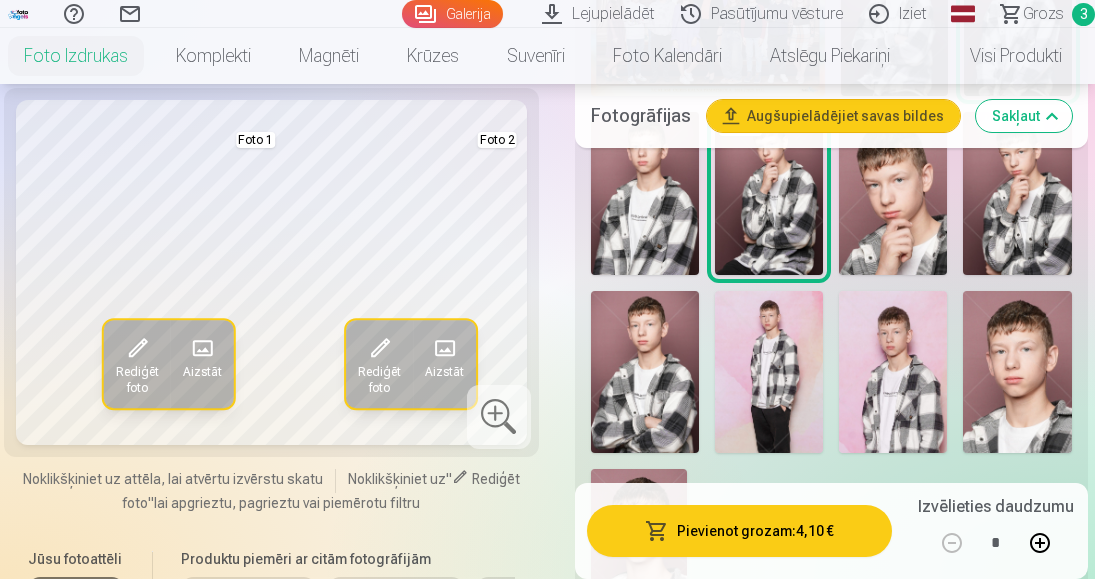 scroll, scrollTop: 900, scrollLeft: 0, axis: vertical 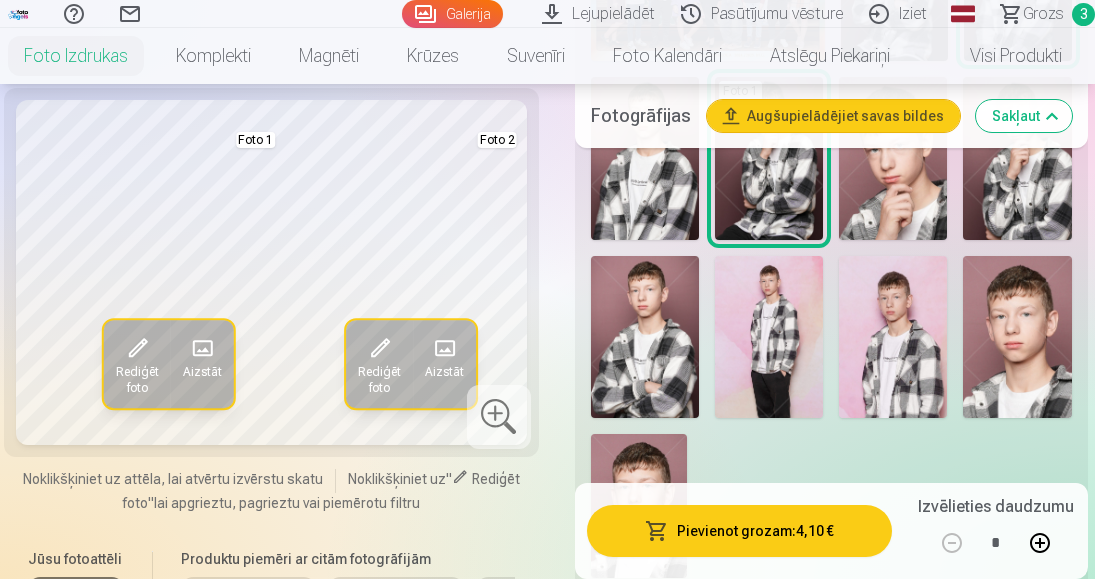 click at bounding box center (769, 337) 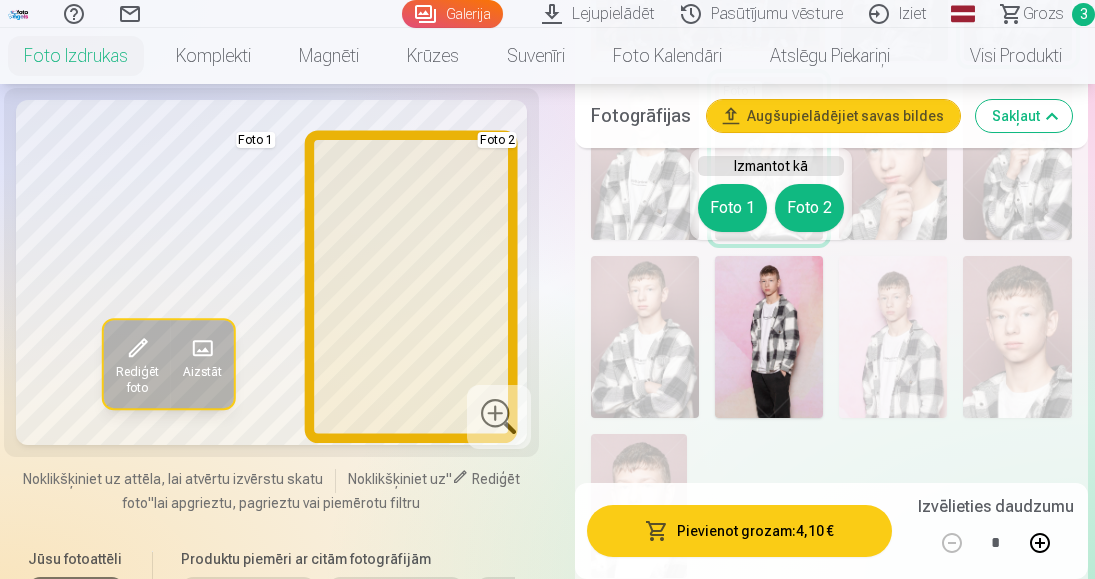 click on "Foto   2" at bounding box center (809, 208) 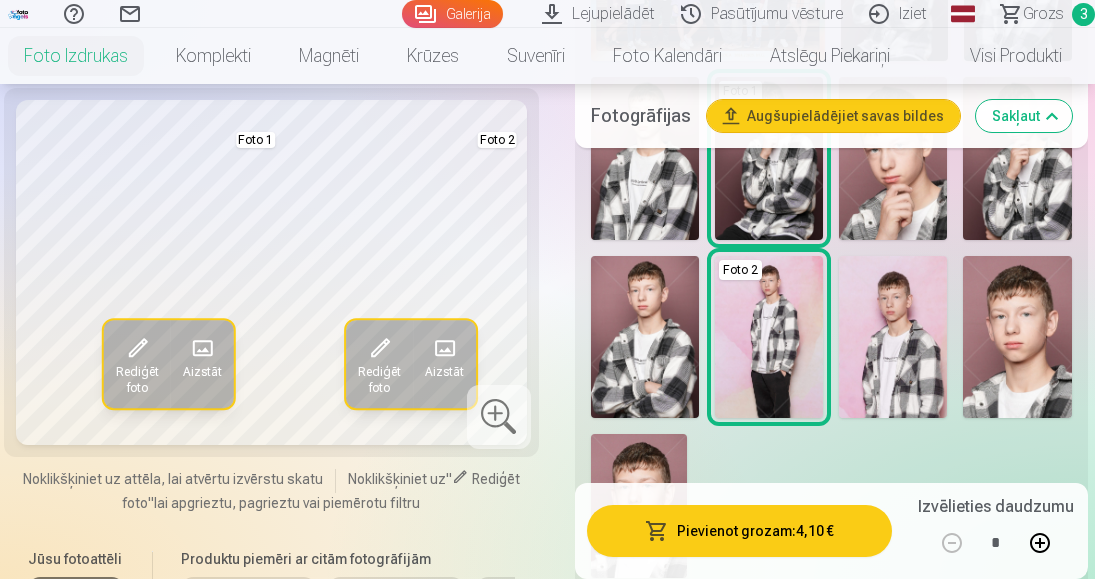 click at bounding box center (1017, 337) 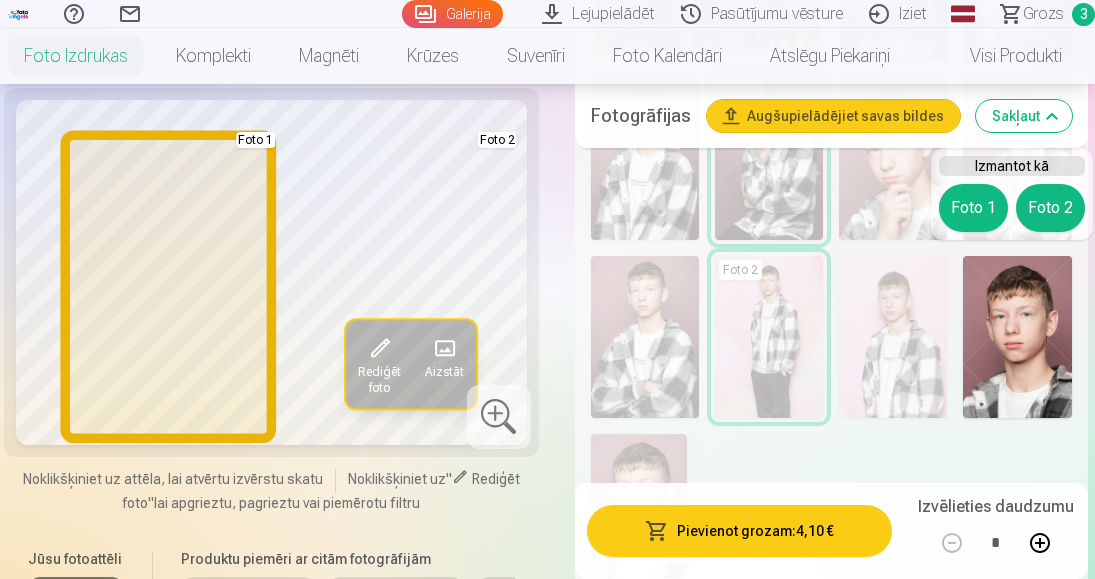 click on "Foto   1" at bounding box center (973, 208) 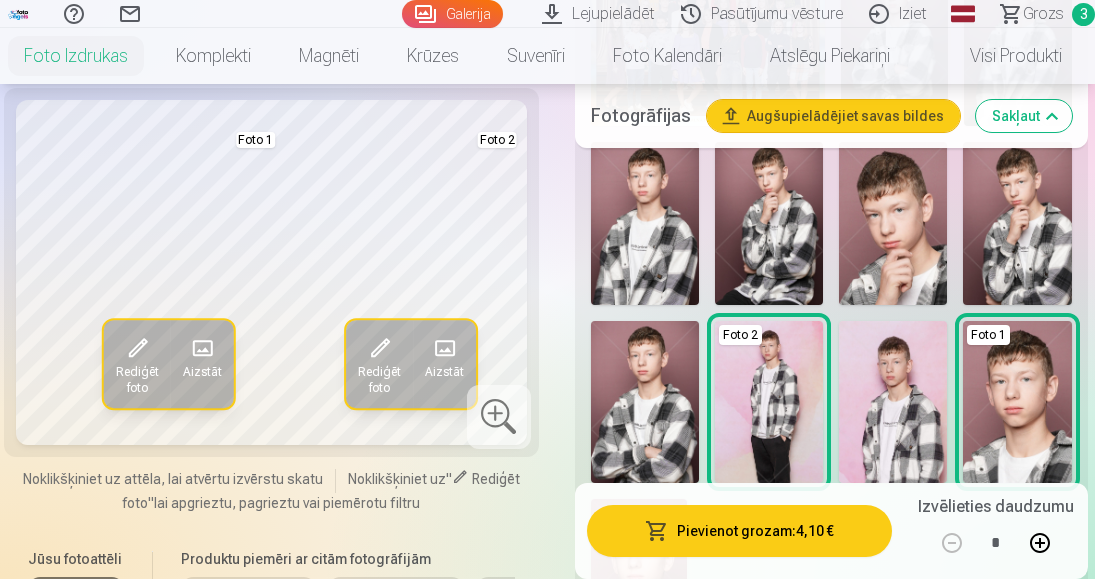 scroll, scrollTop: 800, scrollLeft: 0, axis: vertical 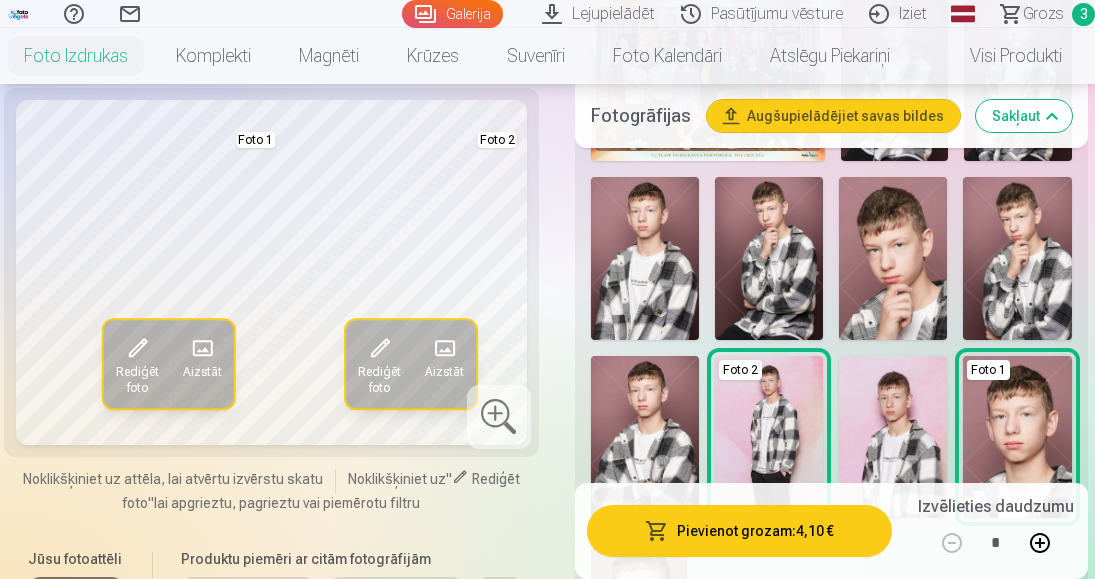 click at bounding box center [645, 258] 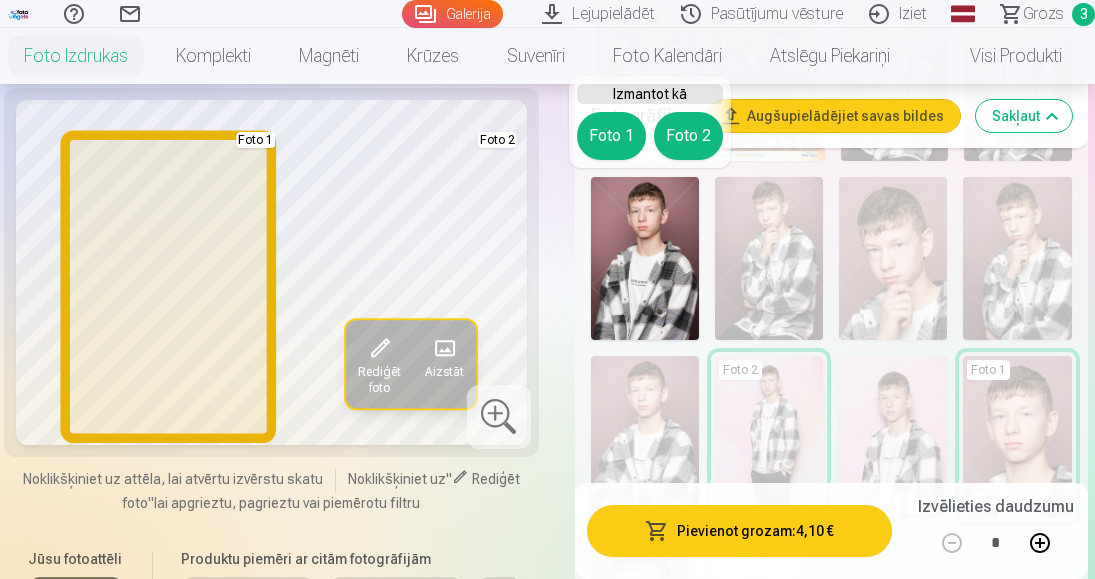 click on "Foto   1" at bounding box center [611, 136] 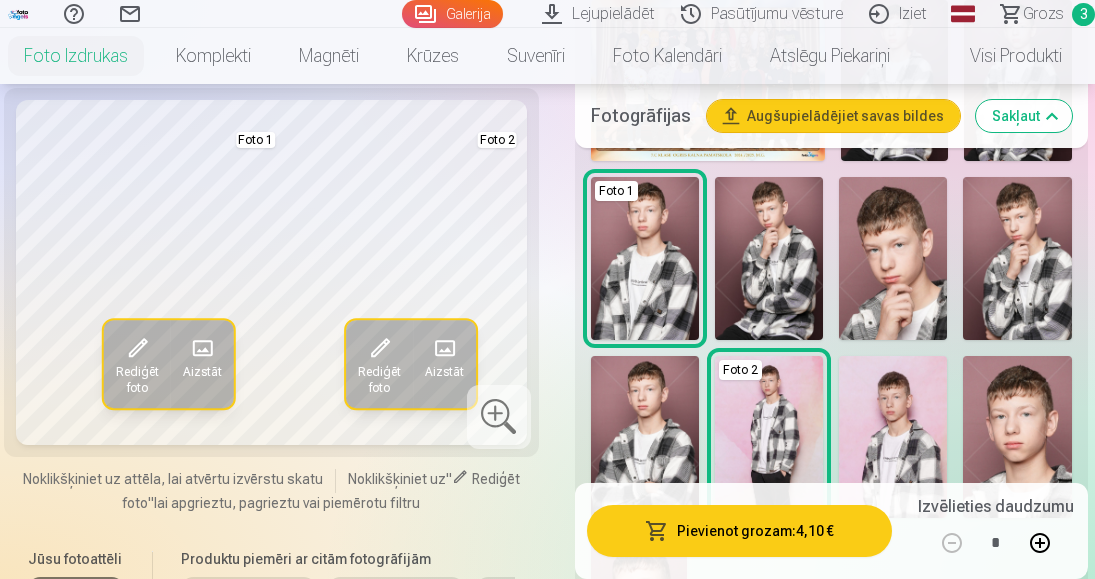 click at bounding box center (893, 258) 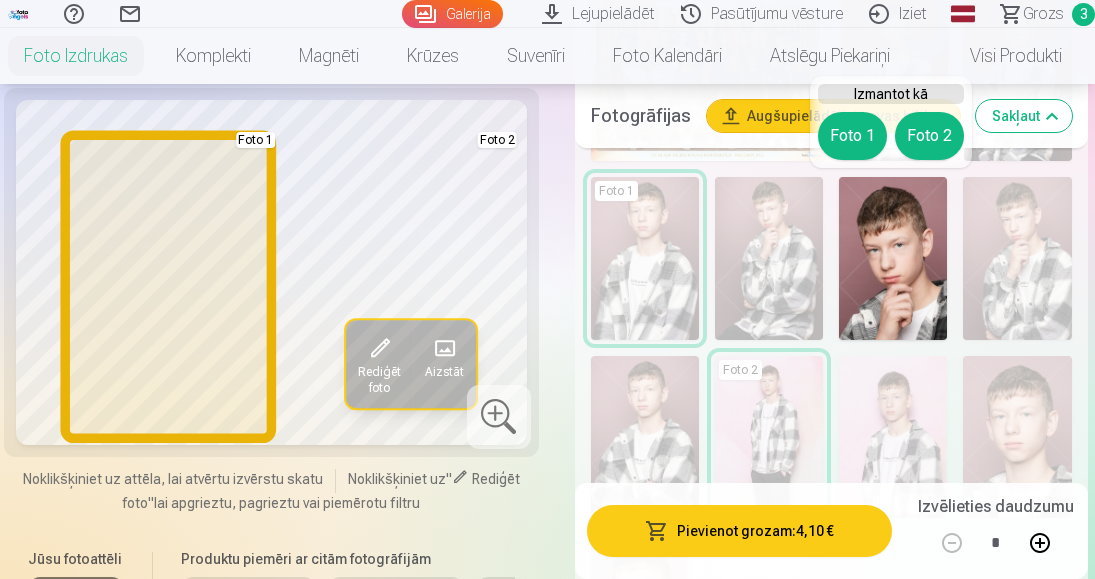 click on "Foto   1" at bounding box center [852, 136] 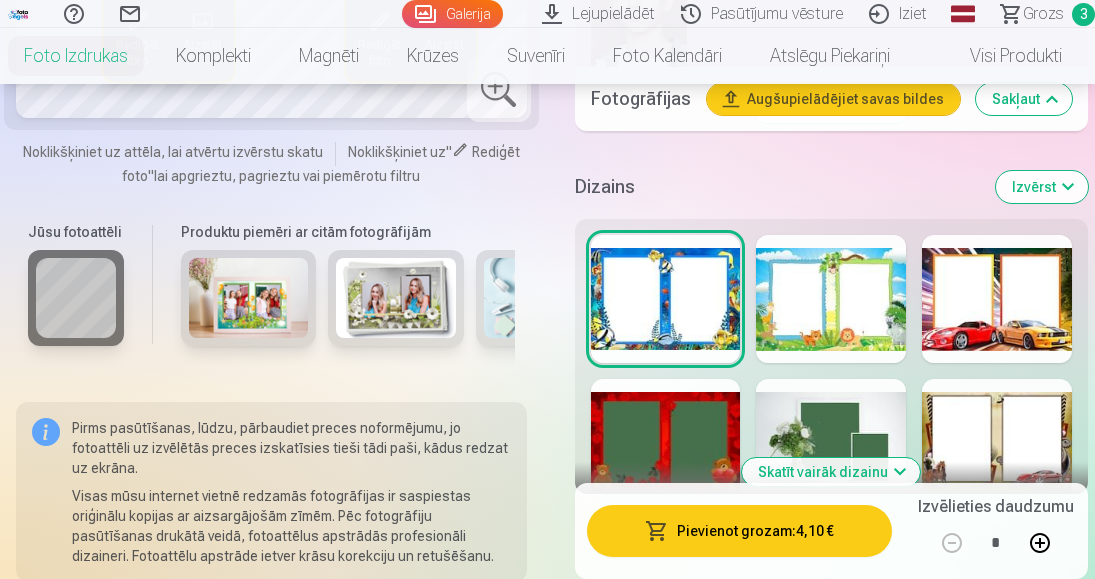 scroll, scrollTop: 1400, scrollLeft: 0, axis: vertical 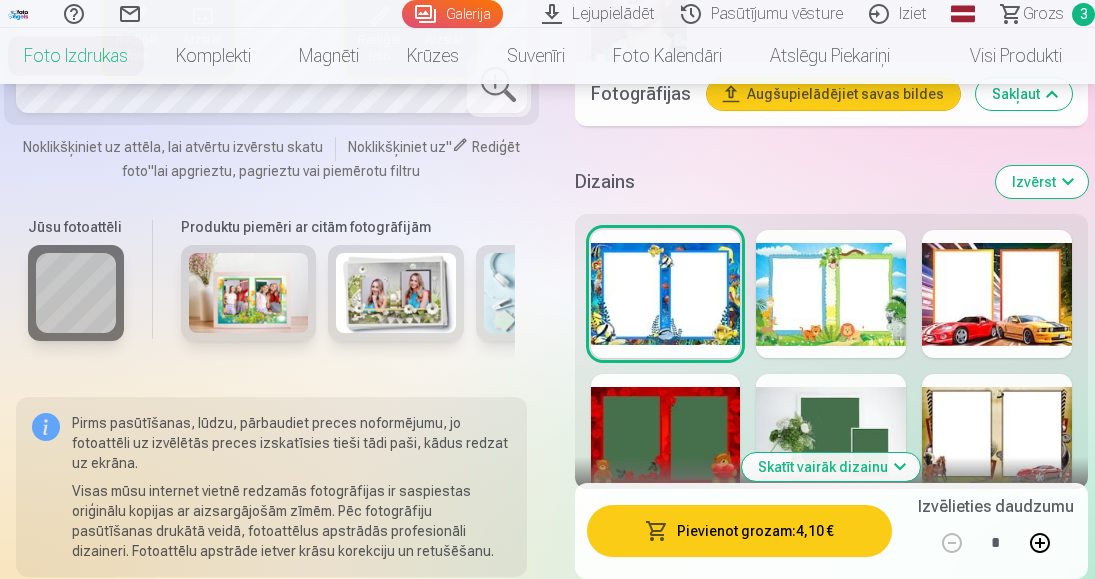 click at bounding box center [997, 438] 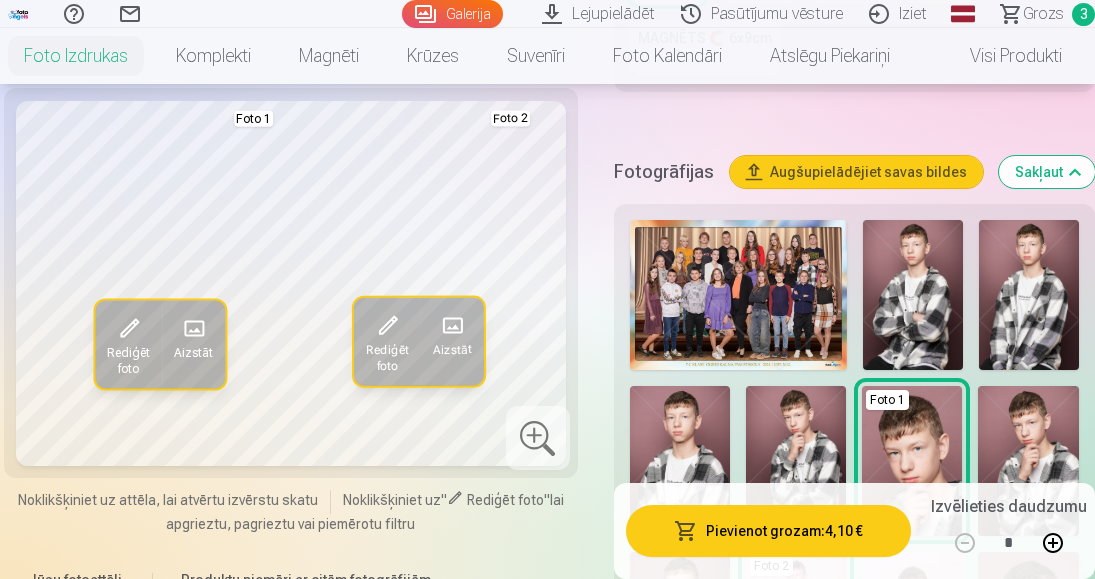 scroll, scrollTop: 300, scrollLeft: 0, axis: vertical 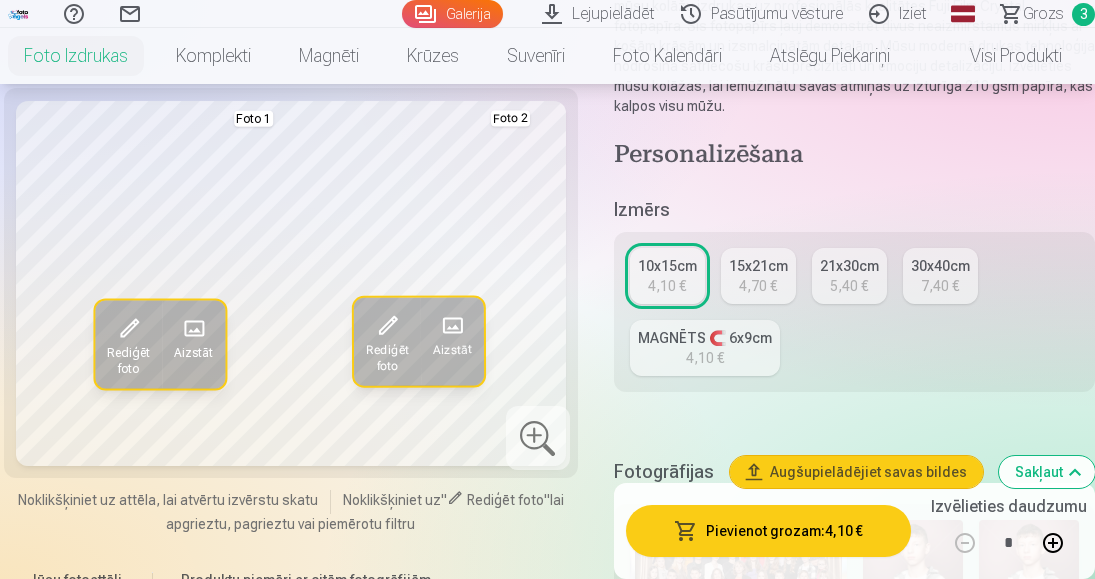 click on "7,40 €" at bounding box center [940, 286] 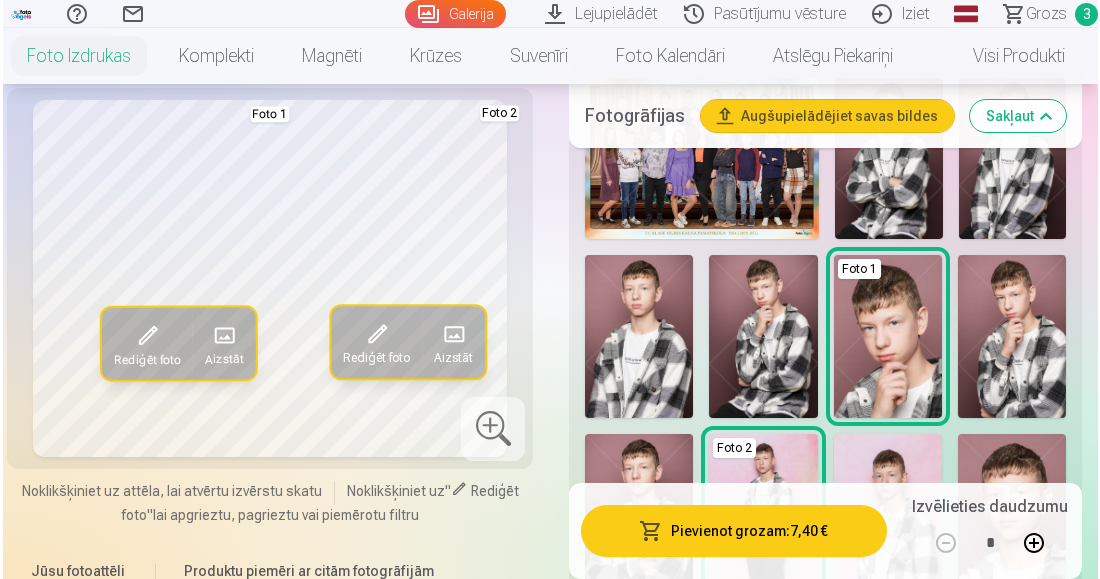 scroll, scrollTop: 900, scrollLeft: 0, axis: vertical 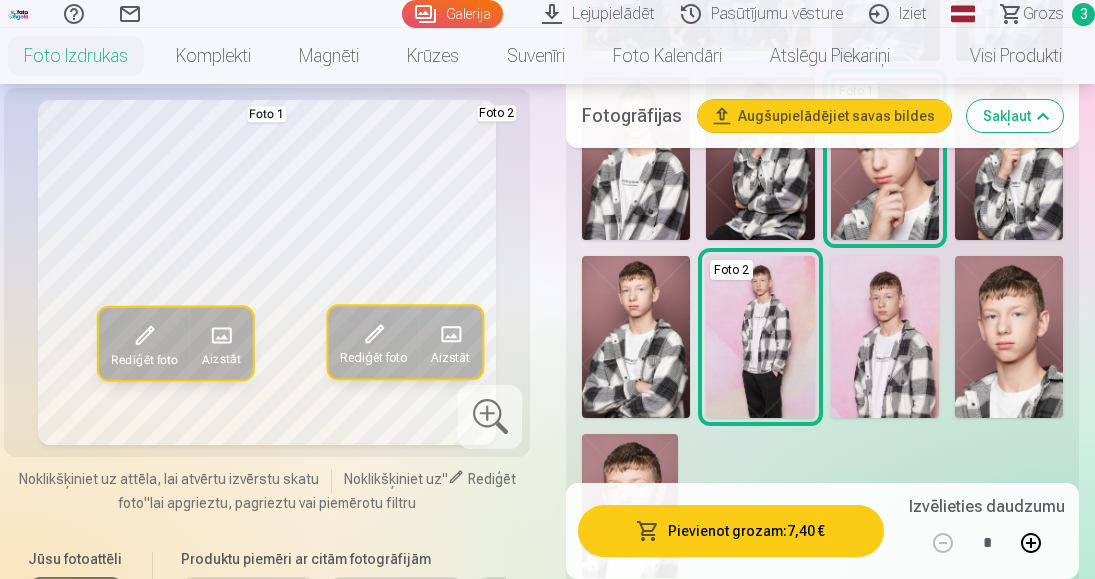 click on "Pievienot grozam :  7,40 €" at bounding box center (731, 531) 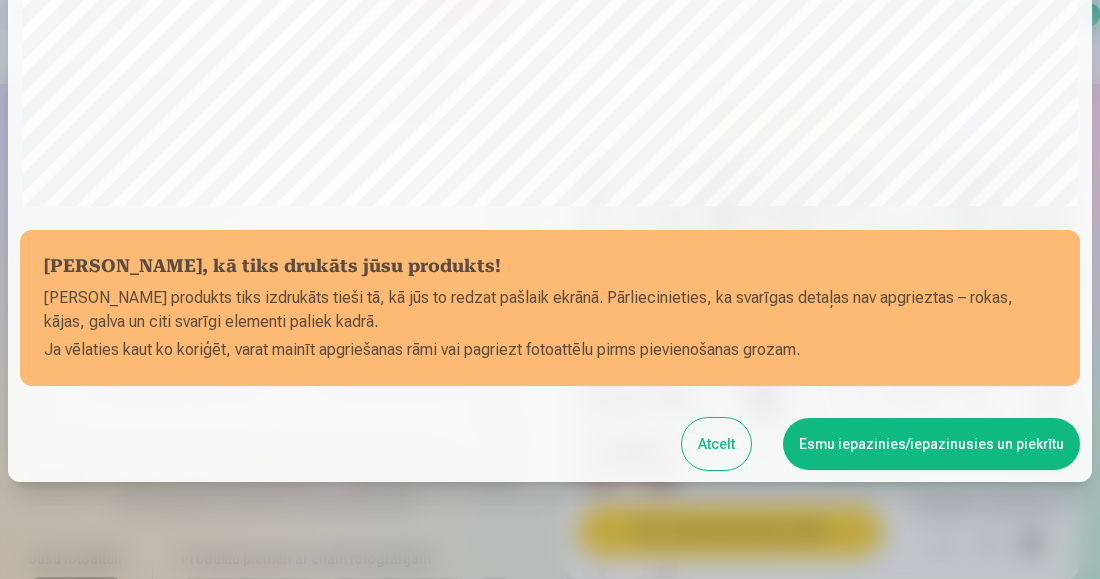scroll, scrollTop: 660, scrollLeft: 0, axis: vertical 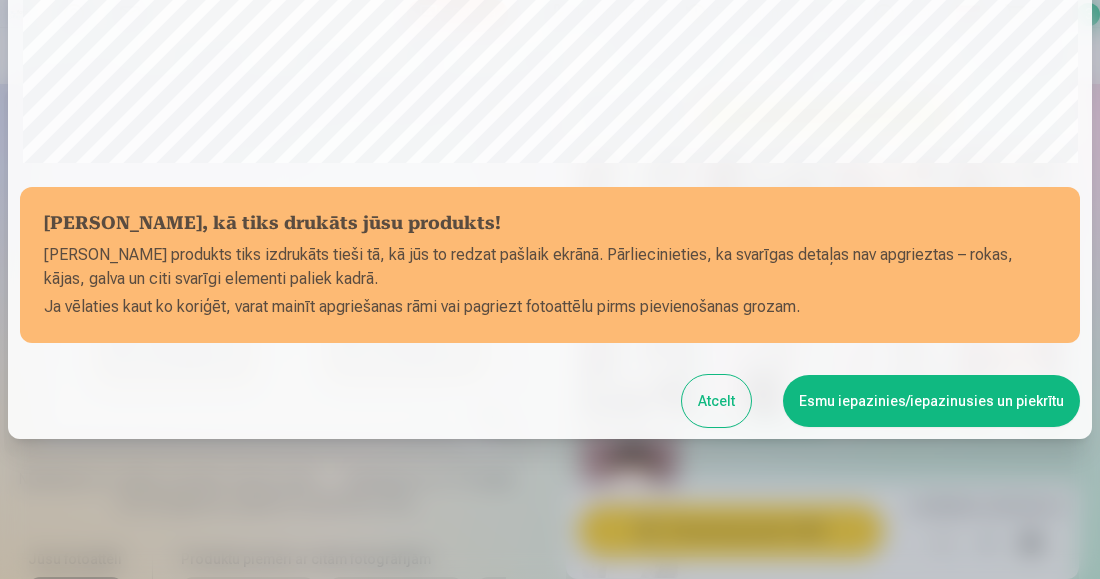 click on "Esmu iepazinies/iepazinusies un piekrītu" at bounding box center [931, 401] 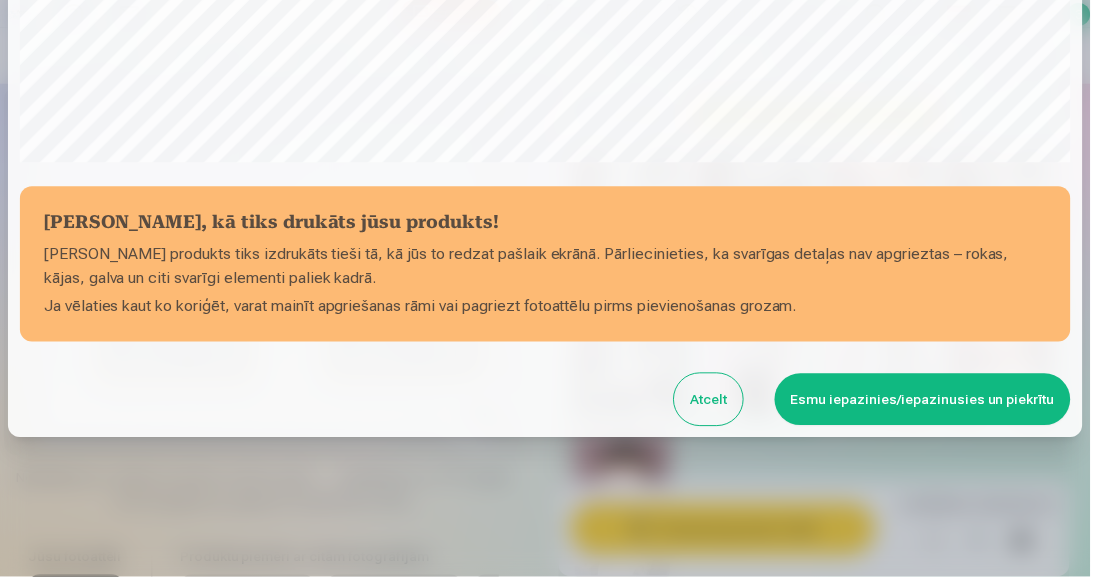 scroll, scrollTop: 657, scrollLeft: 0, axis: vertical 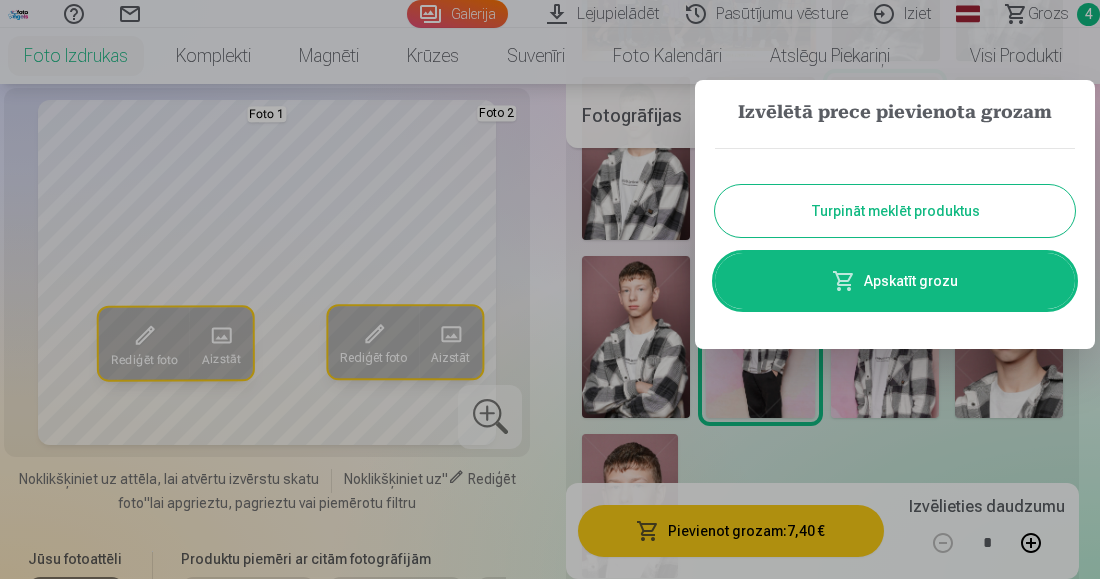 click on "Apskatīt grozu" at bounding box center (895, 281) 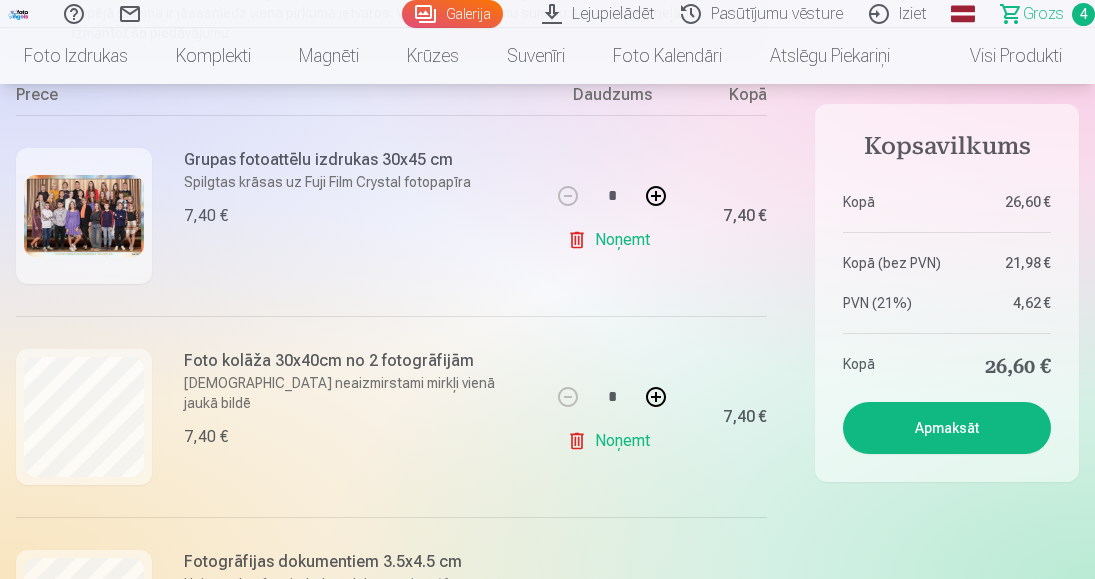 scroll, scrollTop: 300, scrollLeft: 0, axis: vertical 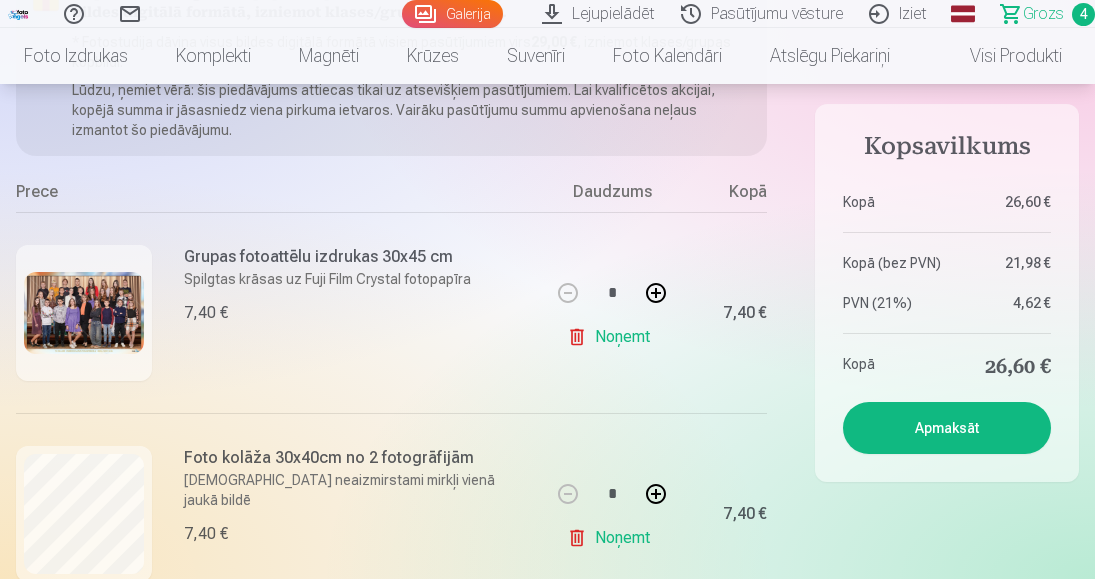 click on "Apmaksāt" at bounding box center (947, 428) 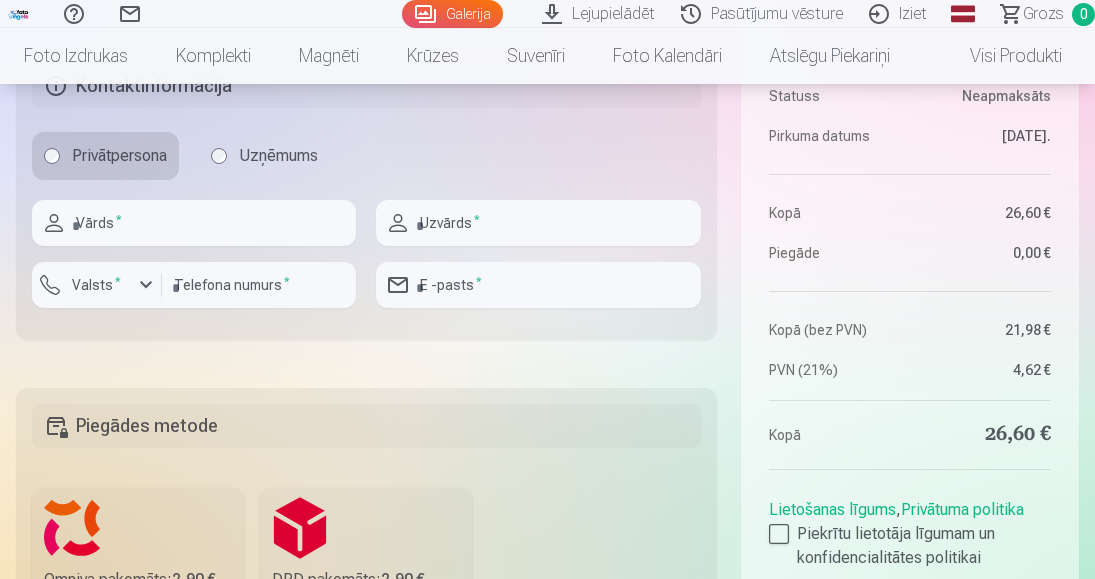 scroll, scrollTop: 900, scrollLeft: 0, axis: vertical 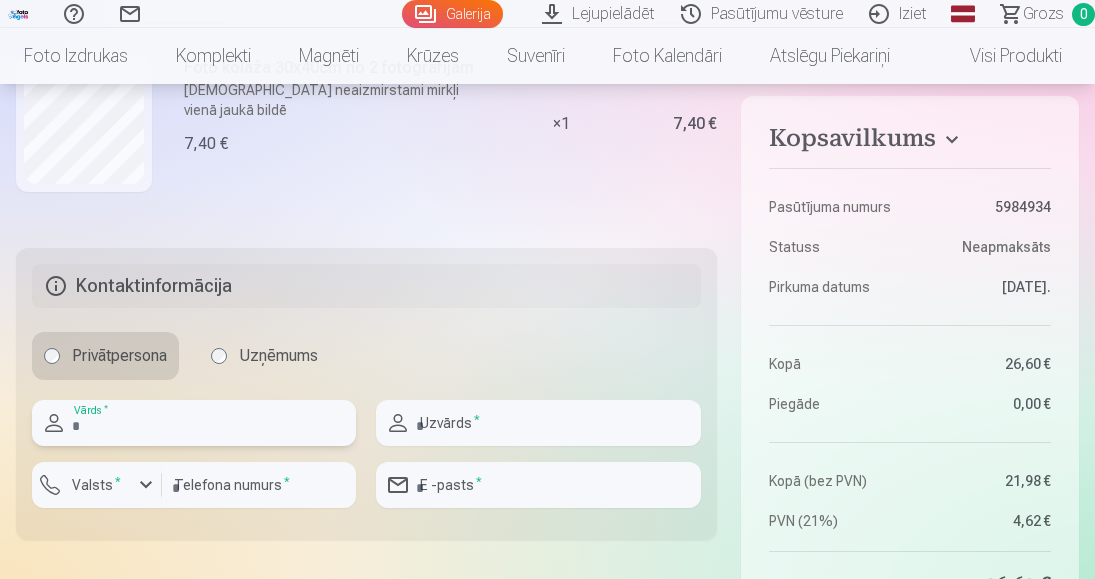 click at bounding box center (194, 423) 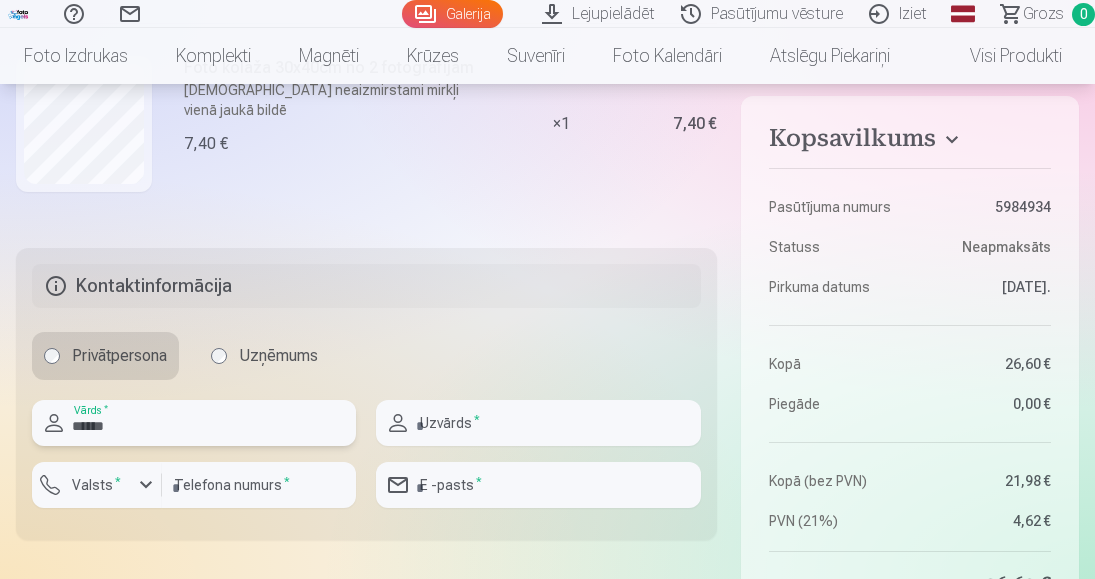 type on "******" 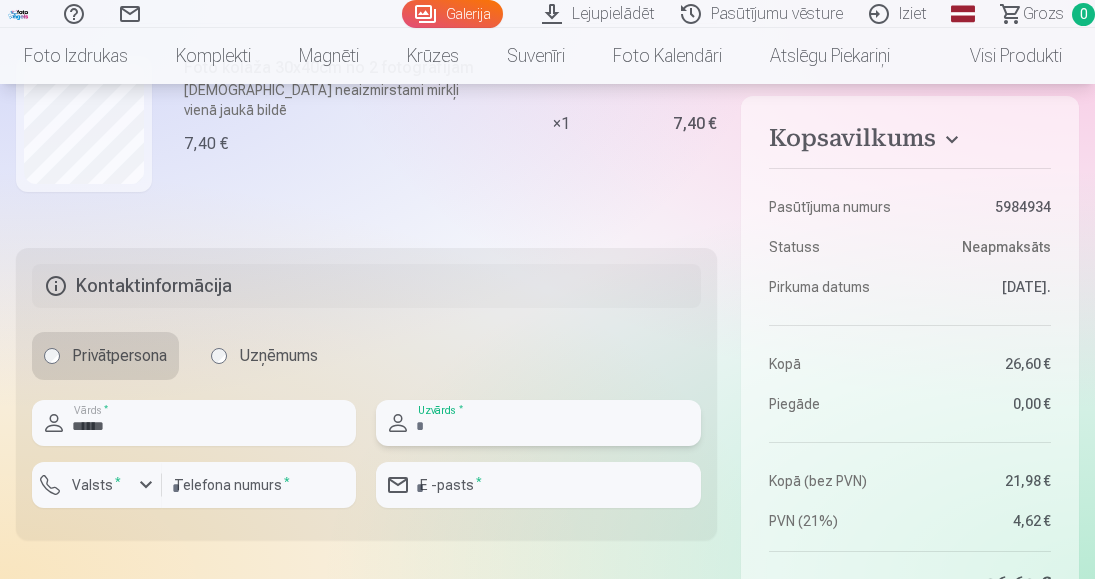 click at bounding box center [538, 423] 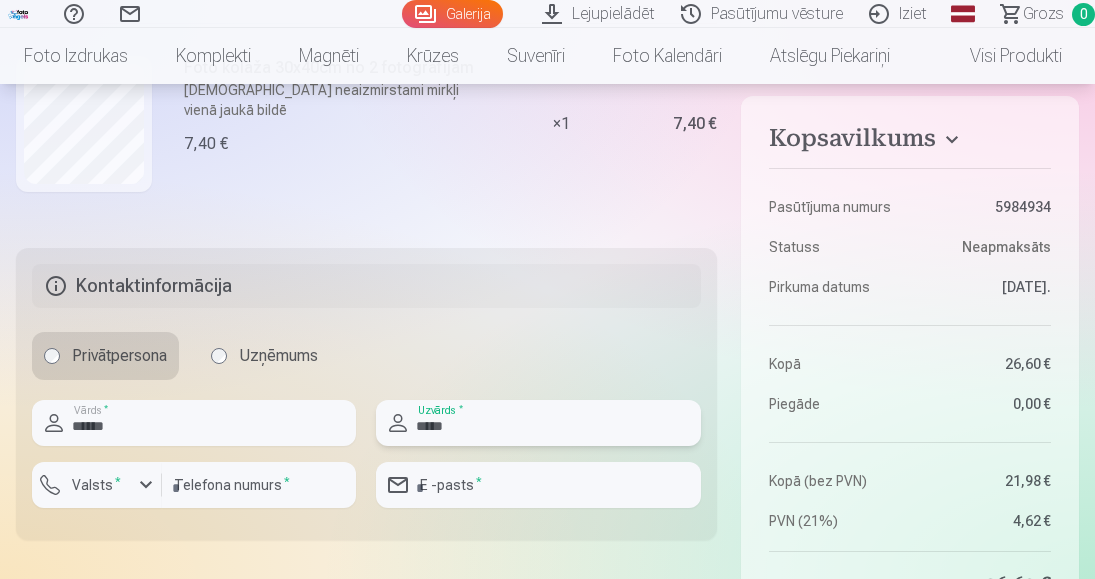 click on "*****" at bounding box center [538, 423] 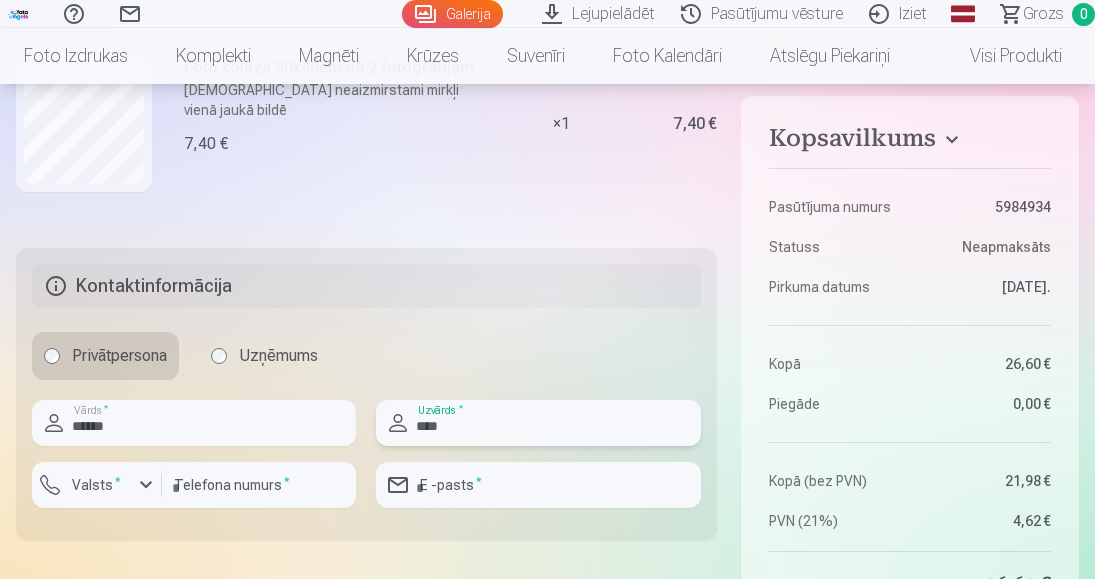 click on "****" at bounding box center (538, 423) 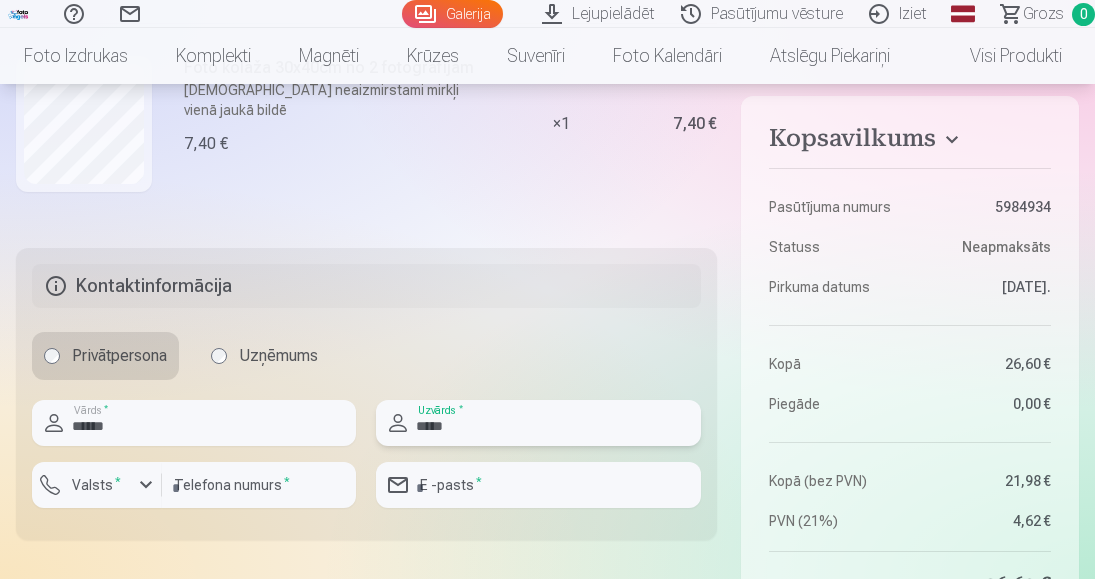 type on "*****" 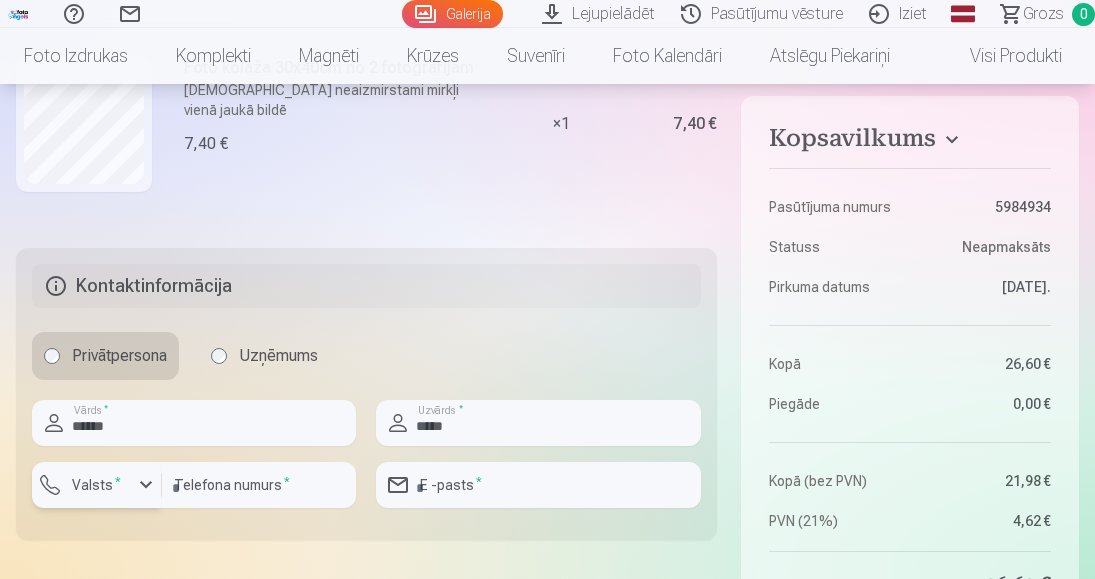 click at bounding box center (146, 485) 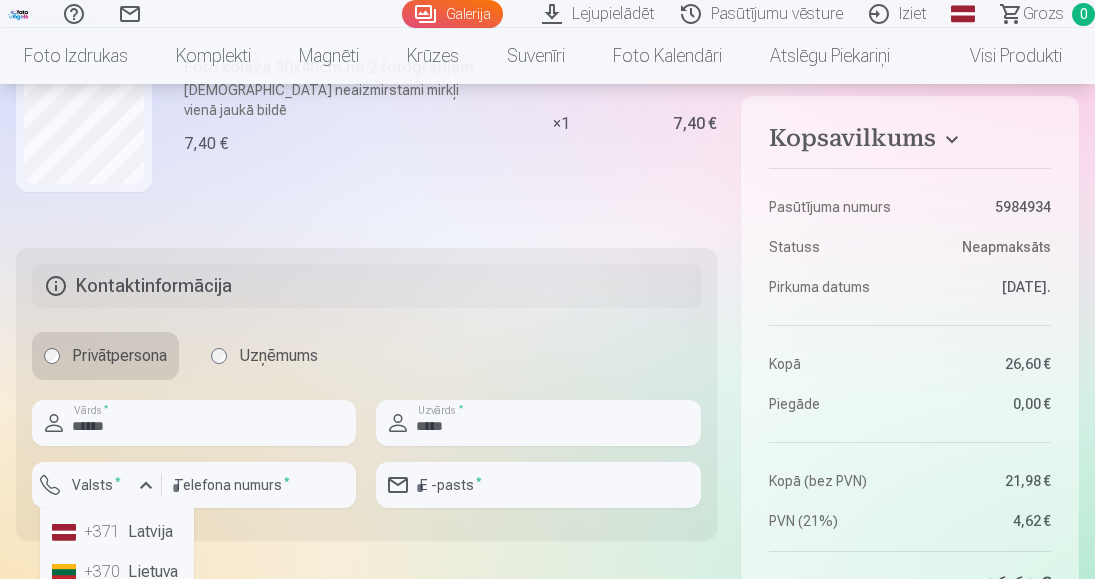 click on "+371 Latvija" at bounding box center [117, 532] 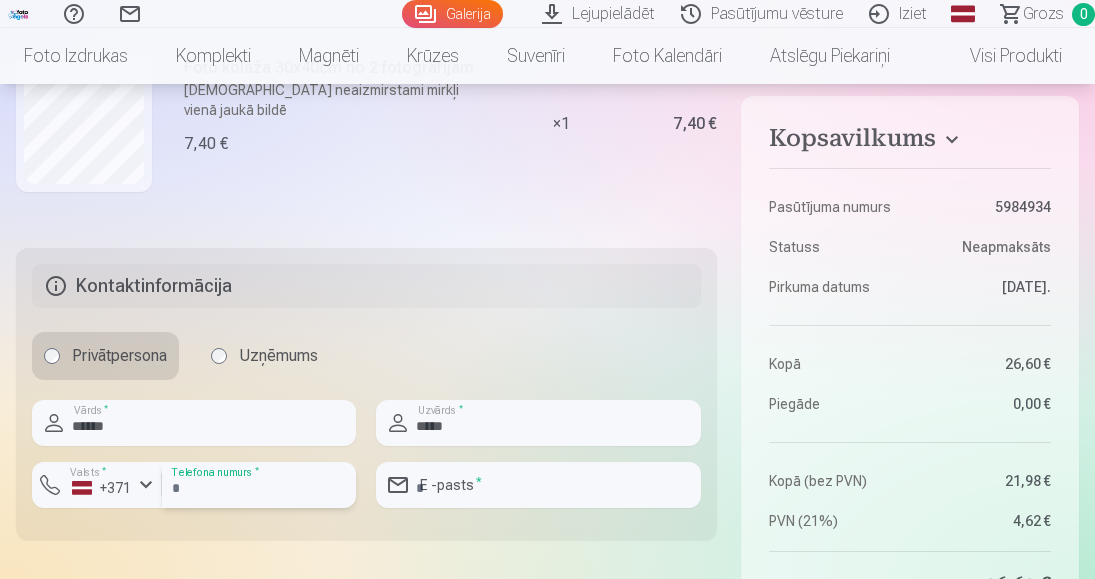 click at bounding box center (259, 485) 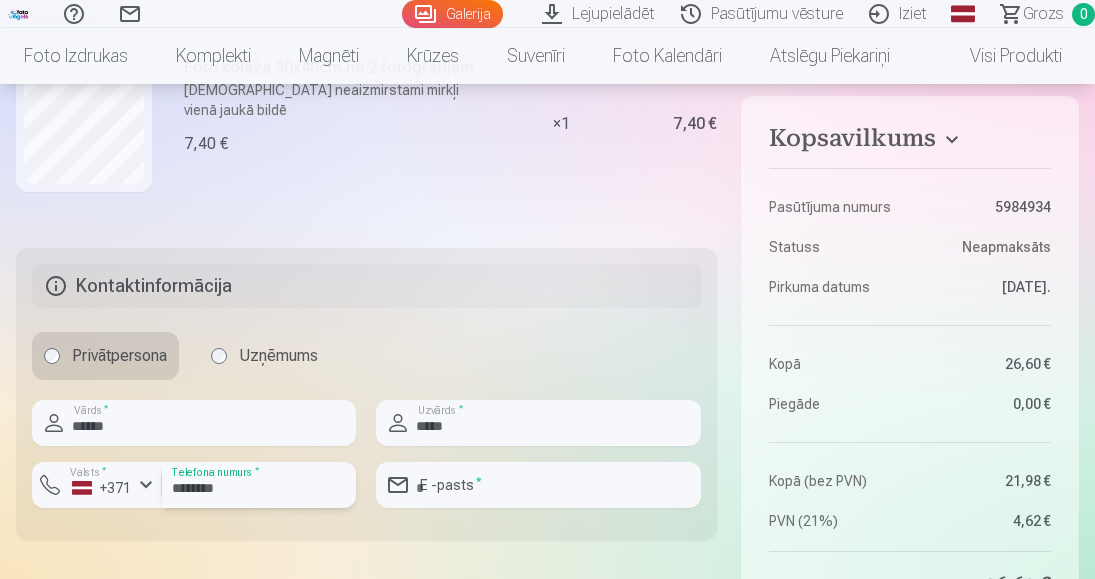 type on "********" 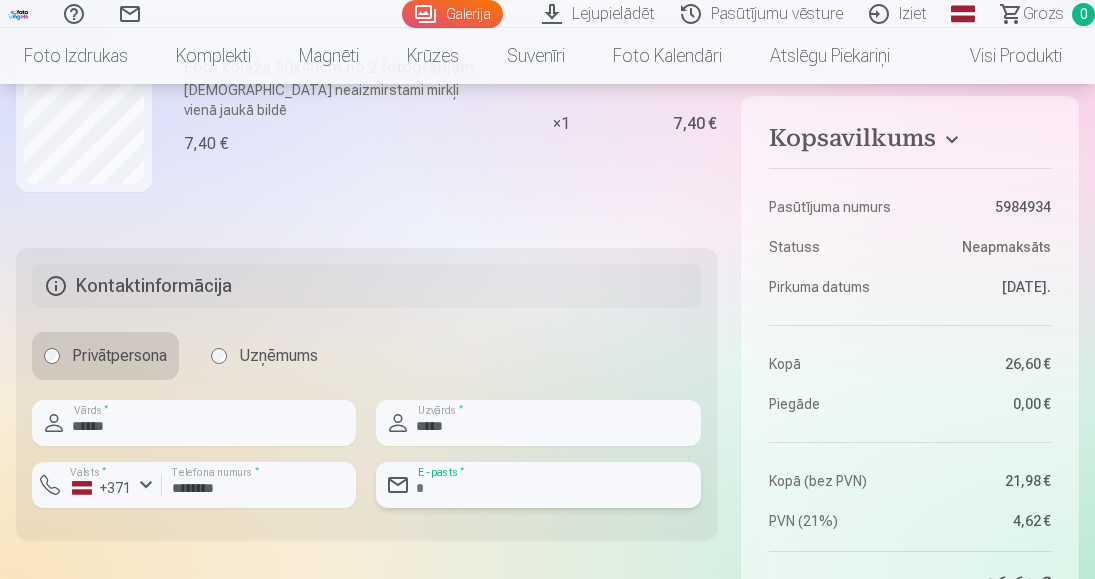 click at bounding box center [538, 485] 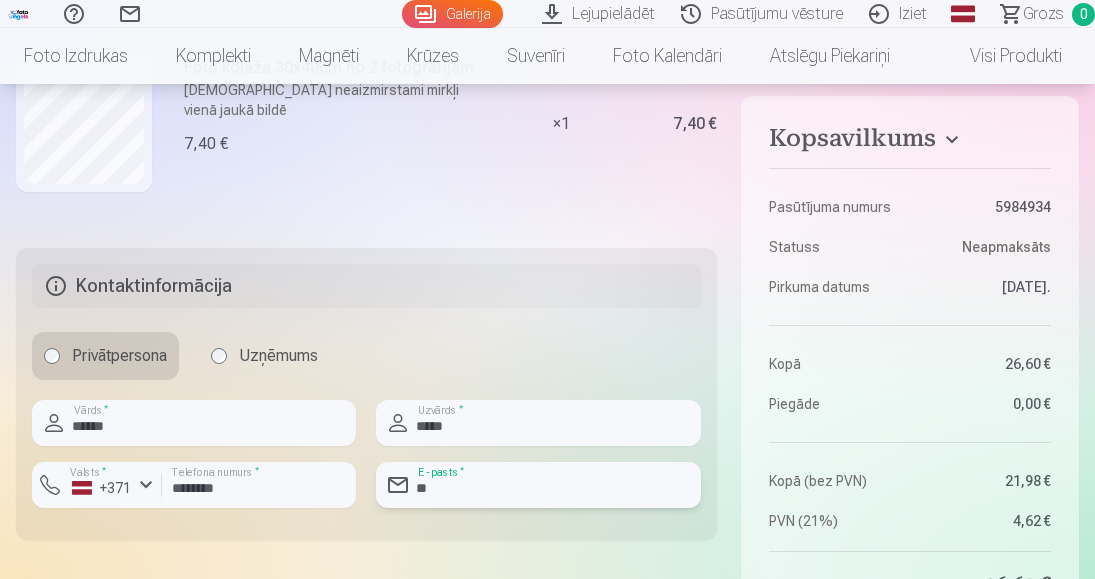 type on "*" 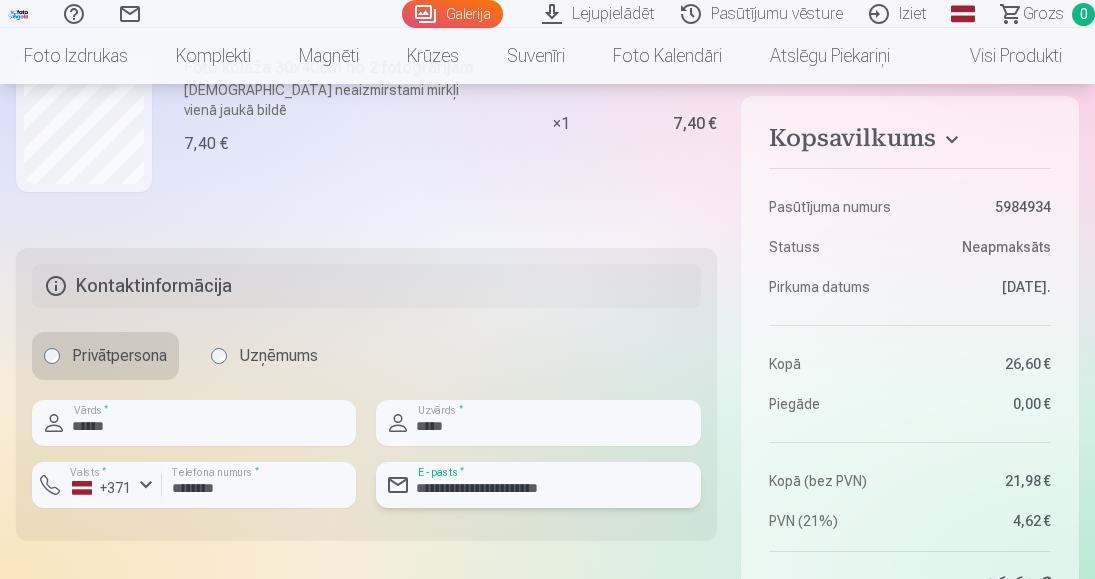 type on "**********" 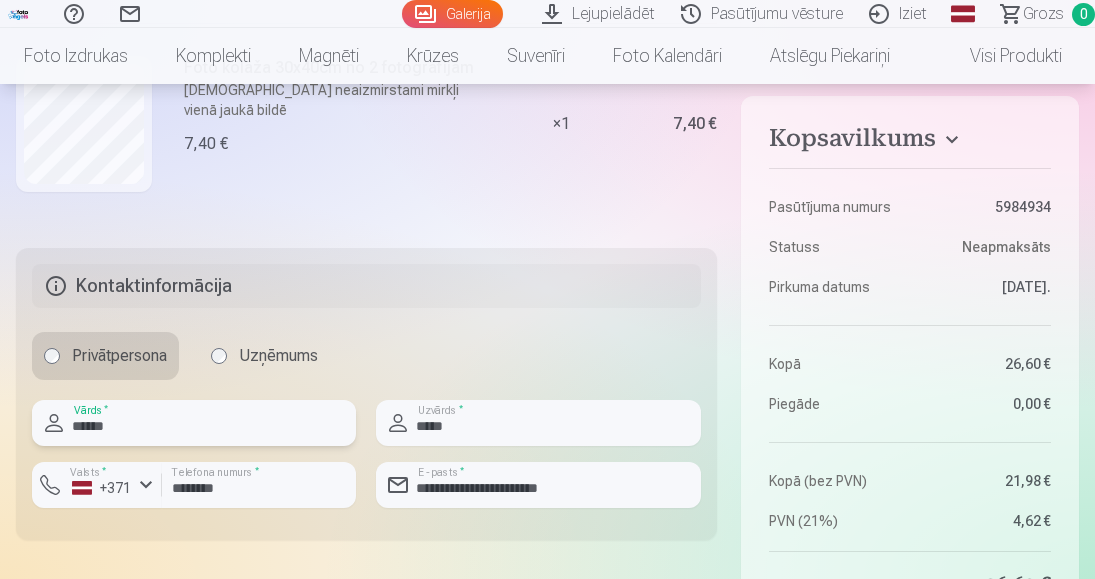 click on "******" at bounding box center (194, 423) 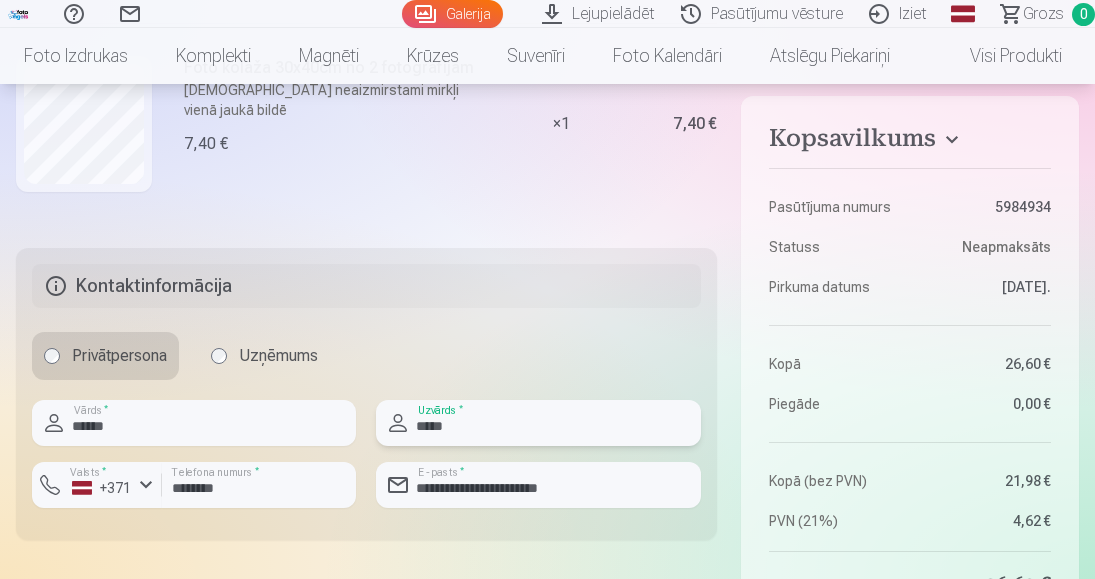 click on "*****" at bounding box center [538, 423] 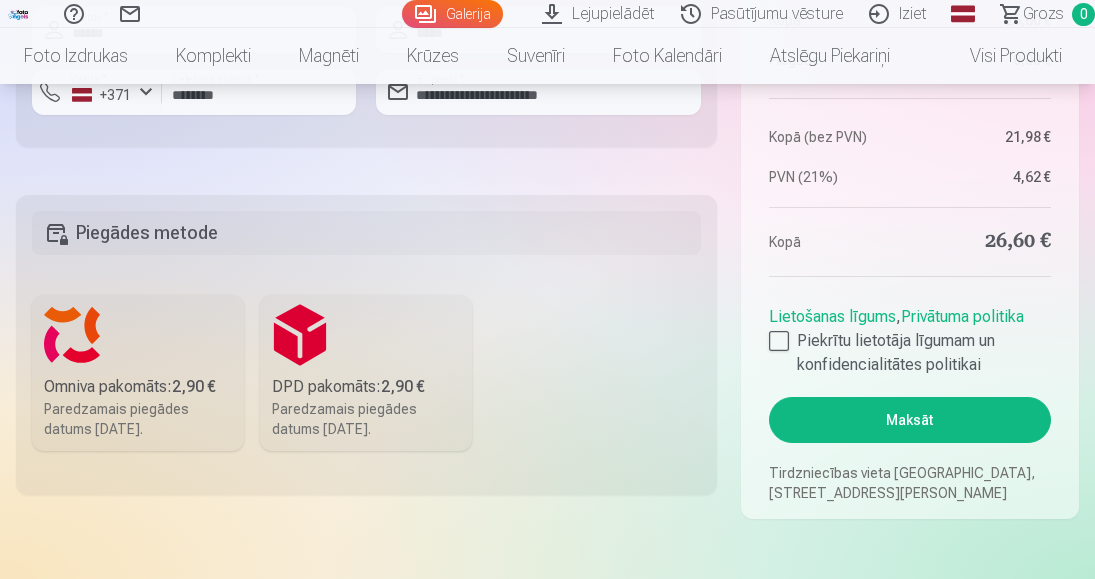scroll, scrollTop: 1300, scrollLeft: 0, axis: vertical 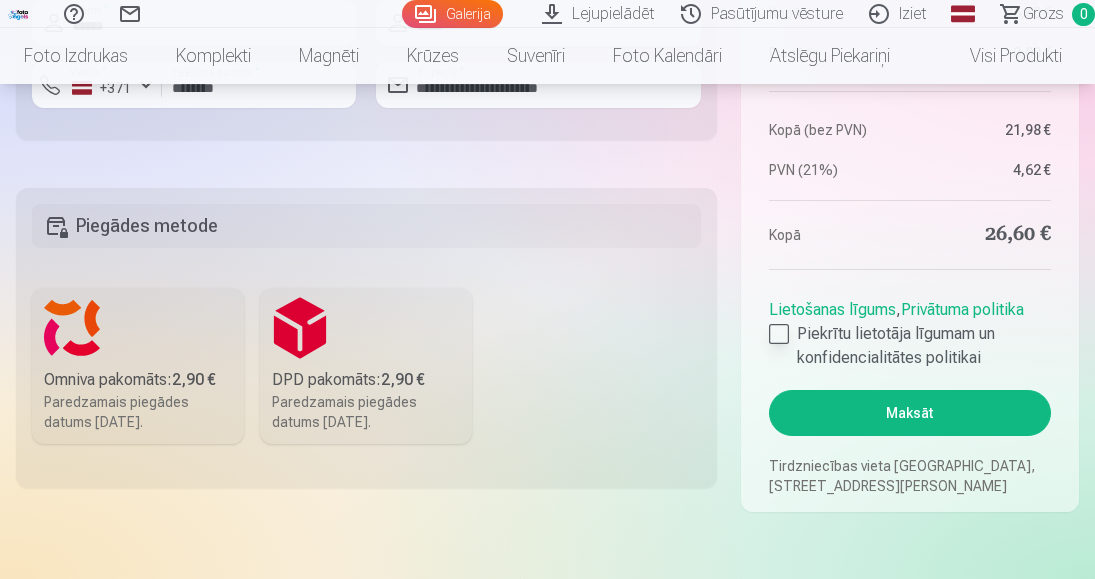 type on "*****" 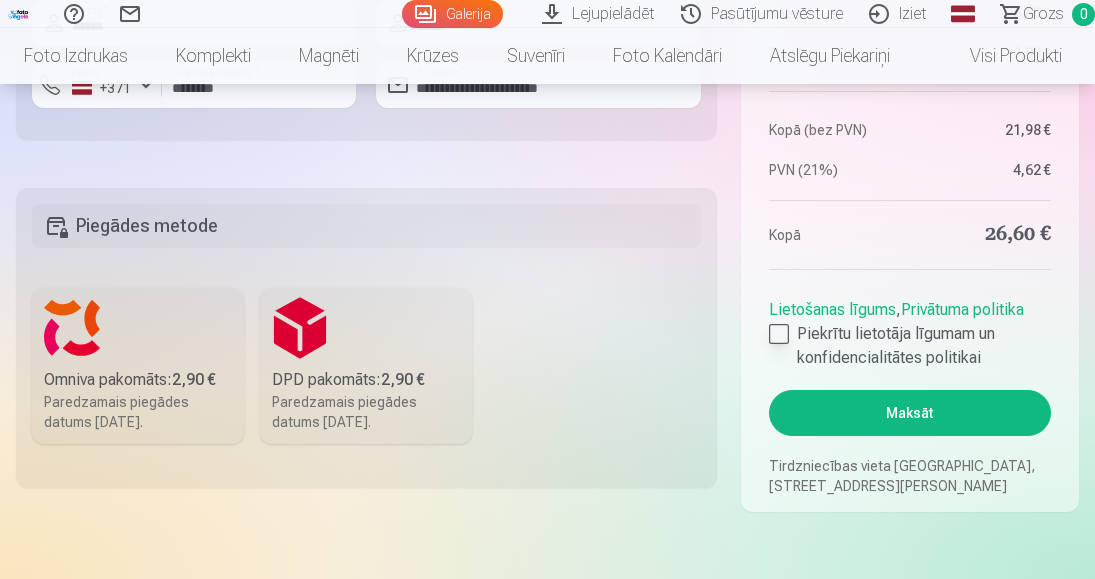 click at bounding box center [779, 334] 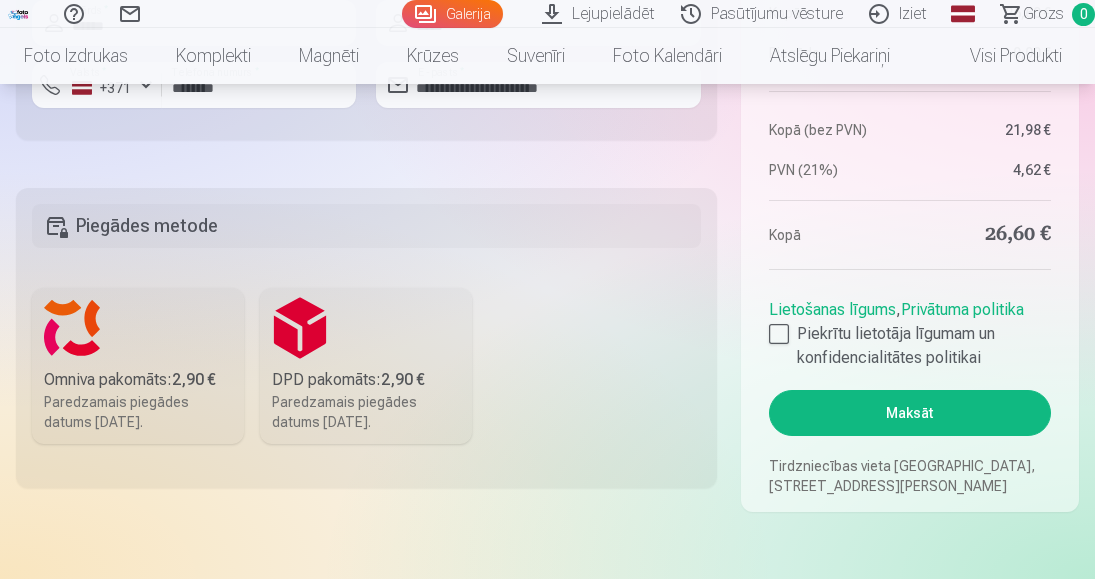 click on "Omniva pakomāts :  2,90 € Paredzamais piegādes datums 26.07.2025." at bounding box center [138, 366] 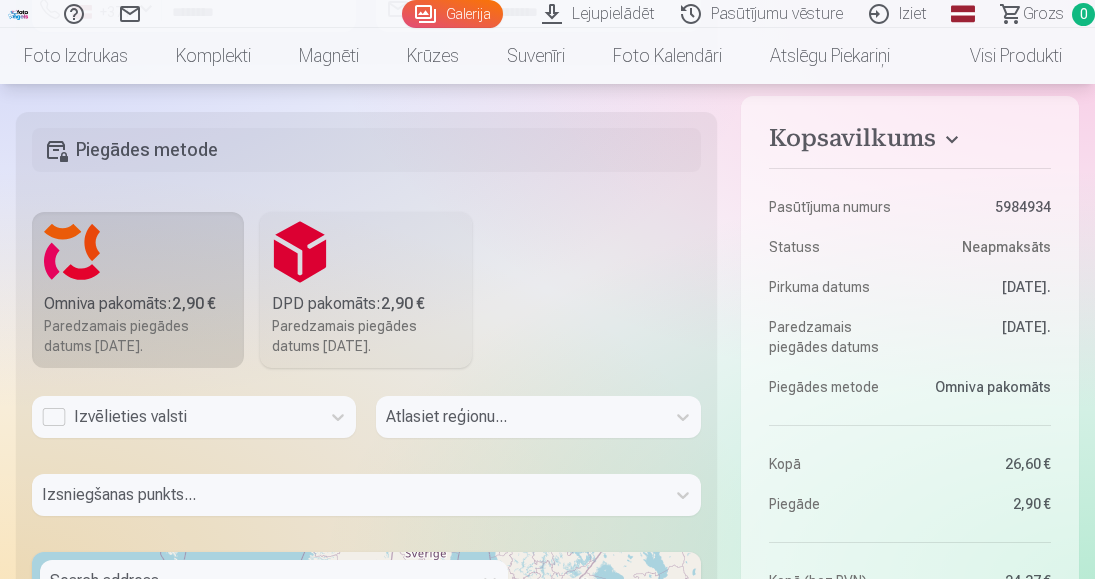 scroll, scrollTop: 1400, scrollLeft: 0, axis: vertical 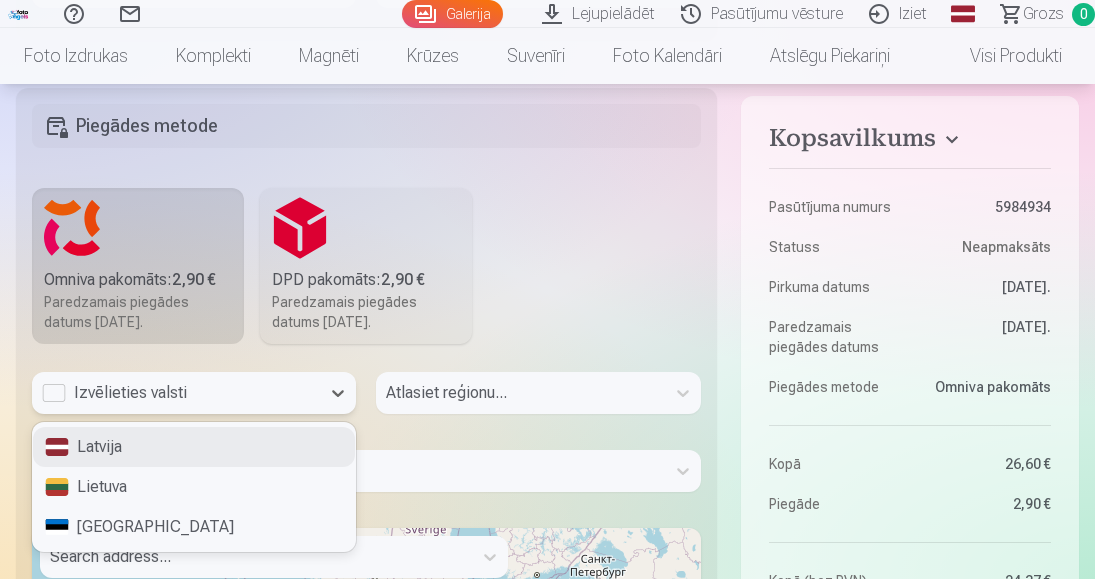 click on "Izvēlieties valsti" at bounding box center (176, 393) 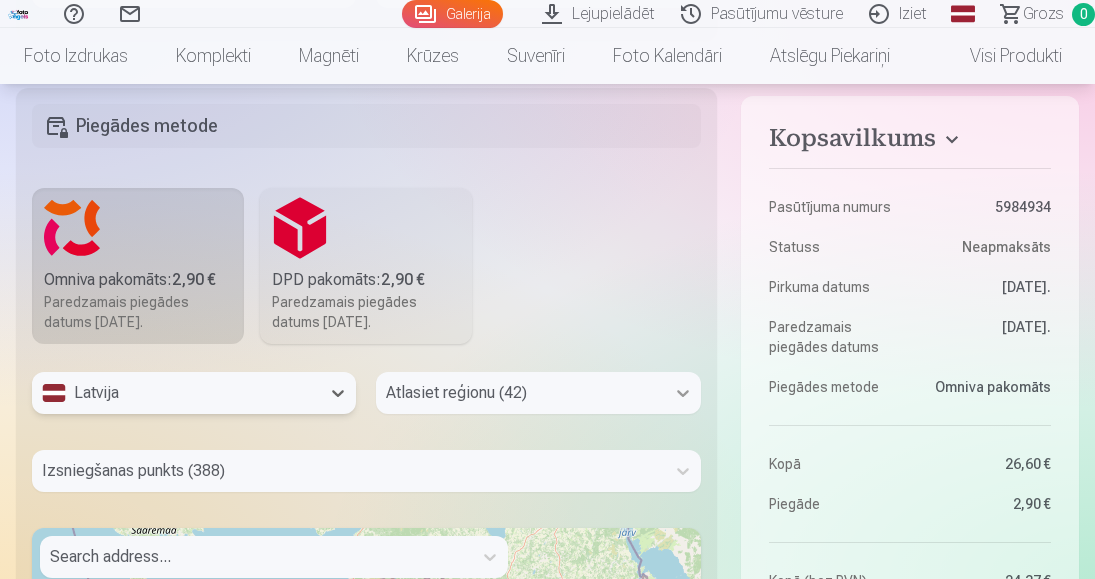 scroll, scrollTop: 1553, scrollLeft: 0, axis: vertical 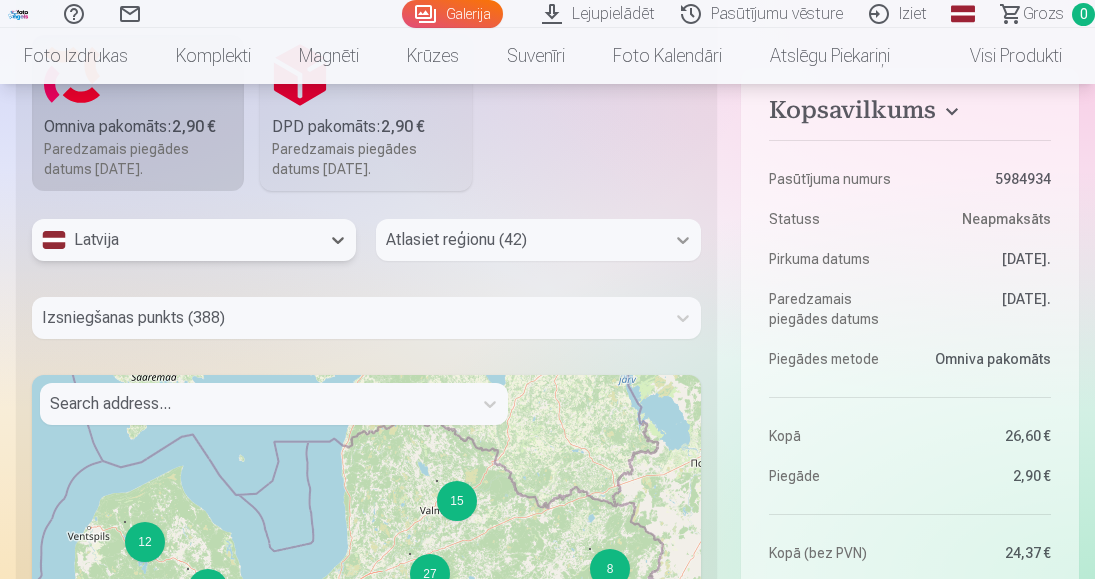click on "Atlasiet reģionu (42)" at bounding box center (538, 240) 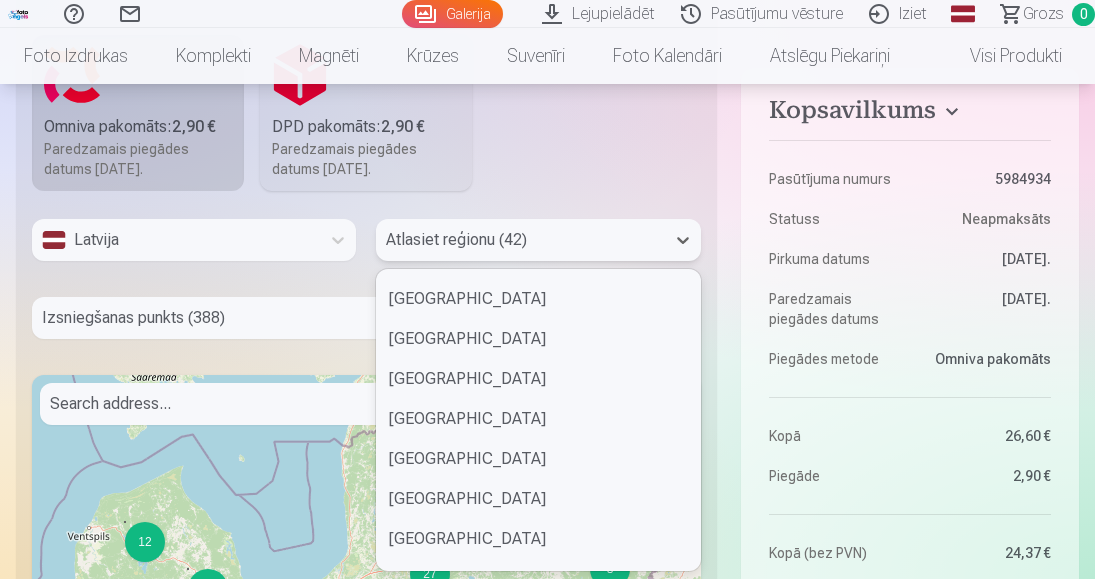 scroll, scrollTop: 788, scrollLeft: 0, axis: vertical 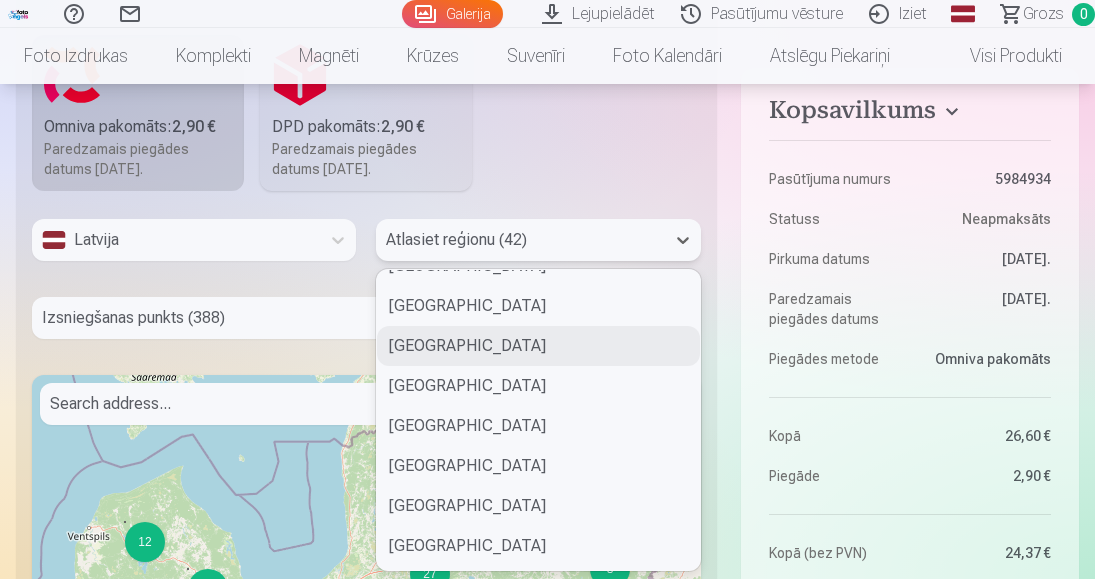 click on "Ogres novads" at bounding box center (538, 346) 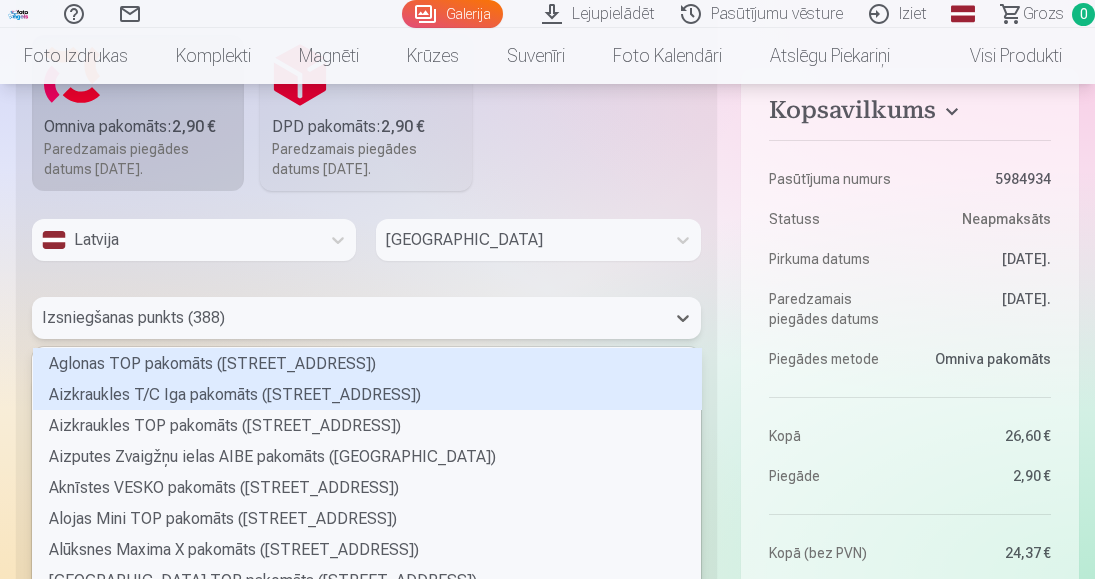 click on "388 results available. Use Up and Down to choose options, press Enter to select the currently focused option, press Escape to exit the menu, press Tab to select the option and exit the menu. Izsniegšanas punkts (388) Aglonas TOP pakomāts (Somersētas iela 33) Aizkraukles T/C Iga pakomāts (Gaismas iela 35) Aizkraukles TOP pakomāts (Lāčplēša iela 7) Aizputes Zvaigžņu ielas AIBE pakomāts (Zvaigžņu iela 2B) Aknīstes VESKO pakomāts (Skolas iela 7) Alojas Mini TOP pakomāts (Rīgas iela 1B) Alūksnes Maxima X pakomāts (Pils iela 9B) Alūksnes Pils ielas TOP pakomāts (Pils iela 38A) Apes TOP pakomāts (Stacijas iela 4) Auces TOP pakomāts (Baznīcas iela 1) Augšlīgatnes ELVI pakomāts (Nītaures iela 5) Babītes ELVI pakomāts (Liepu aleja 15A) Baldones Mego pakomāts (Rīgas iela 79) Baldones TOP pakomāts (Pārupes iela 6) Baložu Mego pakomāts (Rīgas iela 14) Balvu TOP pakomāts (Partizānu iela 8) Balvu Tautas ielas 1 pakomāts (Tautas iela 1) Bauskas Mini RIMI pakomāts (Zaļā iela 3)" at bounding box center [366, 318] 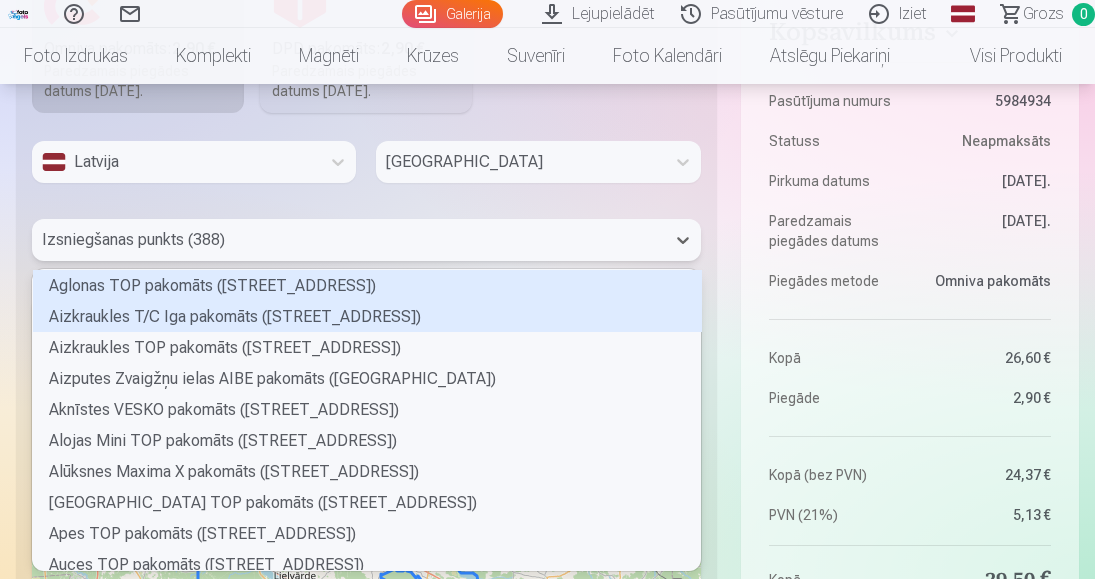 scroll, scrollTop: 6, scrollLeft: 6, axis: both 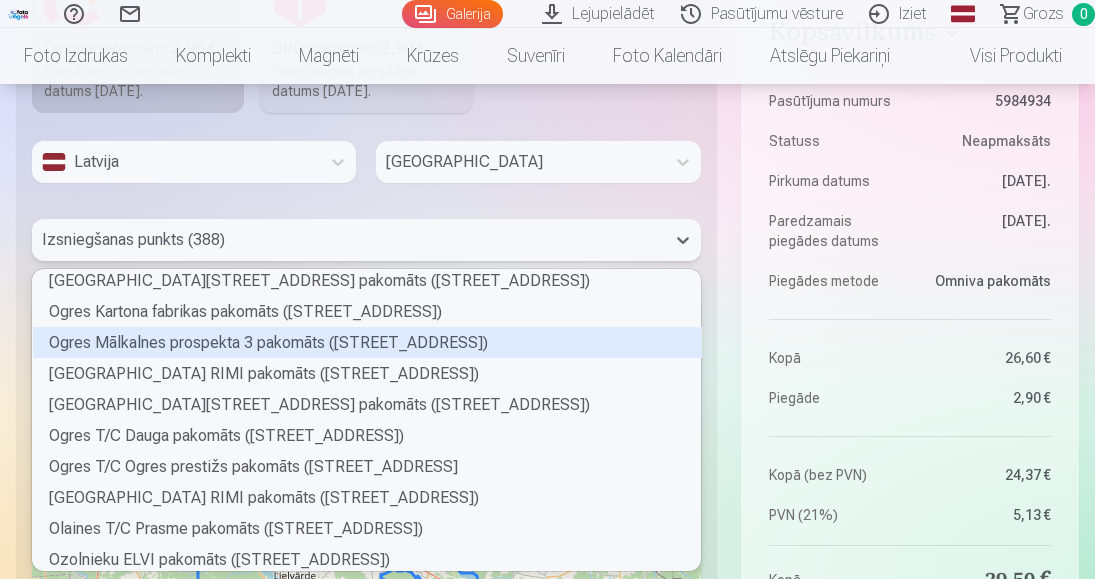 click on "Ogres Mālkalnes prospekta 3 pakomāts (Mālkalnes prospekts 3)" at bounding box center [367, 342] 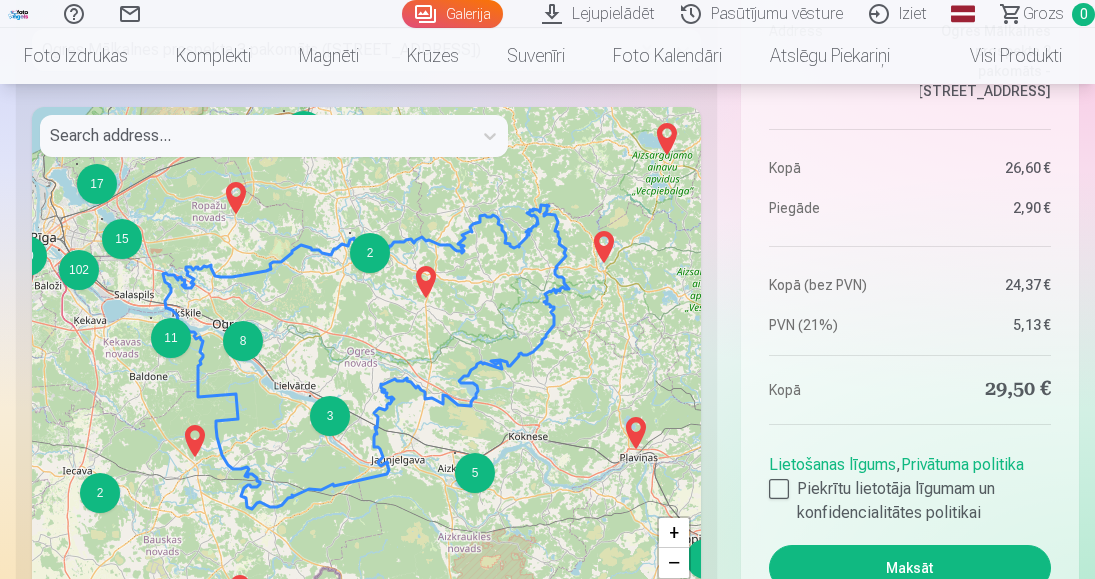 scroll, scrollTop: 1631, scrollLeft: 0, axis: vertical 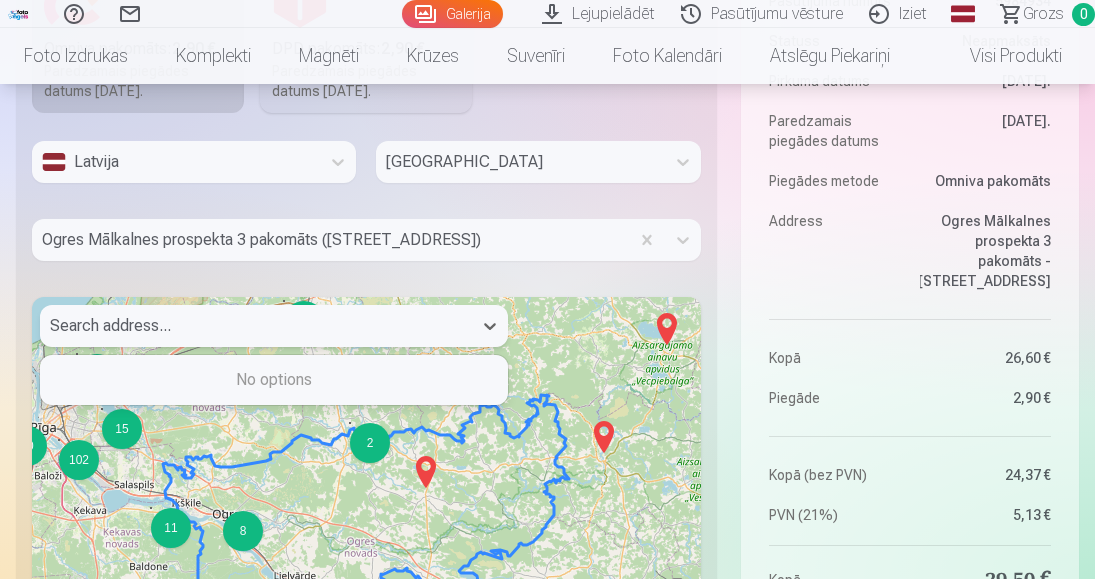 click at bounding box center (256, 326) 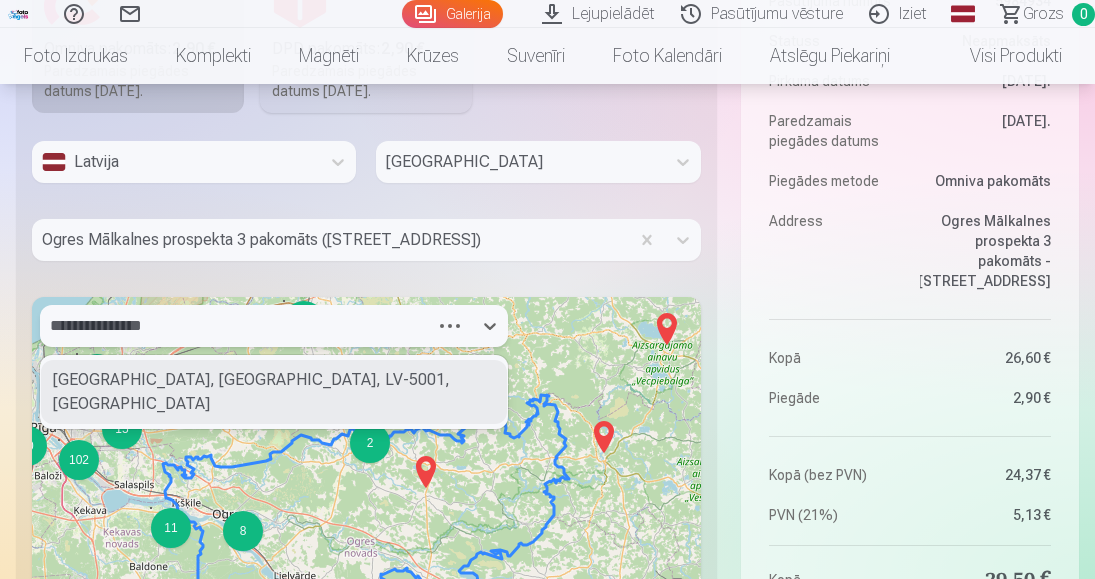 type on "**********" 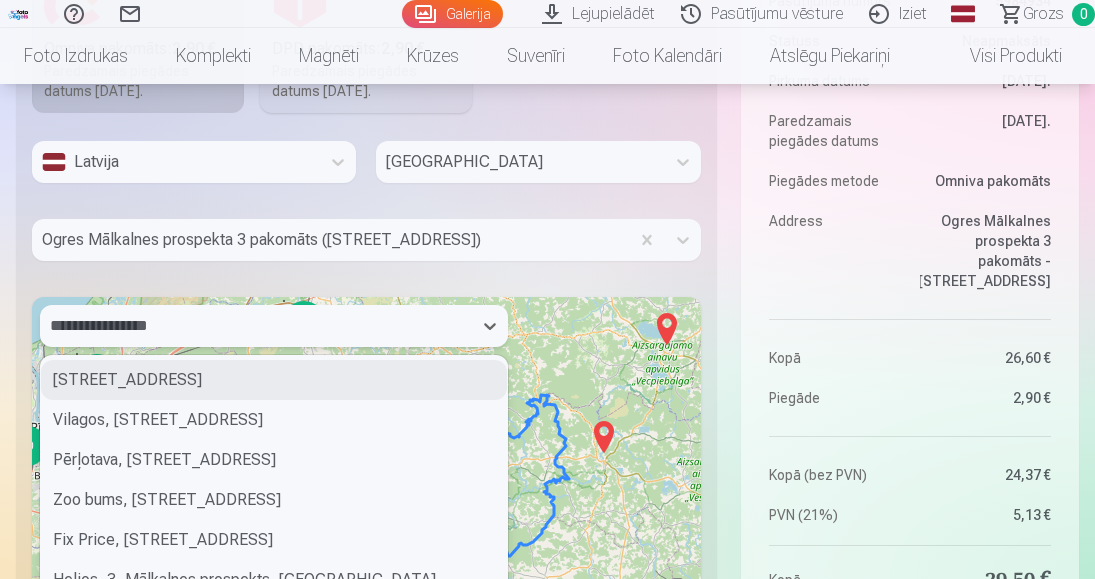 click on "3, Mālkalnes prospekts, Mālkalne, Ogre, Ogres novads, LV-5001, Latvia" at bounding box center (274, 380) 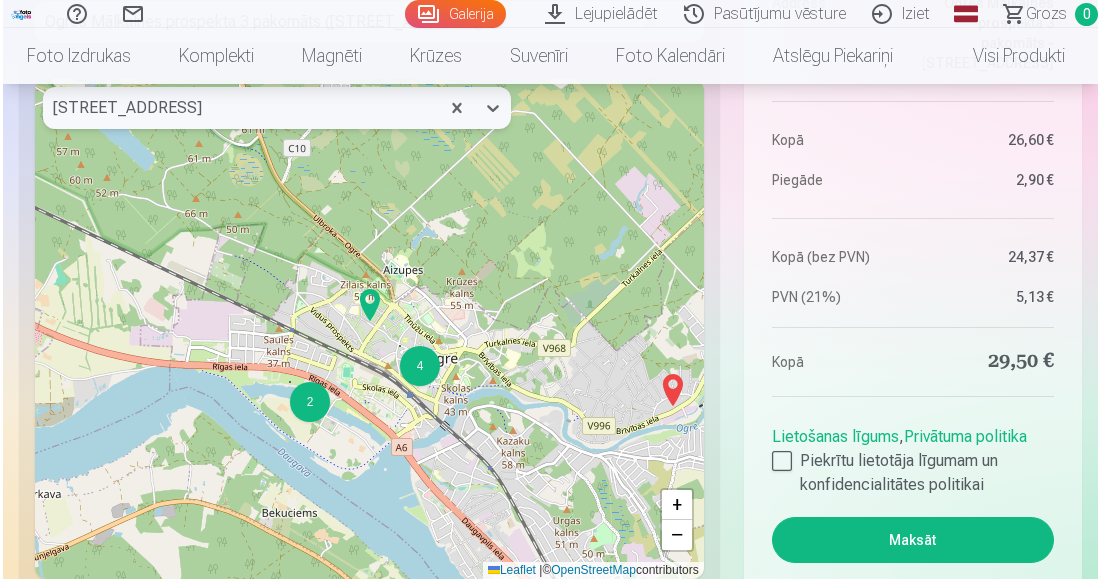scroll, scrollTop: 2031, scrollLeft: 0, axis: vertical 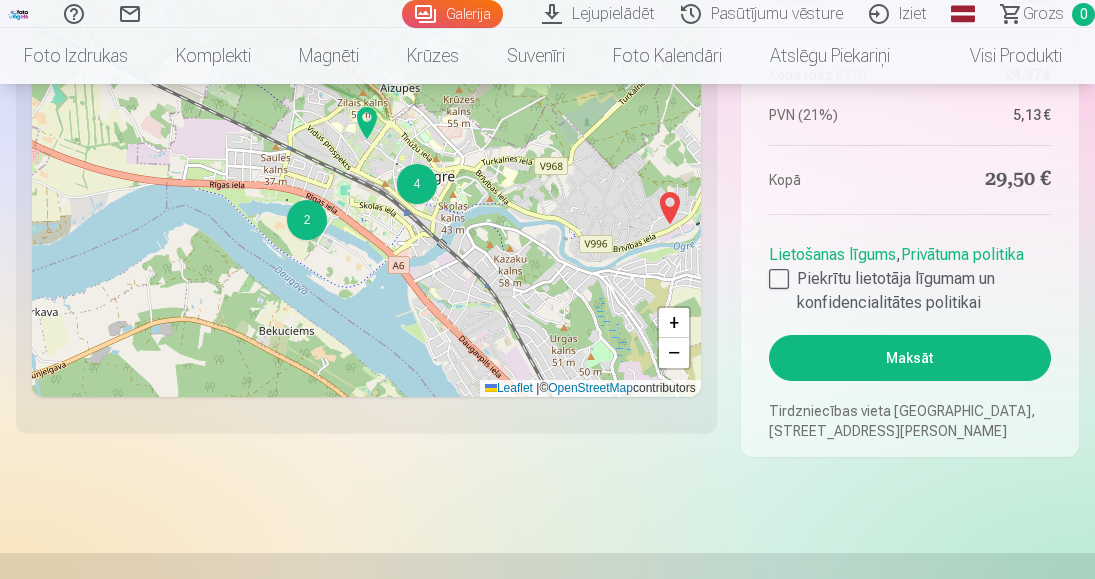 click on "Maksāt" at bounding box center [910, 358] 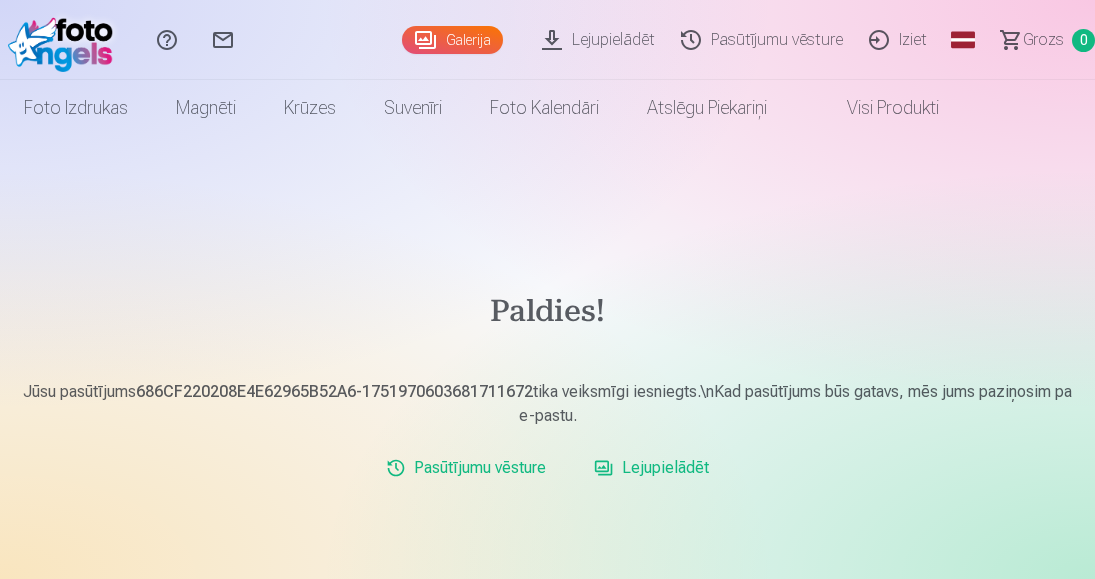 scroll, scrollTop: 0, scrollLeft: 0, axis: both 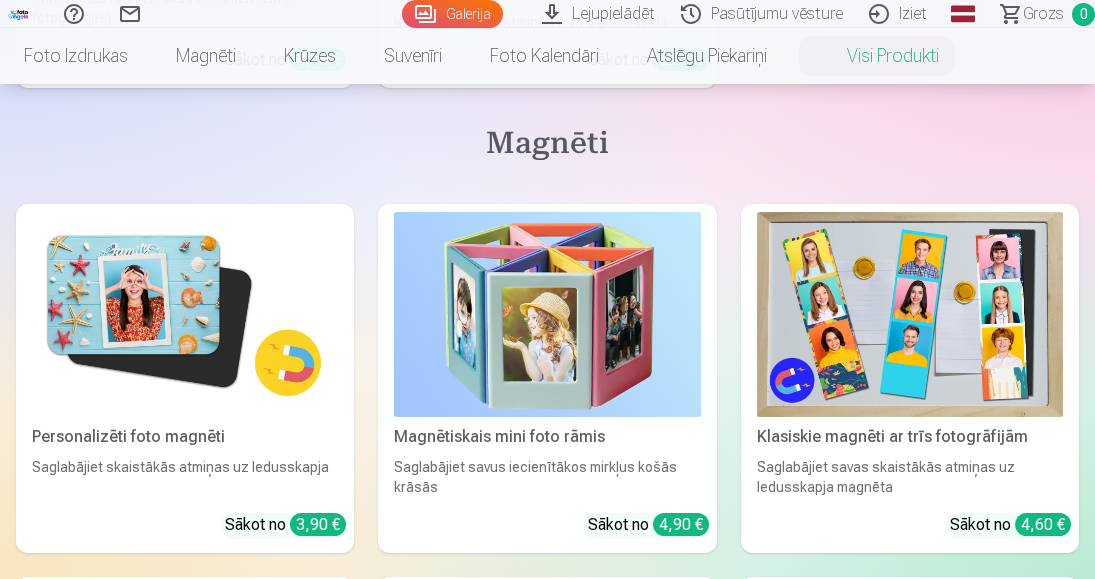 click at bounding box center [547, 314] 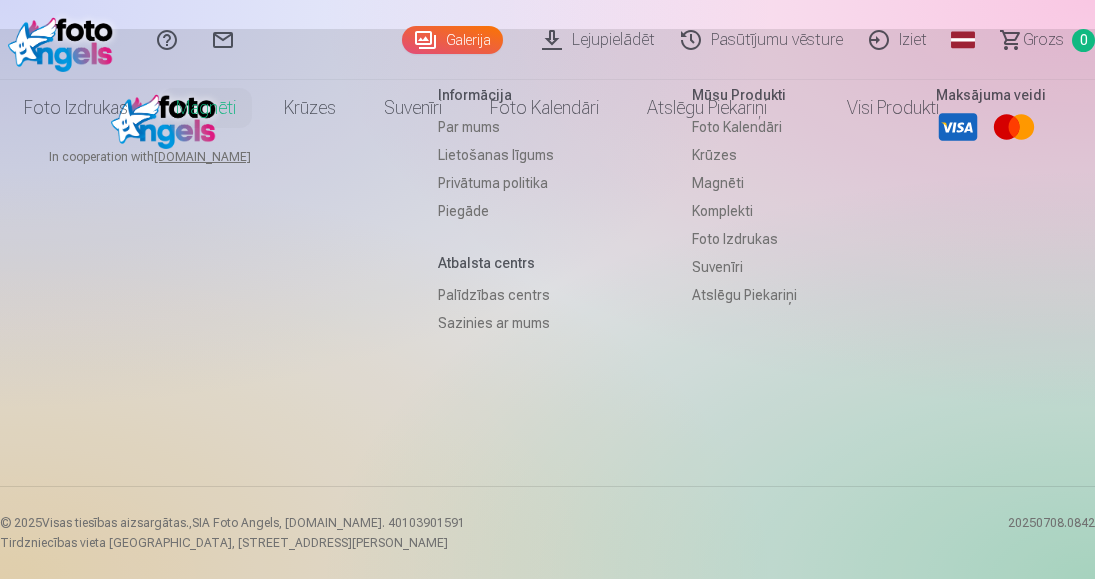 scroll, scrollTop: 0, scrollLeft: 0, axis: both 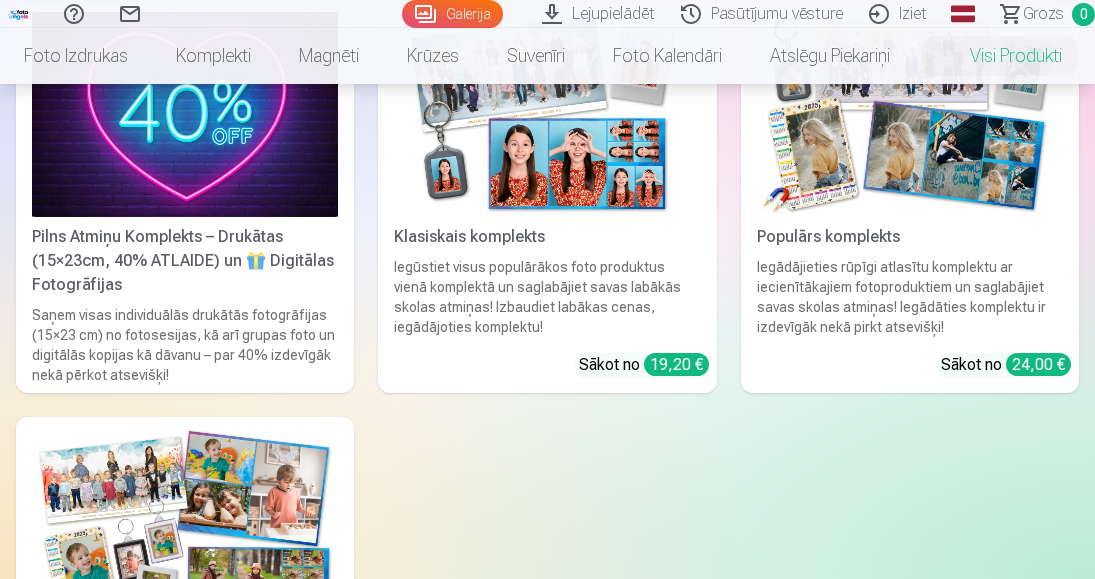 click at bounding box center (547, 114) 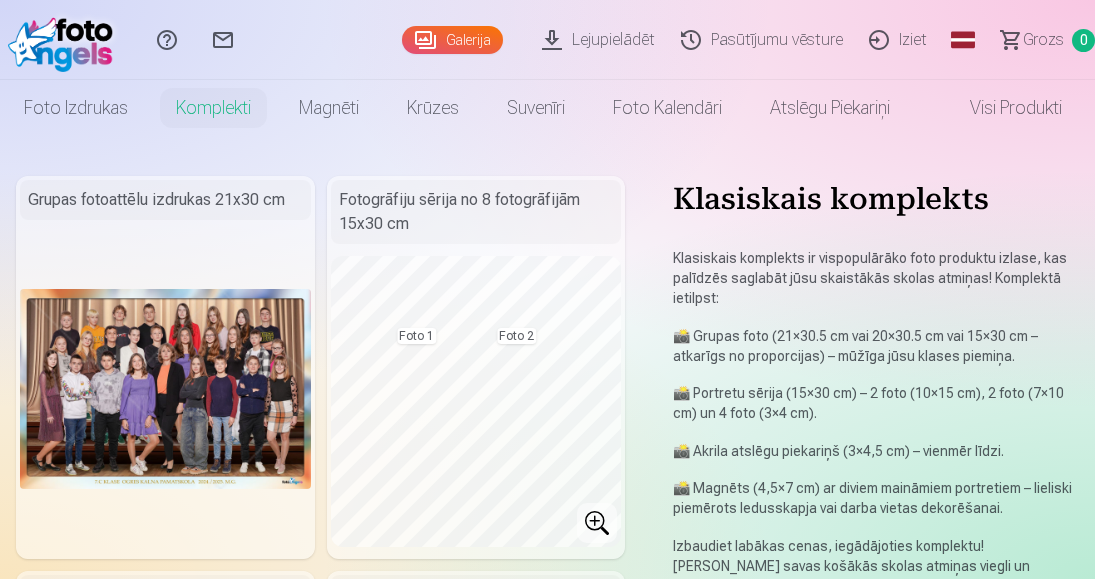 scroll, scrollTop: 0, scrollLeft: 0, axis: both 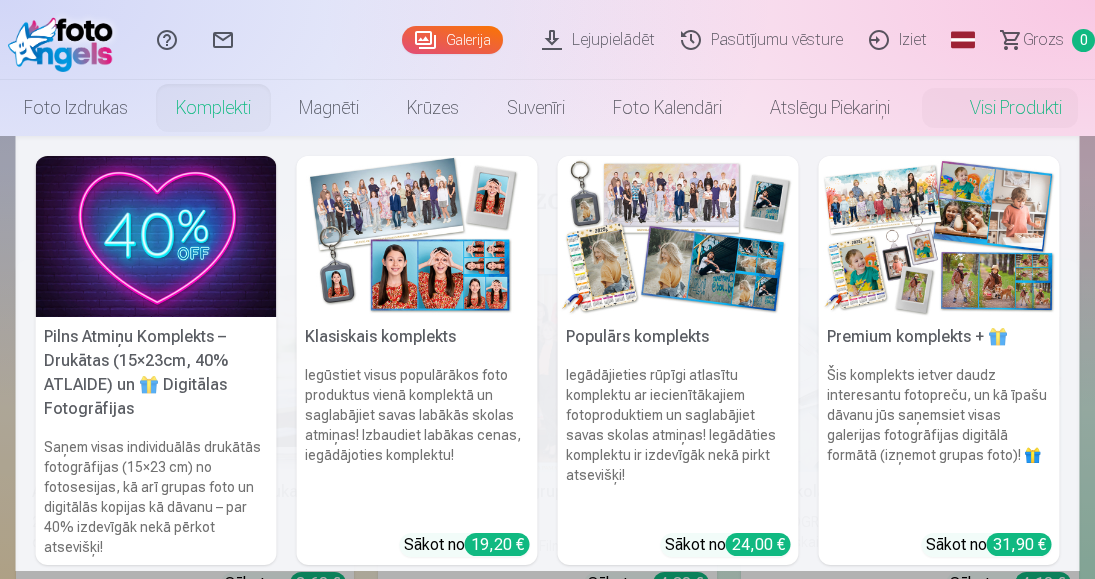 click on "Komplekti" at bounding box center [213, 108] 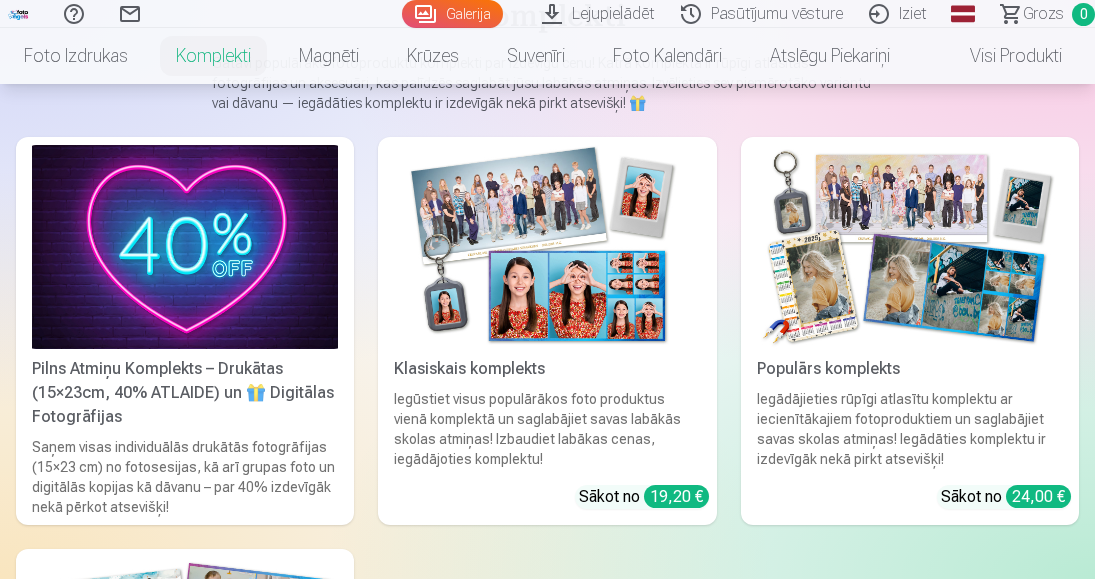 scroll, scrollTop: 200, scrollLeft: 0, axis: vertical 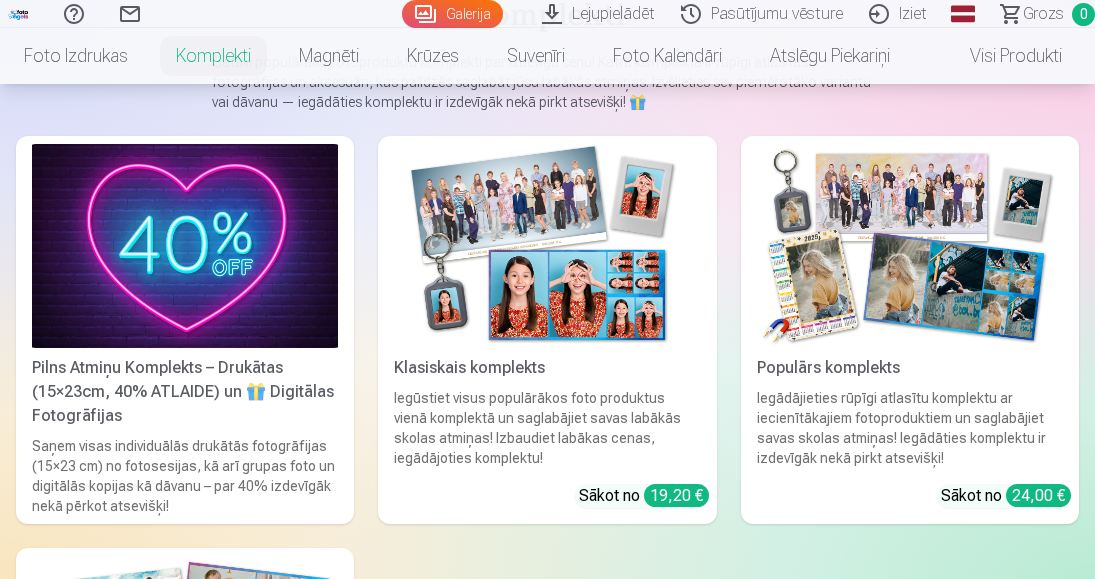 click at bounding box center (910, 246) 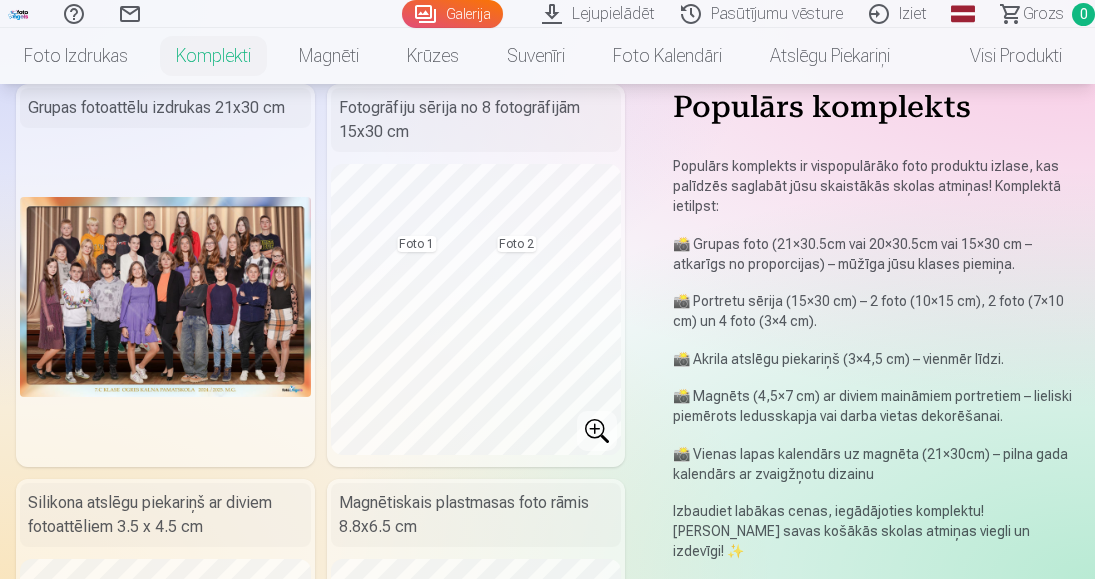scroll, scrollTop: 0, scrollLeft: 0, axis: both 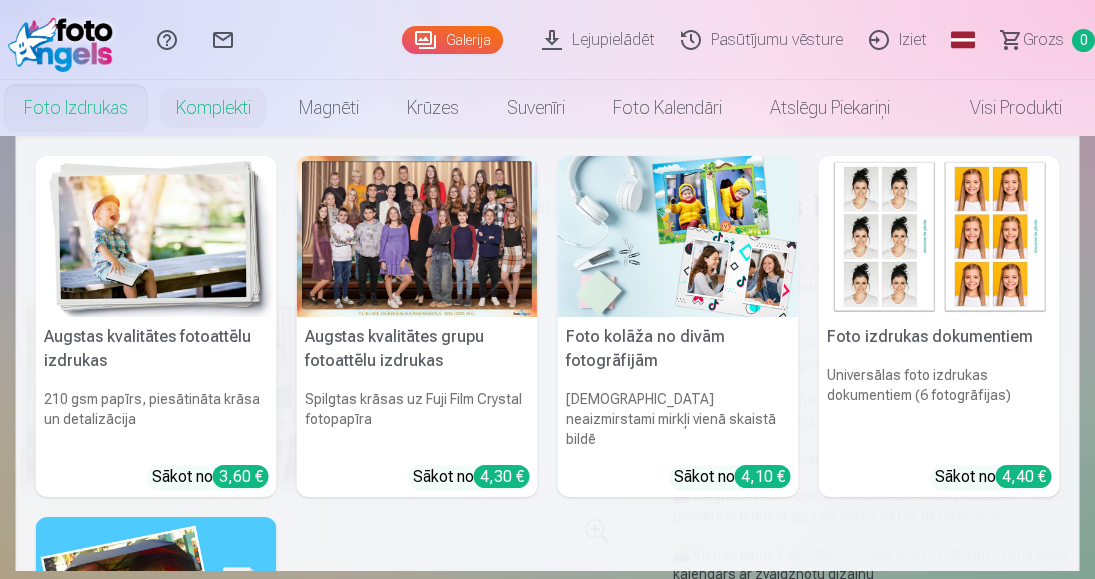 click on "Foto izdrukas" at bounding box center (76, 108) 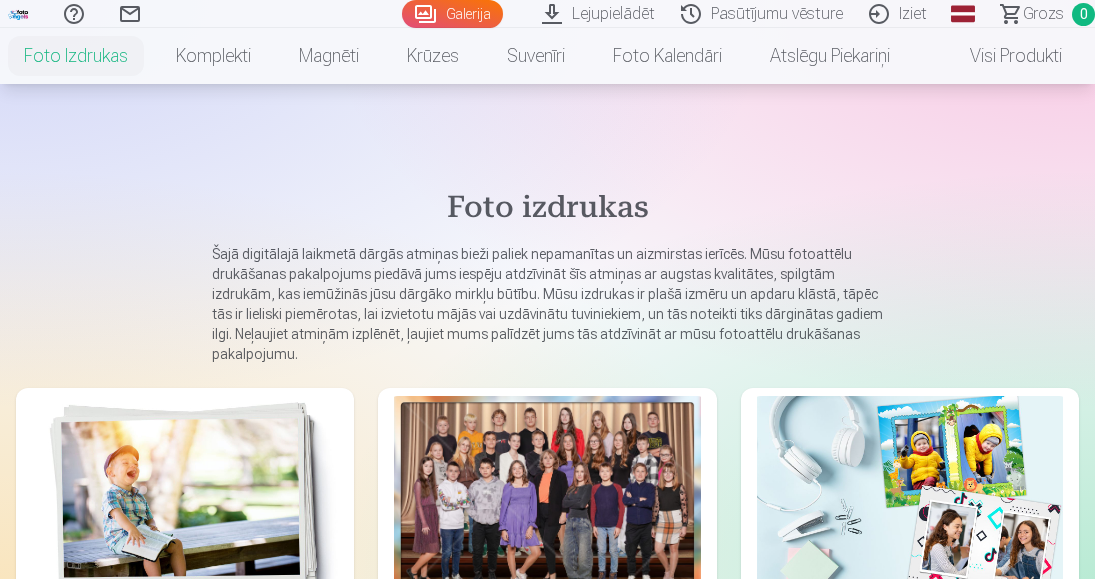 scroll, scrollTop: 0, scrollLeft: 0, axis: both 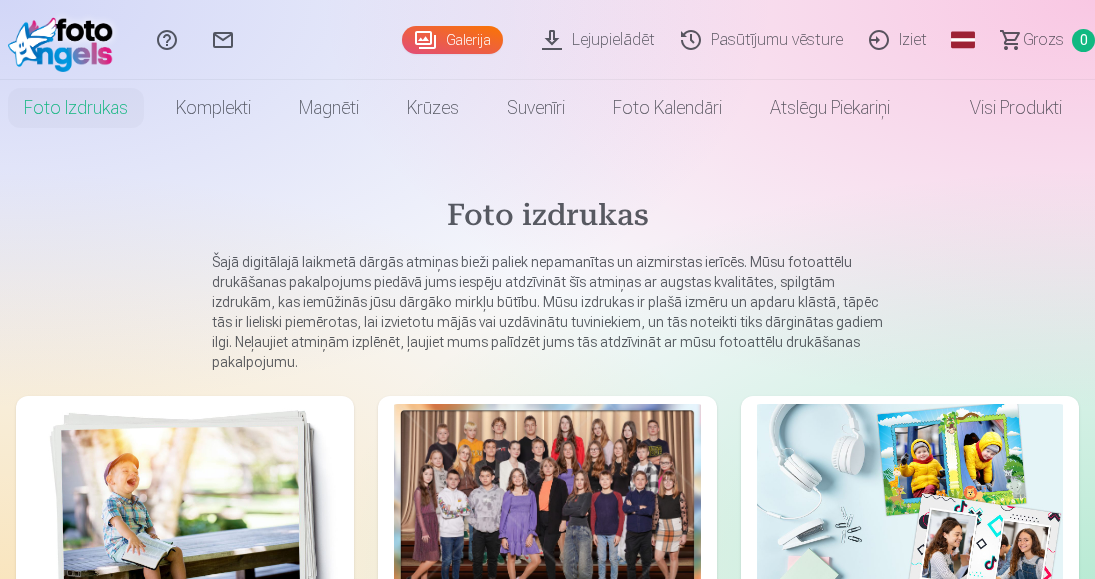 drag, startPoint x: 343, startPoint y: 29, endPoint x: 211, endPoint y: 5, distance: 134.16408 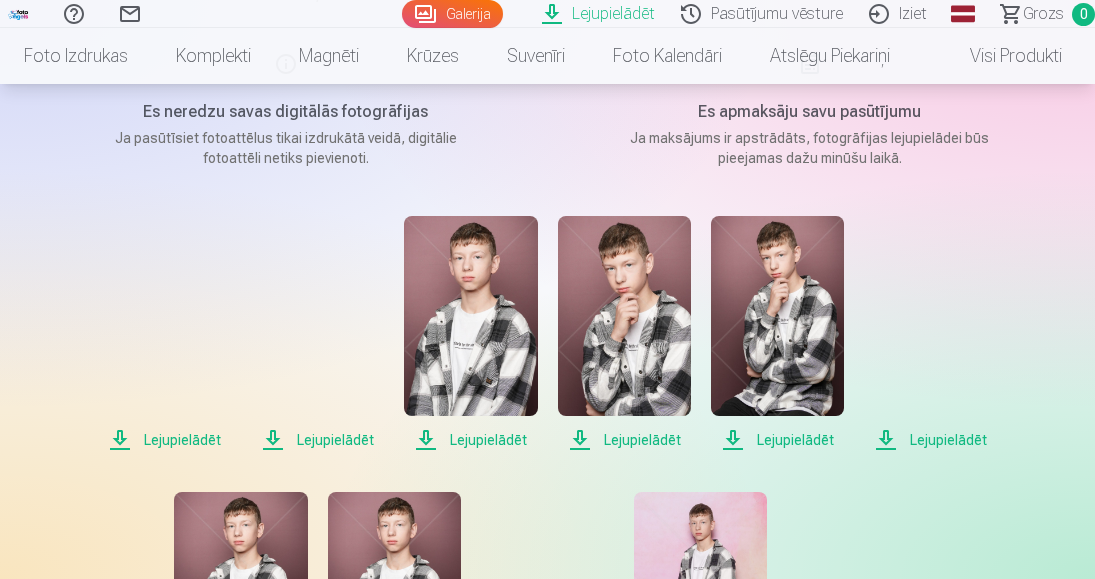 scroll, scrollTop: 300, scrollLeft: 0, axis: vertical 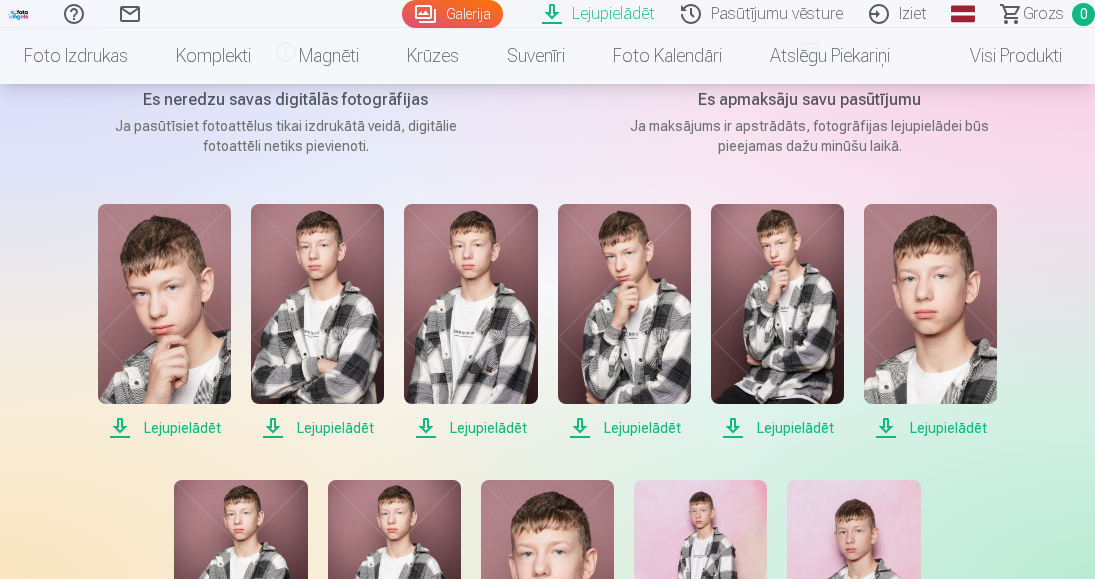 click at bounding box center [164, 304] 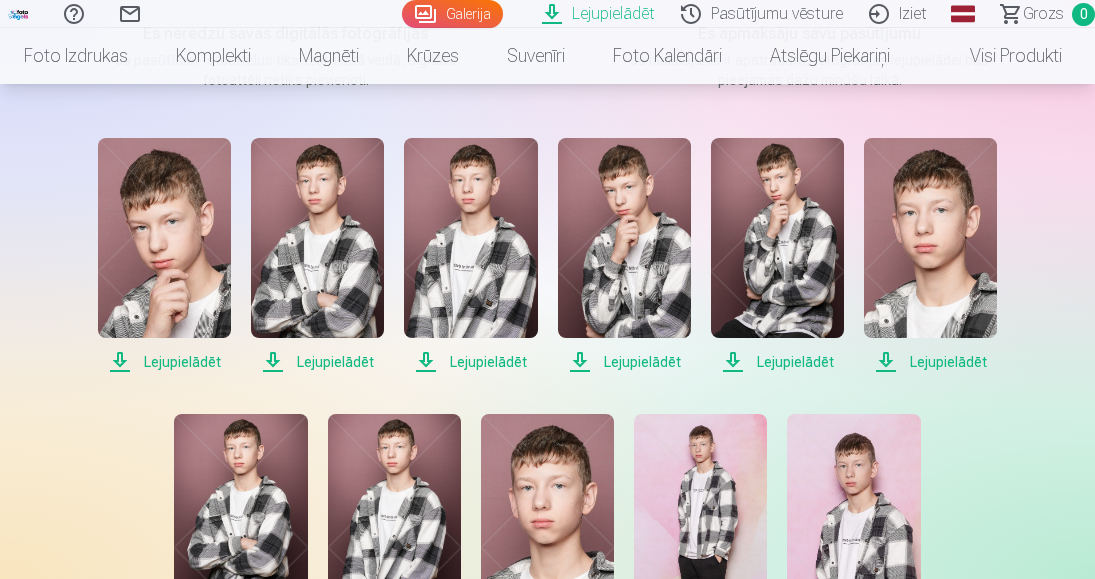 scroll, scrollTop: 500, scrollLeft: 0, axis: vertical 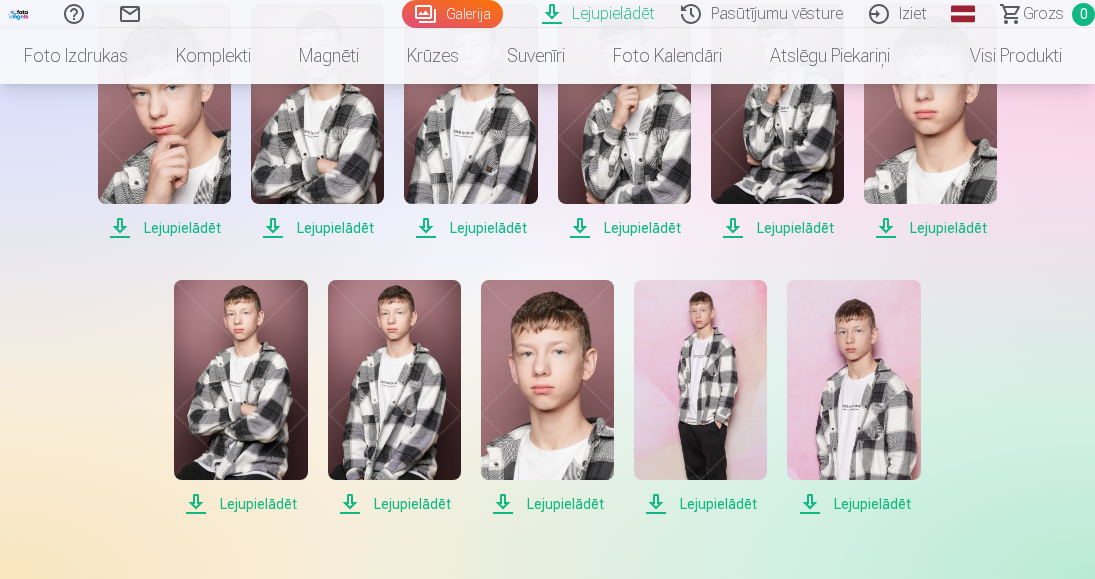 click at bounding box center [700, 380] 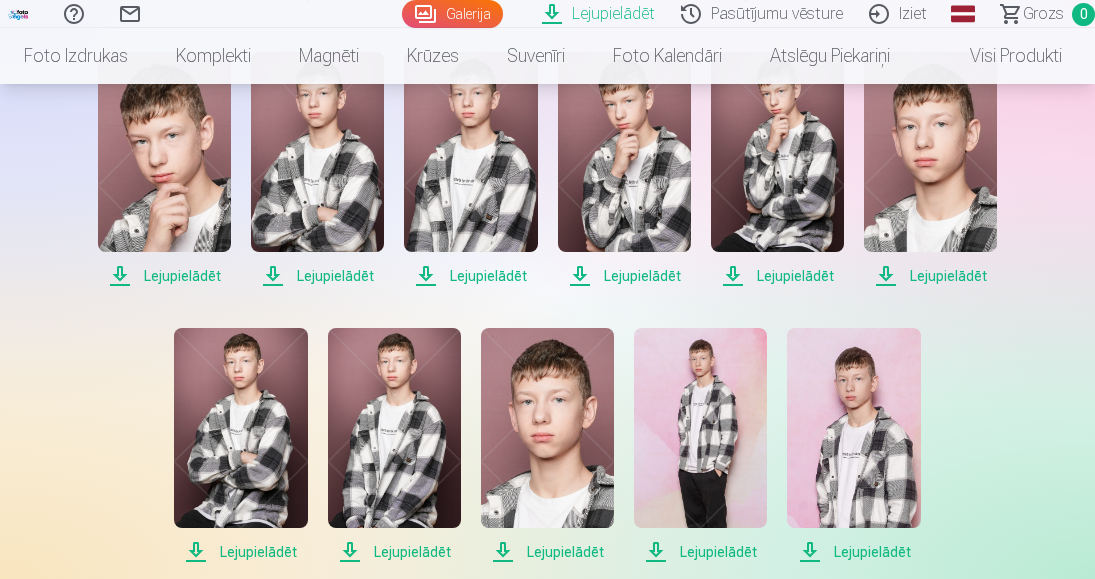 scroll, scrollTop: 500, scrollLeft: 0, axis: vertical 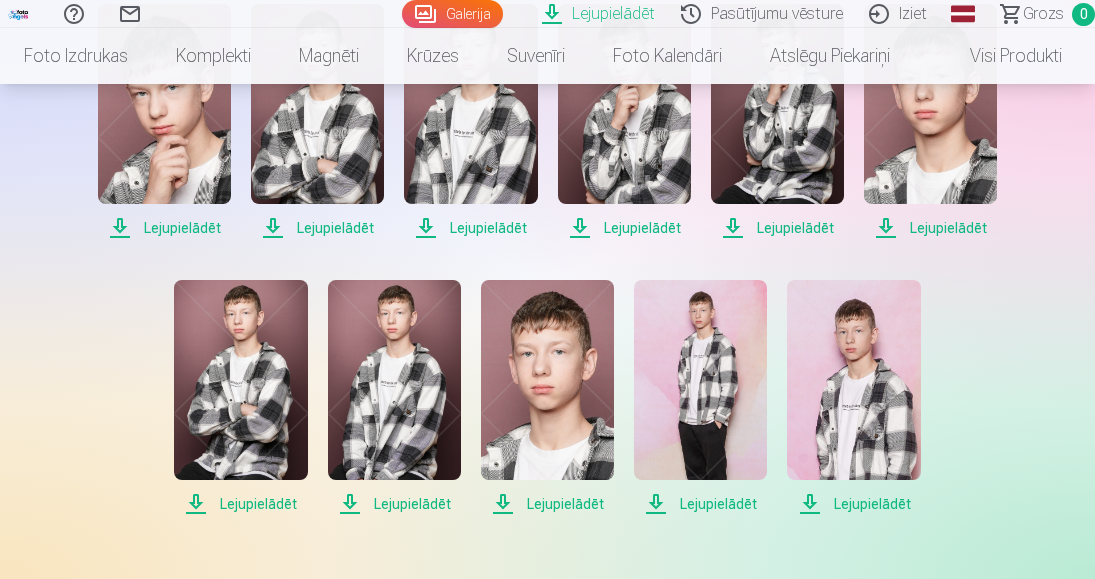 click at bounding box center [547, 380] 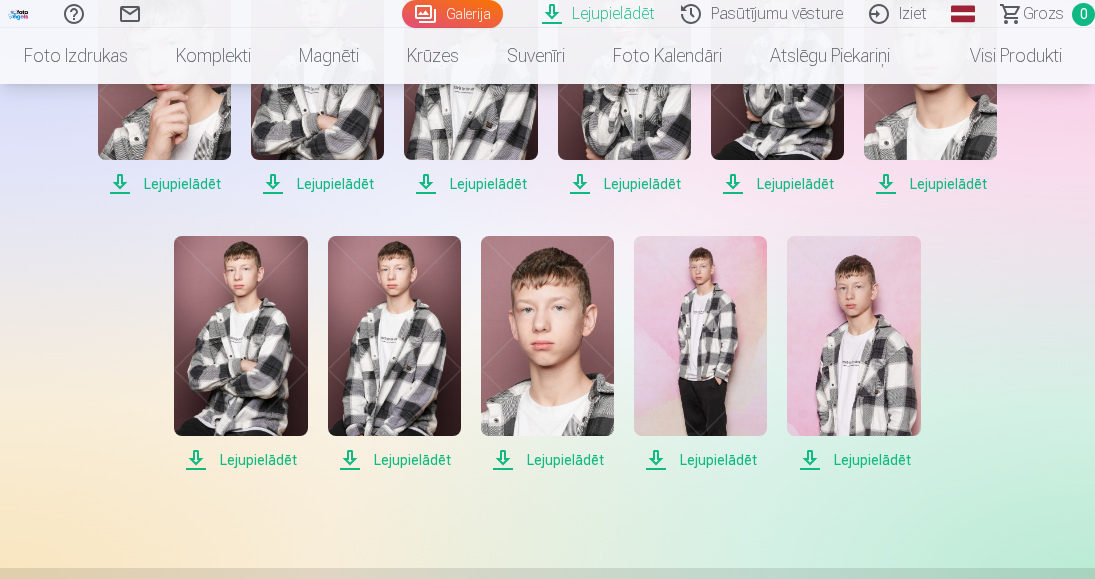 scroll, scrollTop: 500, scrollLeft: 0, axis: vertical 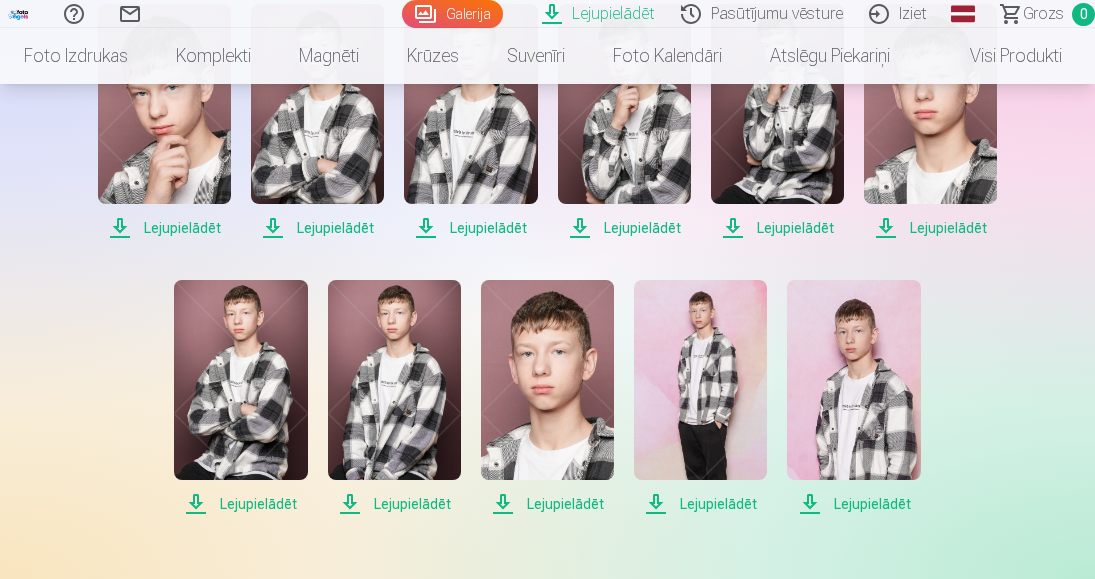 click at bounding box center [394, 380] 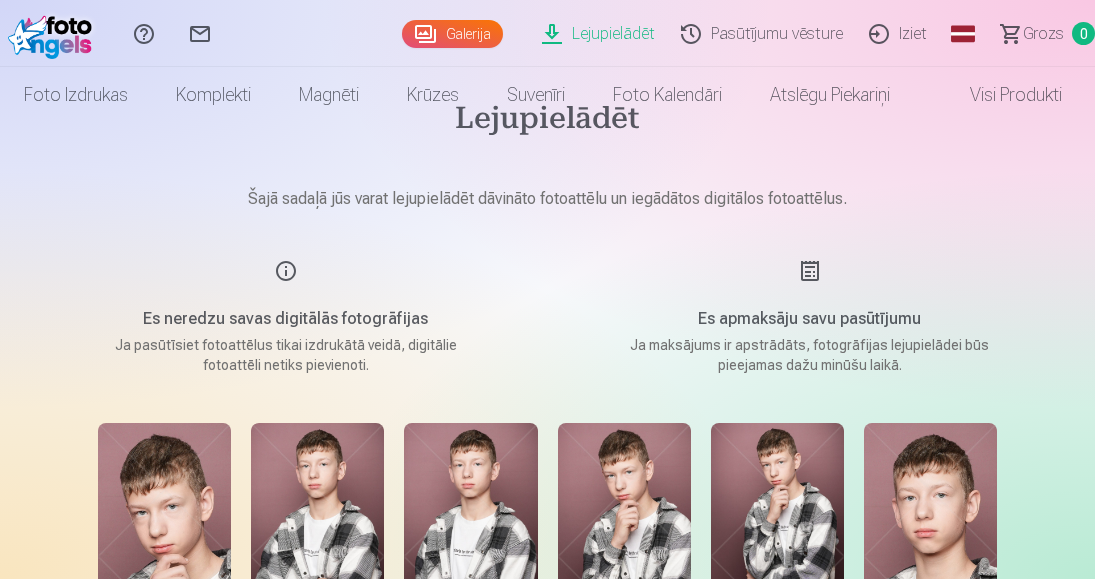 scroll, scrollTop: 0, scrollLeft: 0, axis: both 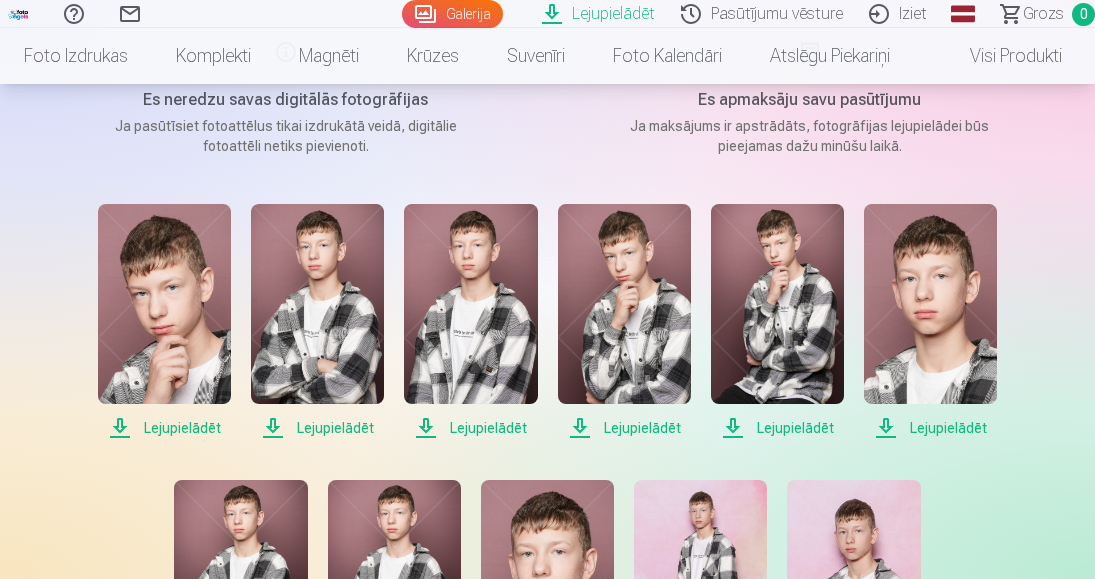 click on "Galerija" at bounding box center (452, 14) 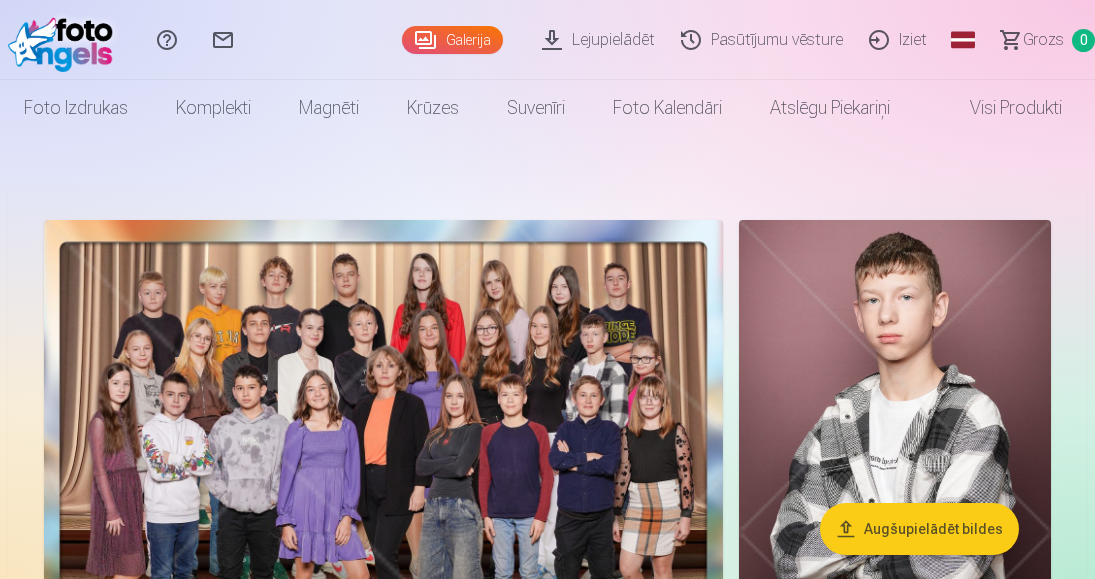 click on "Augšupielādēt bildes" at bounding box center [547, 1443] 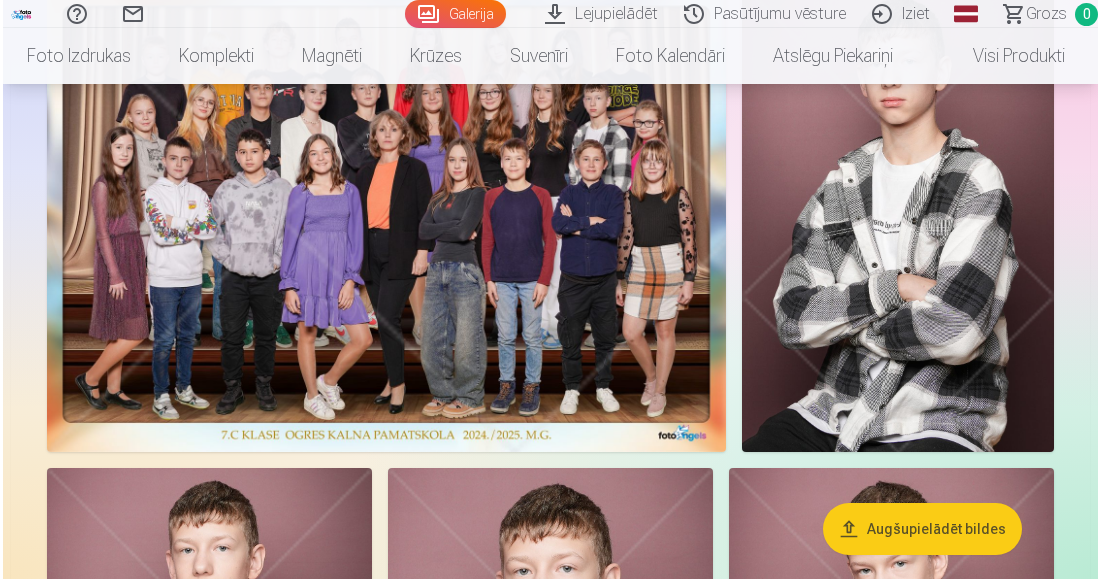 scroll, scrollTop: 500, scrollLeft: 0, axis: vertical 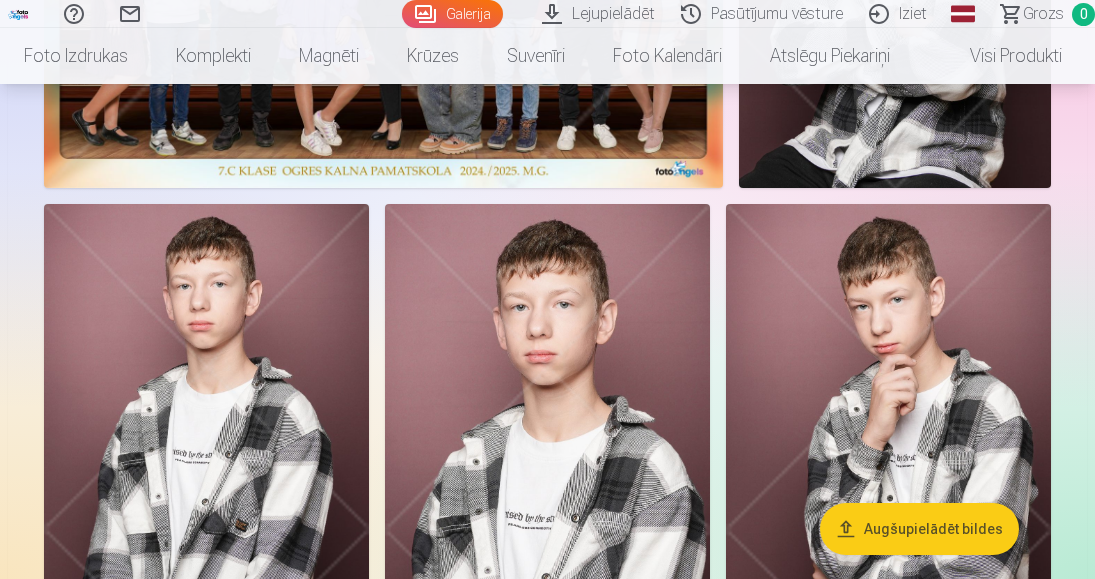 click on "Augšupielādēt bildes" at bounding box center [919, 529] 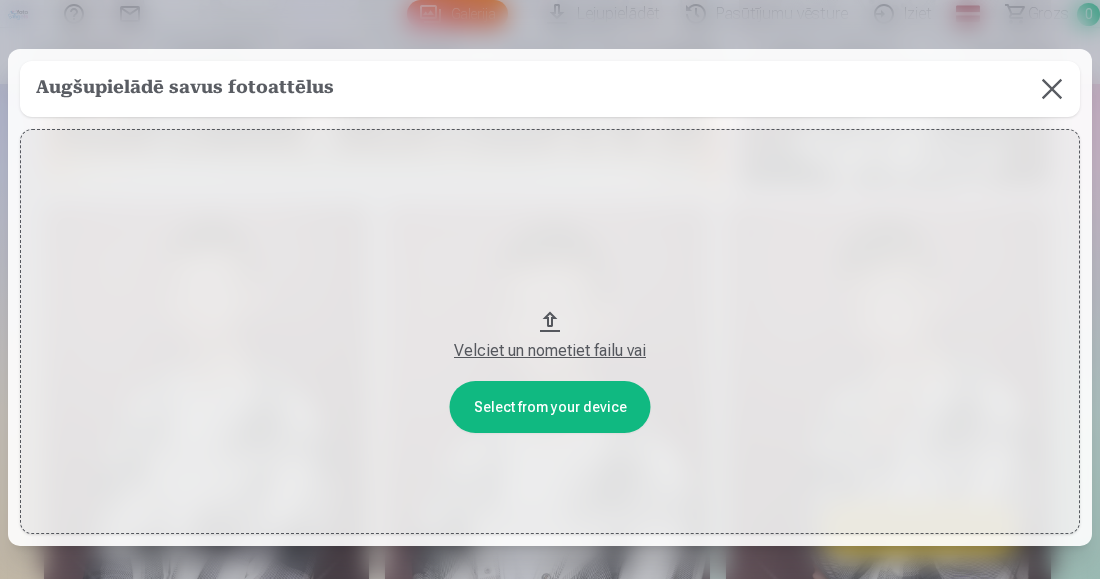 drag, startPoint x: 573, startPoint y: 355, endPoint x: 569, endPoint y: 201, distance: 154.05194 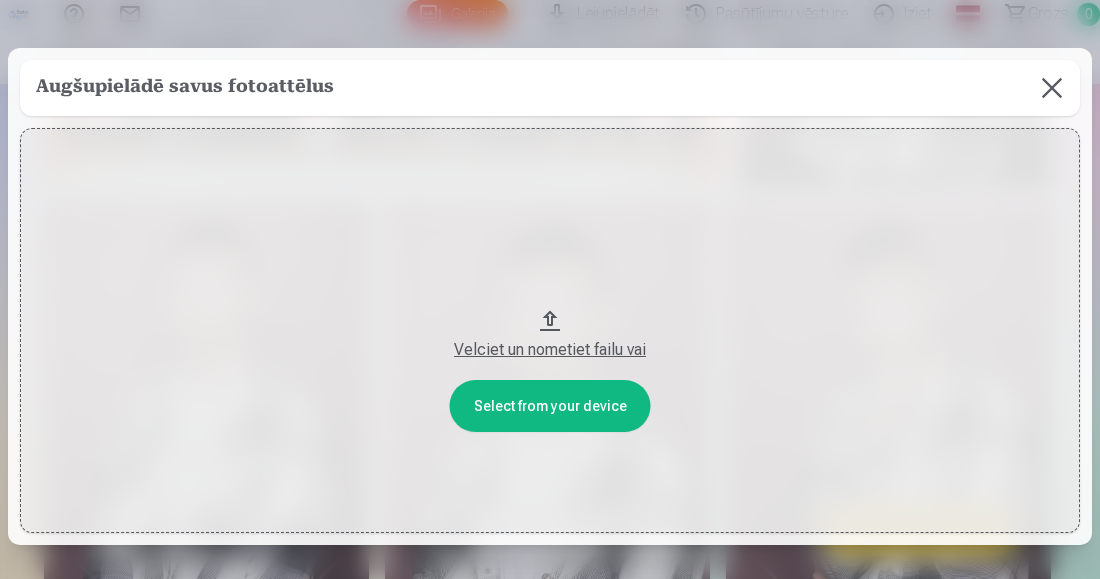 scroll, scrollTop: 0, scrollLeft: 0, axis: both 